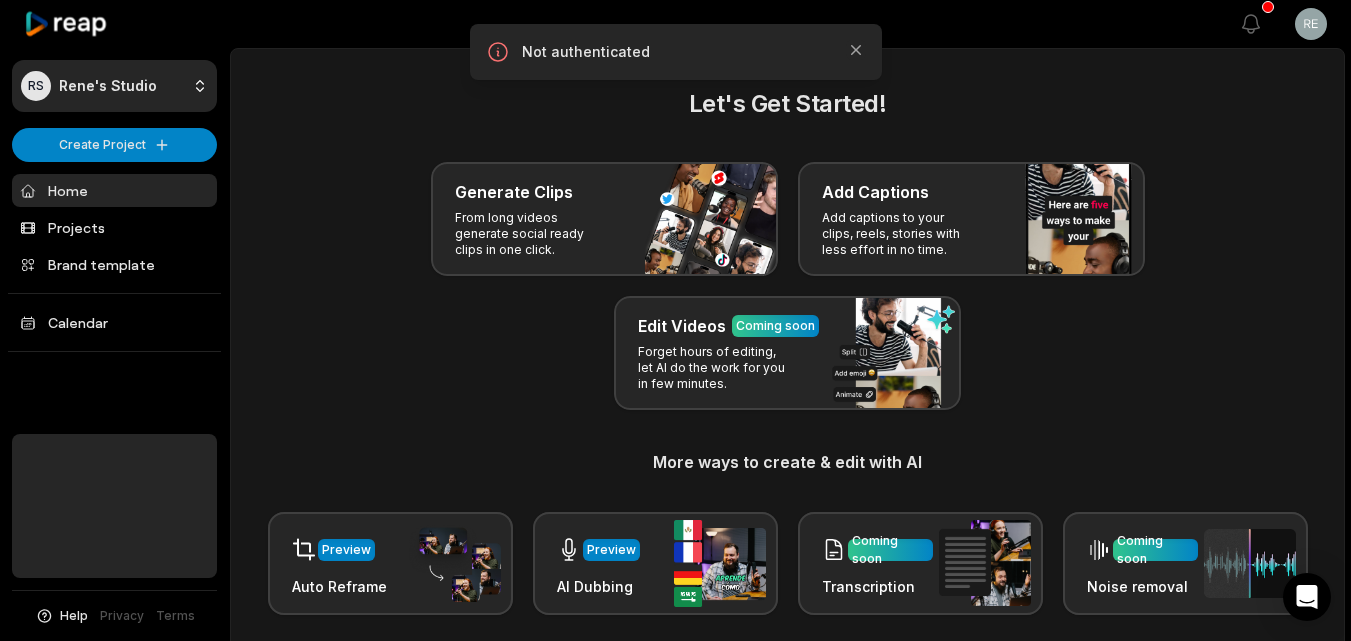 scroll, scrollTop: 190, scrollLeft: 0, axis: vertical 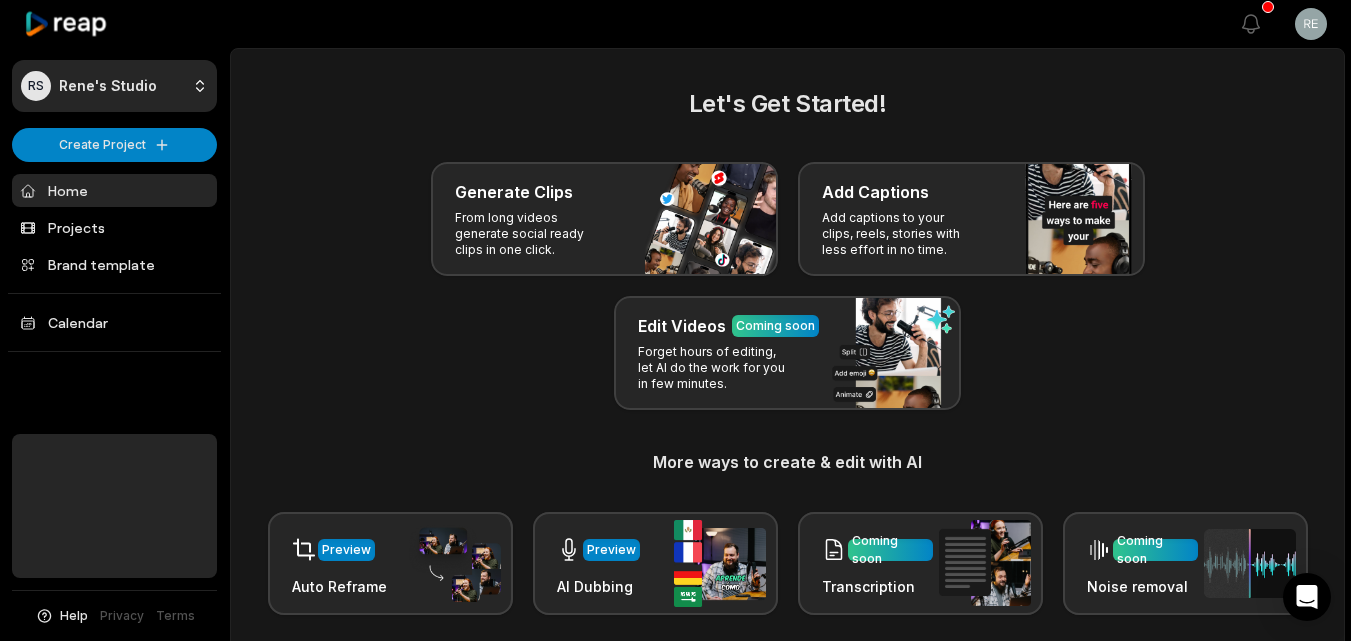 click on "Projects" at bounding box center [114, 227] 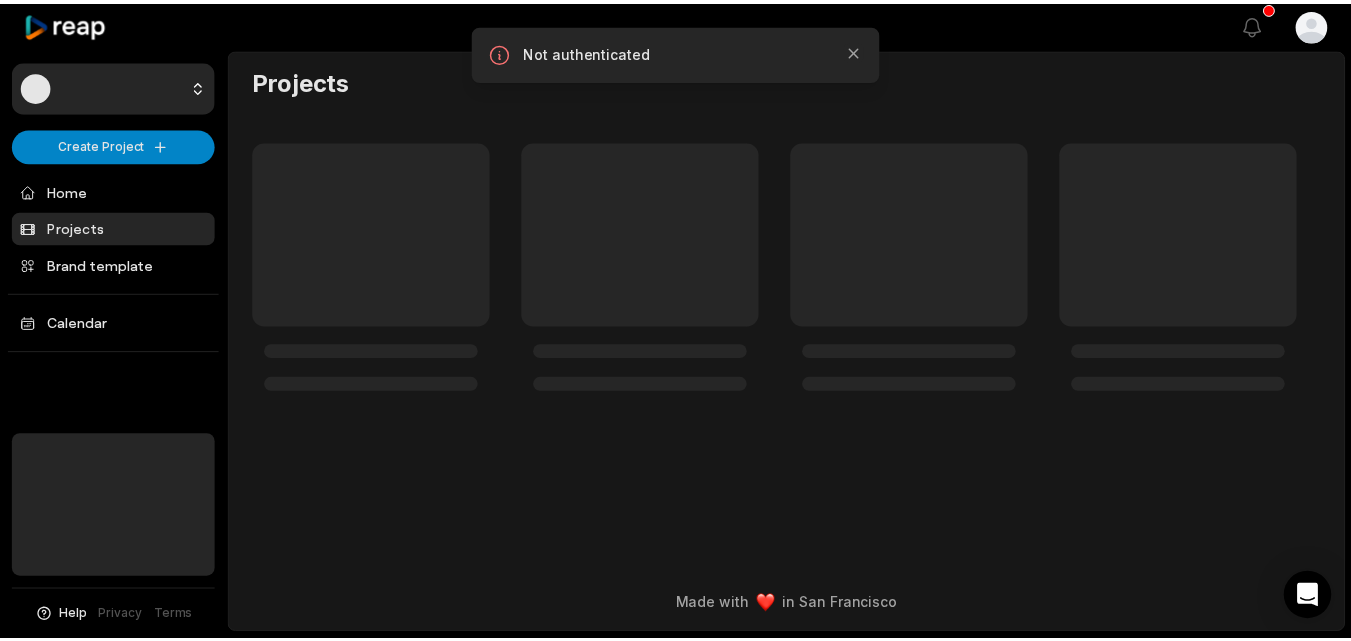 scroll, scrollTop: 0, scrollLeft: 0, axis: both 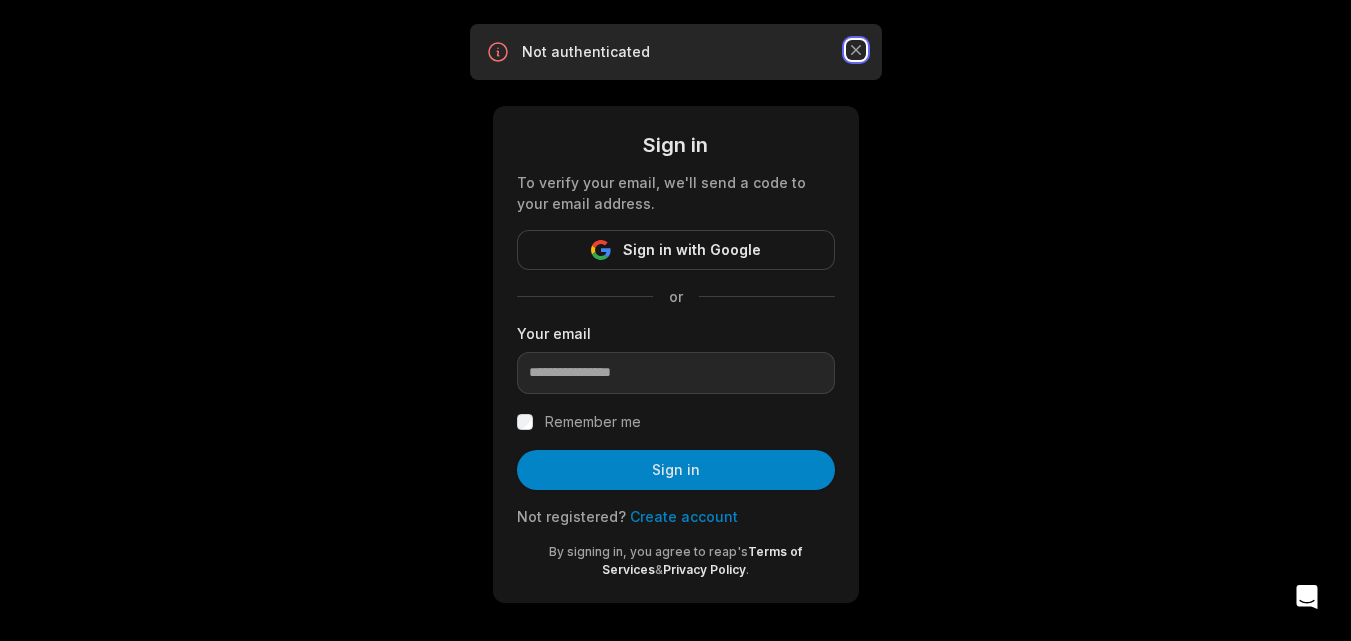 click 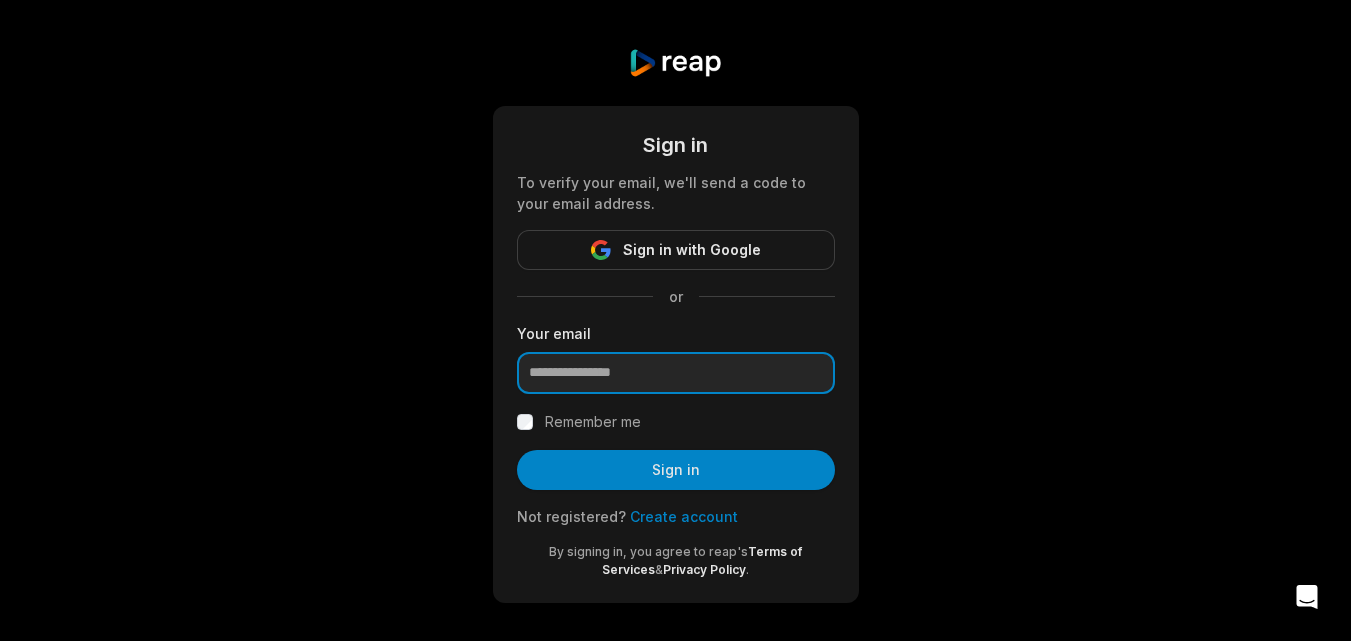 click at bounding box center [676, 373] 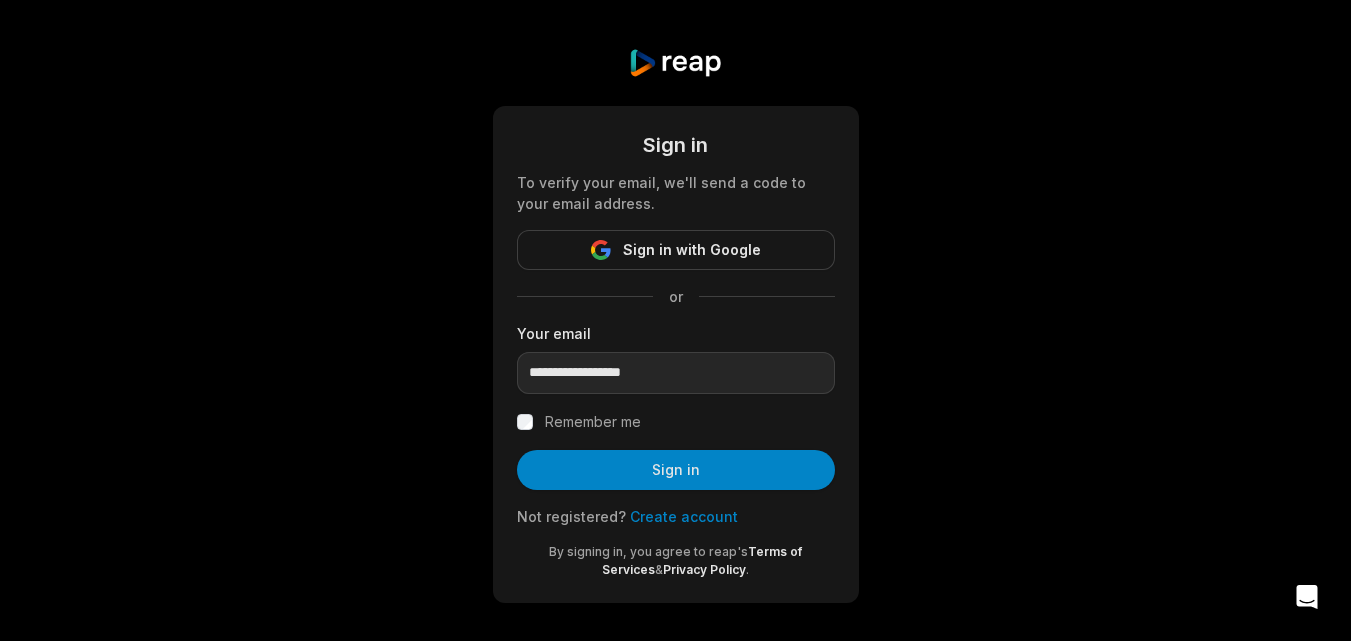 click on "Remember me" at bounding box center (593, 422) 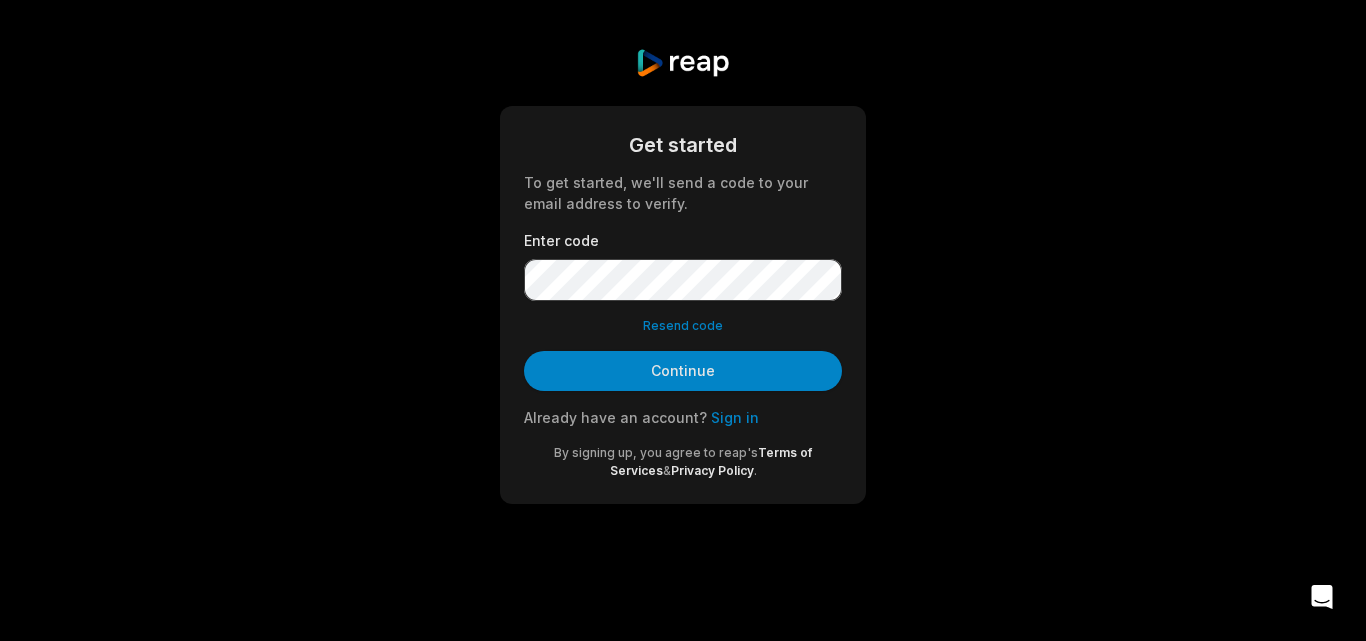 click on "Resend code" at bounding box center [683, 326] 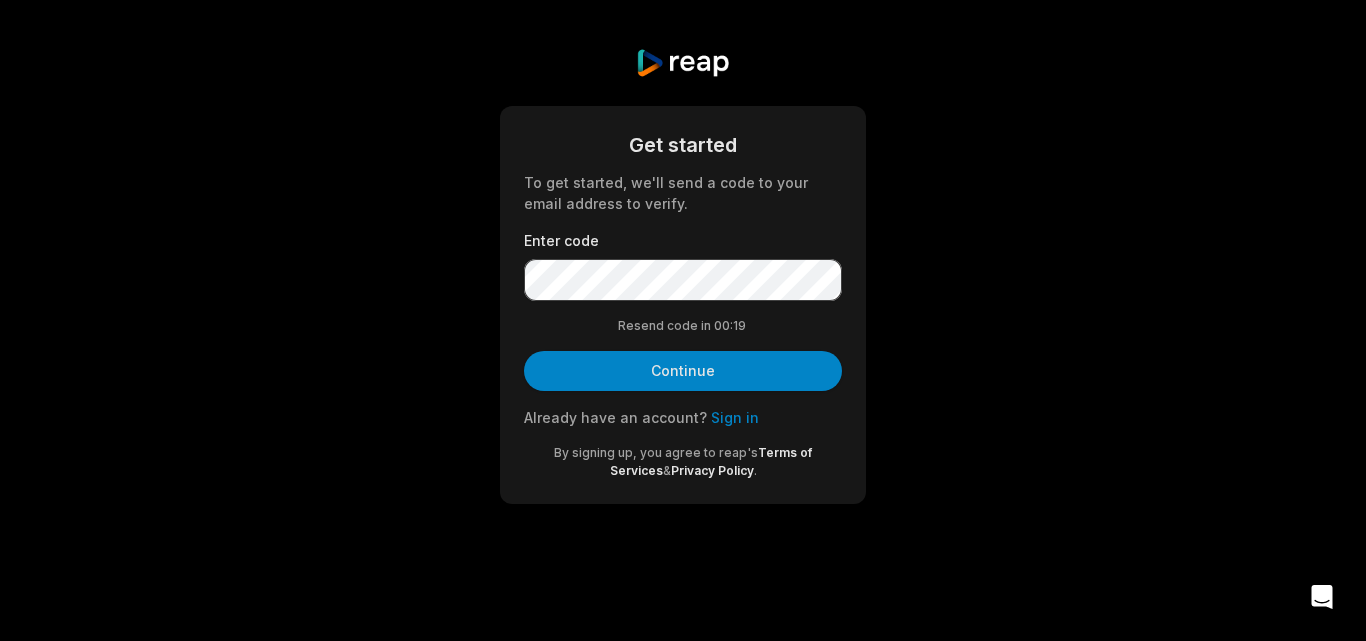 click on "Continue" at bounding box center (683, 371) 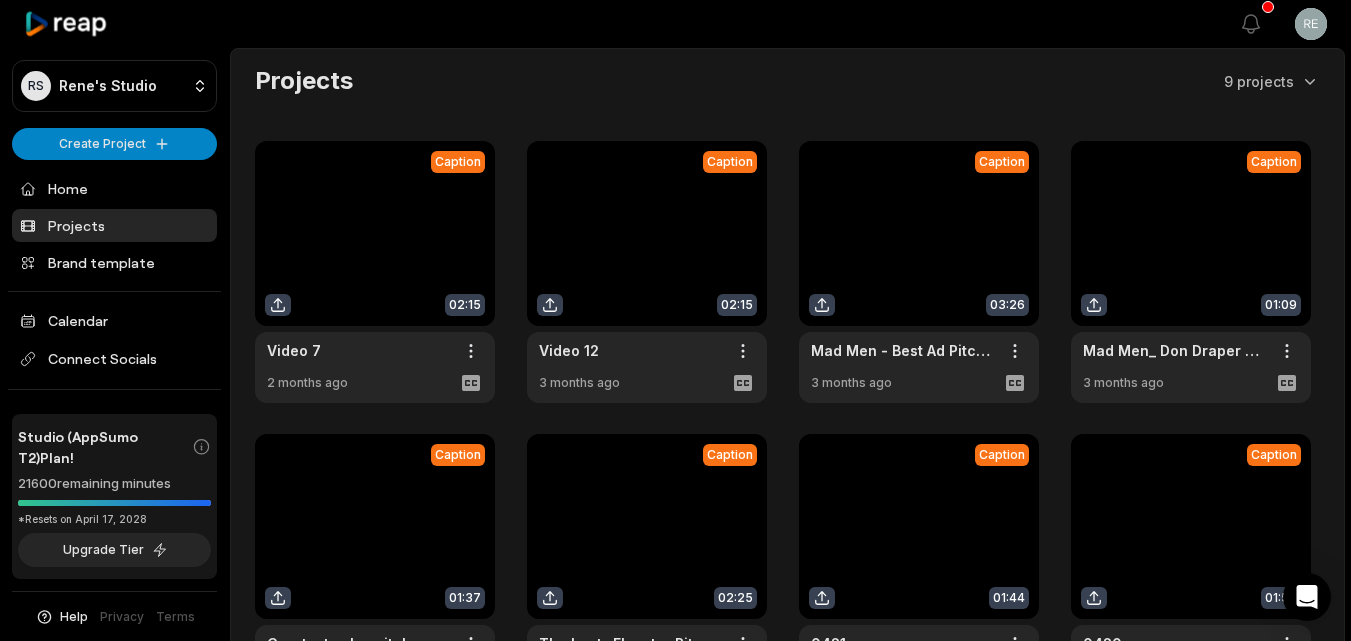 click on "RS Rene's Studio Create Project Home Projects Brand template Calendar Connect Socials Studio (AppSumo T2)  Plan! 21600  remaining minutes *Resets on April 17, 2028 Upgrade Tier Help Privacy Terms Open sidebar View notifications Open user menu Projects   9 projects   Caption 02:15 Video 7 Open options 2 months ago Caption 02:15 Video 12 Open options 3 months ago Caption 03:26 Mad Men - Best Ad Pitch - The Carousel Open options 3 months ago Caption 01:09 Mad Men_ Don Draper pitches 'Pass the Heinz' idea to Heinz Open options 3 months ago Caption 01:37 Greatest sales pitch ever made - Iron Man Jericho Missile Test Scene Open options 3 months ago Caption 02:25 The best _Elevator Pitch_ of the World_ Open options 4 months ago Caption 01:44 0421 Open options 4 months ago Caption 01:59 0420 Open options 4 months ago Caption 01:42 Steve Jobs on Failure Open options 4 months ago Made with   in San Francisco
The best _Elevator Pitch_ of the World_ Mad Men - Best Ad Pitch - The Carousel" at bounding box center [675, 320] 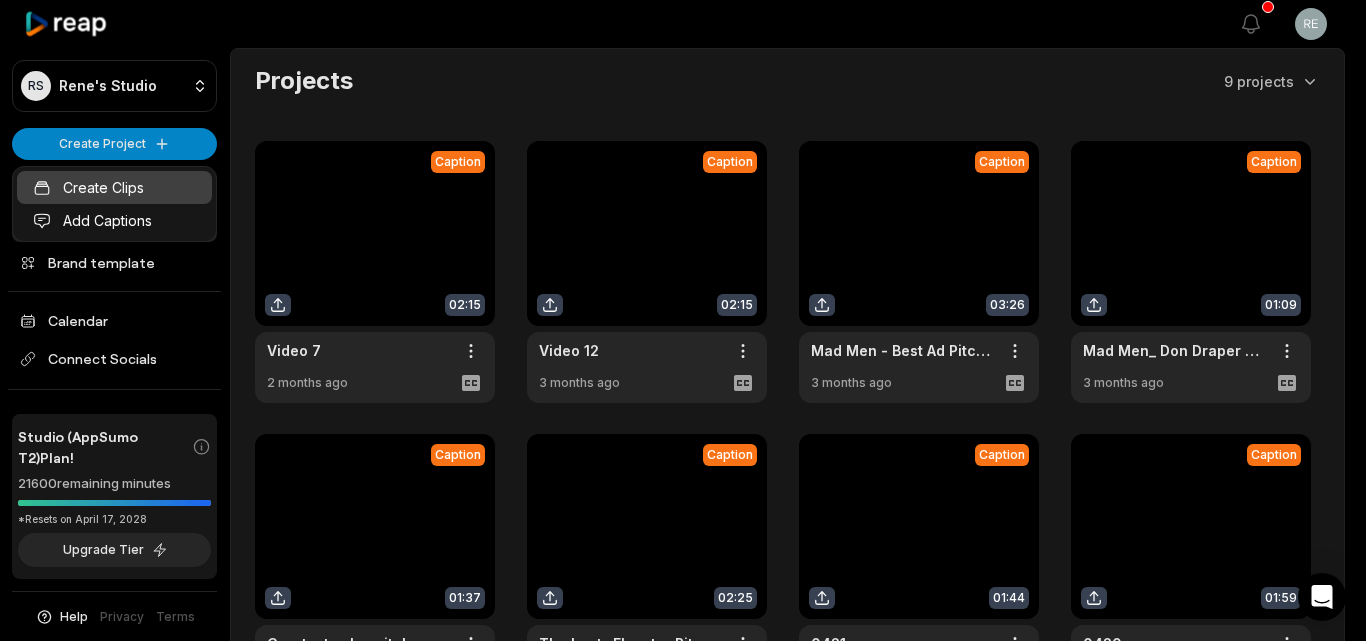click on "Create Clips" at bounding box center (114, 187) 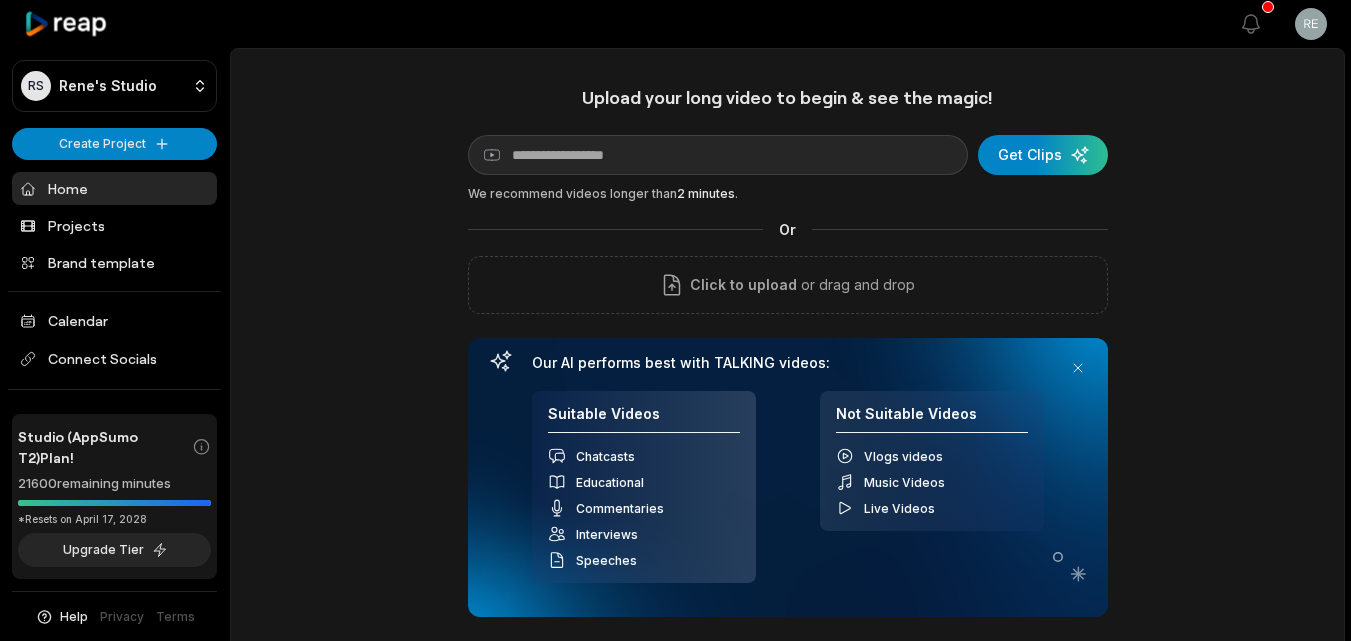 scroll, scrollTop: 0, scrollLeft: 0, axis: both 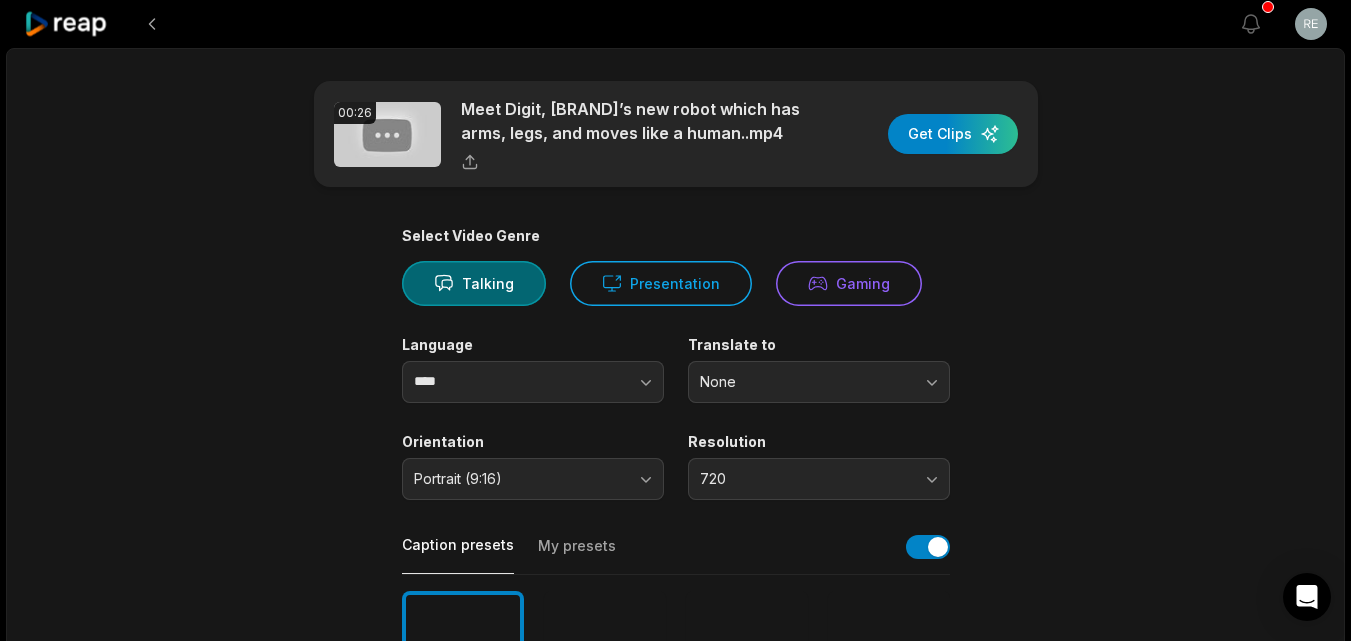 click at bounding box center [152, 24] 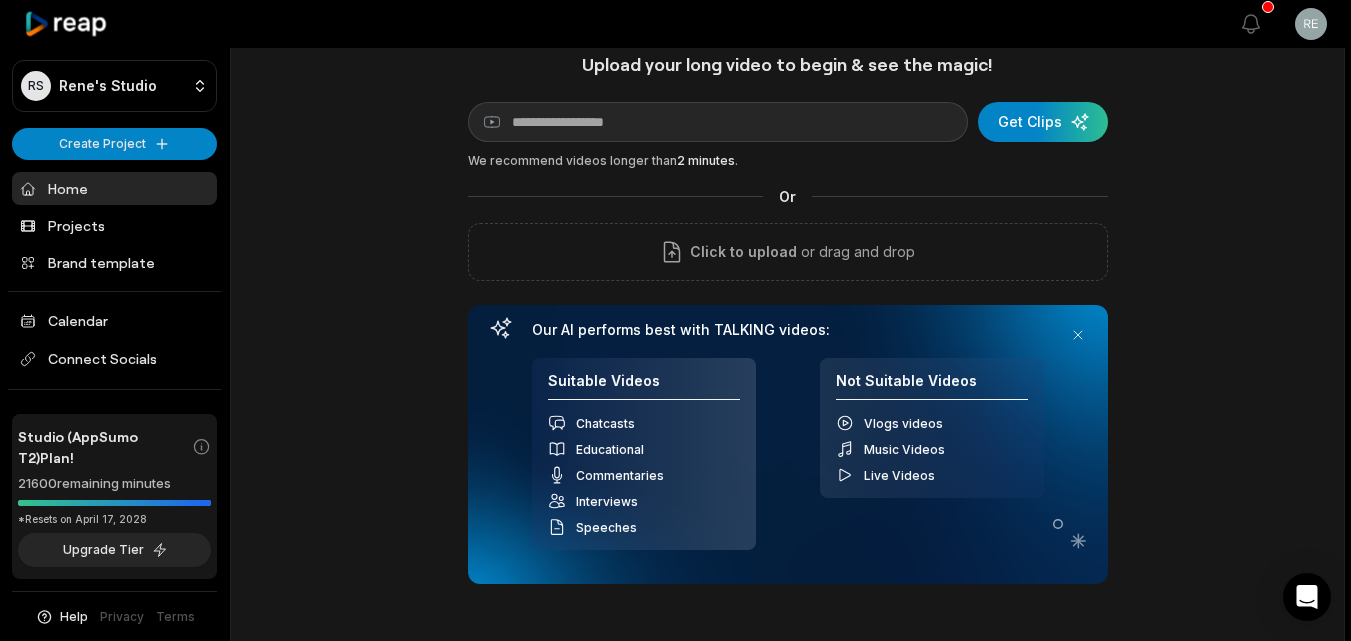 scroll, scrollTop: 0, scrollLeft: 0, axis: both 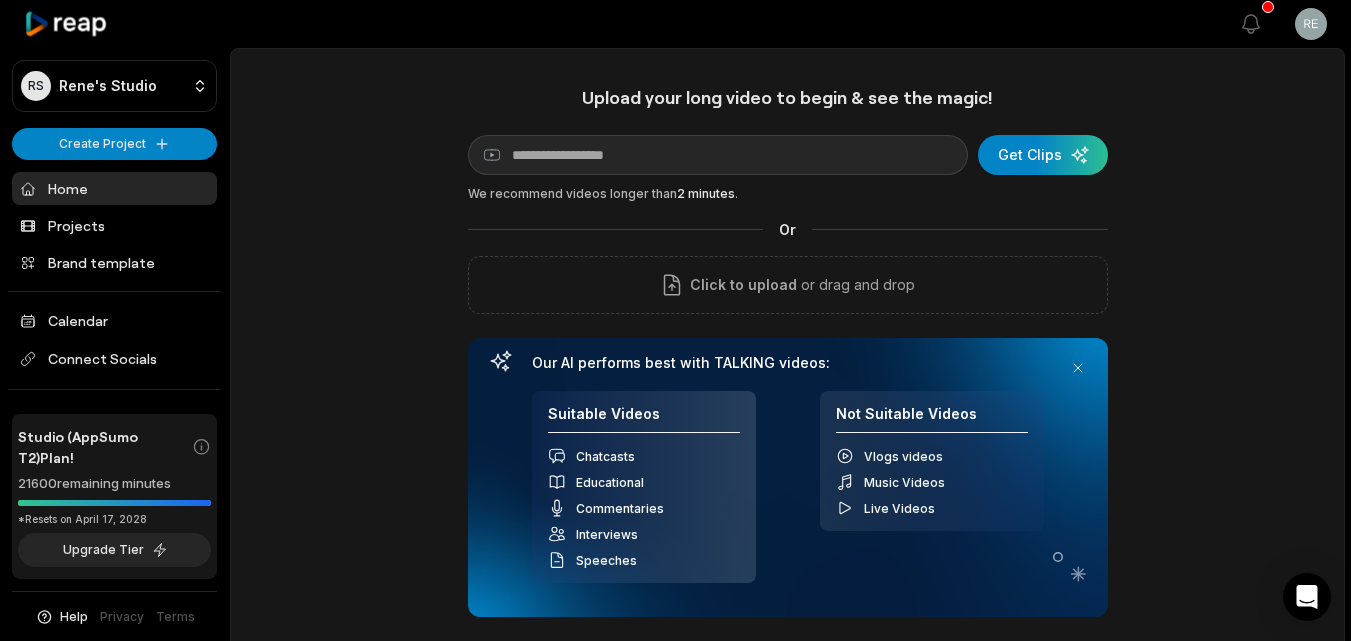 click 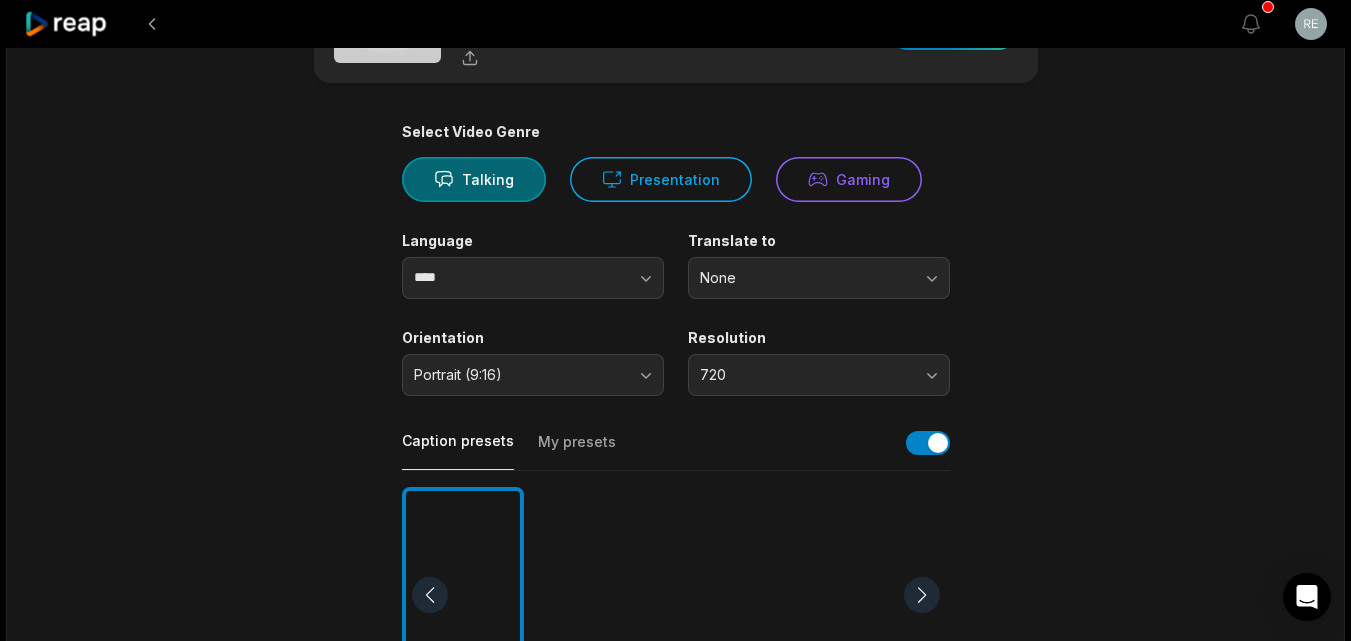 scroll, scrollTop: 0, scrollLeft: 0, axis: both 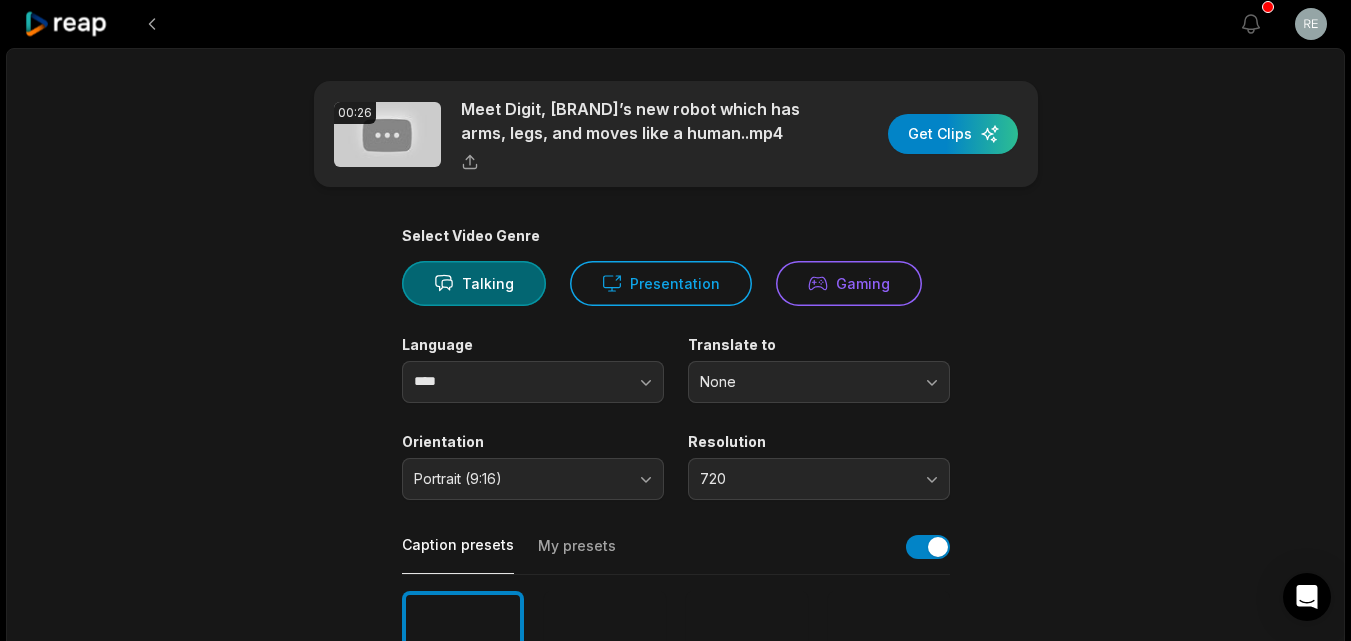 click at bounding box center (152, 24) 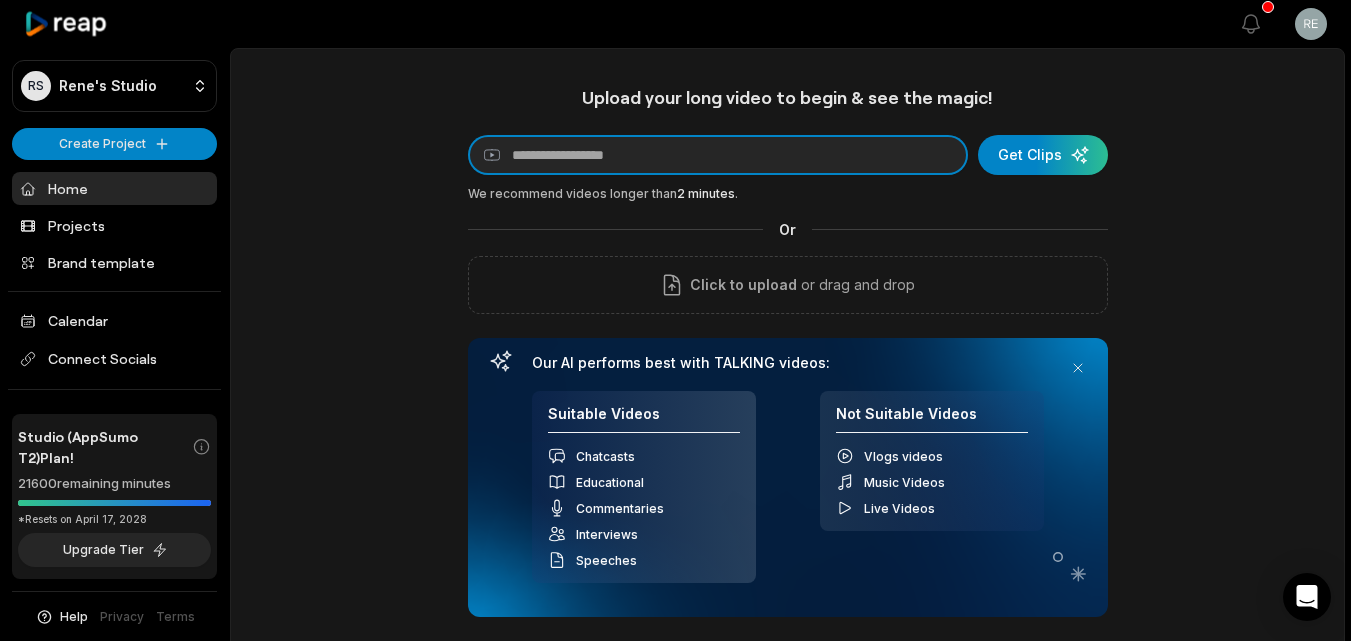 click at bounding box center (718, 155) 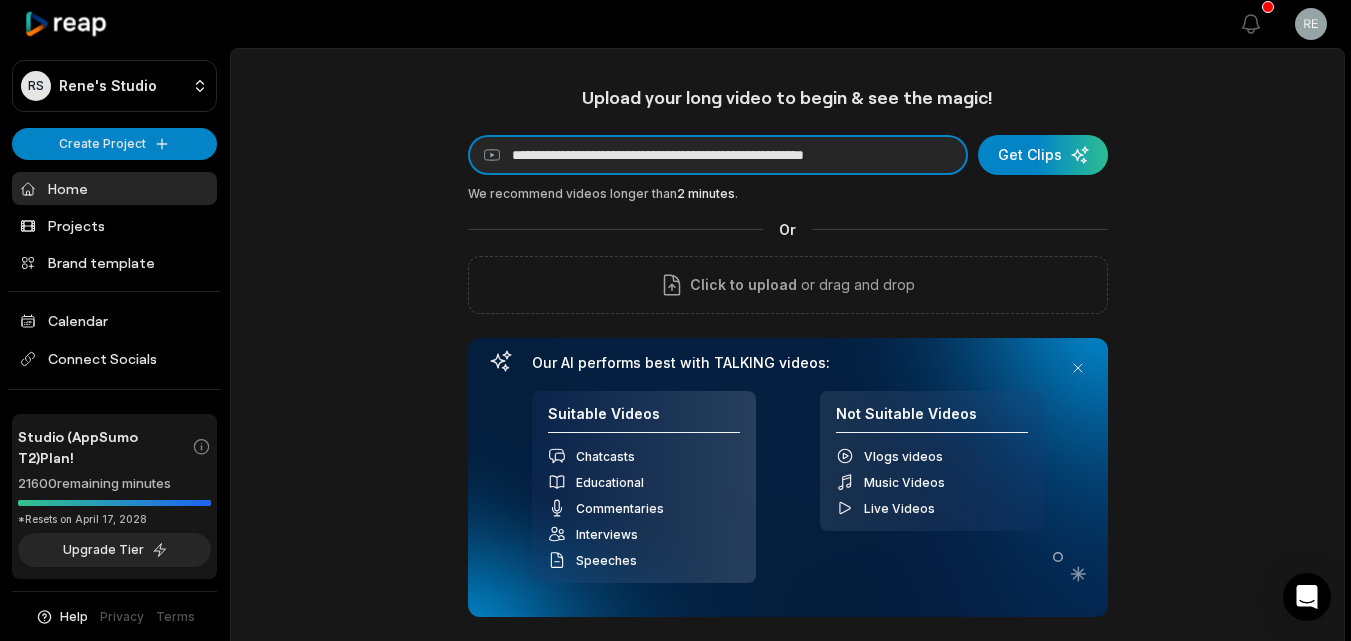 type on "**********" 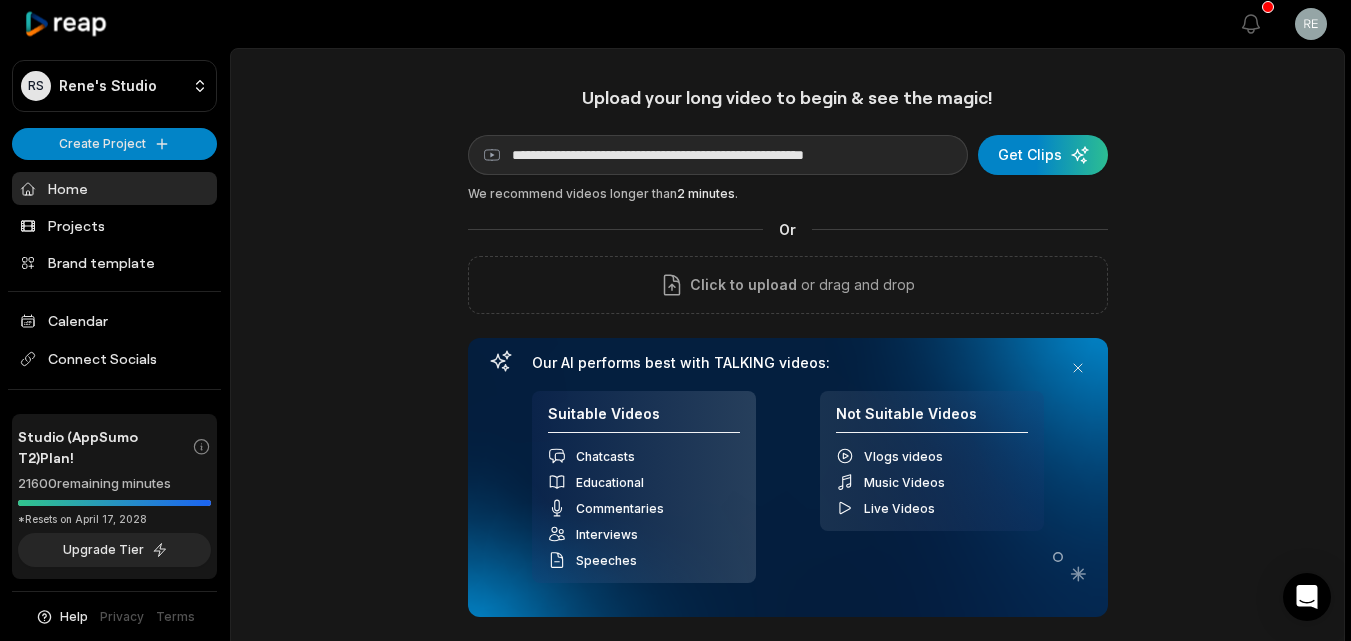 click at bounding box center [1043, 155] 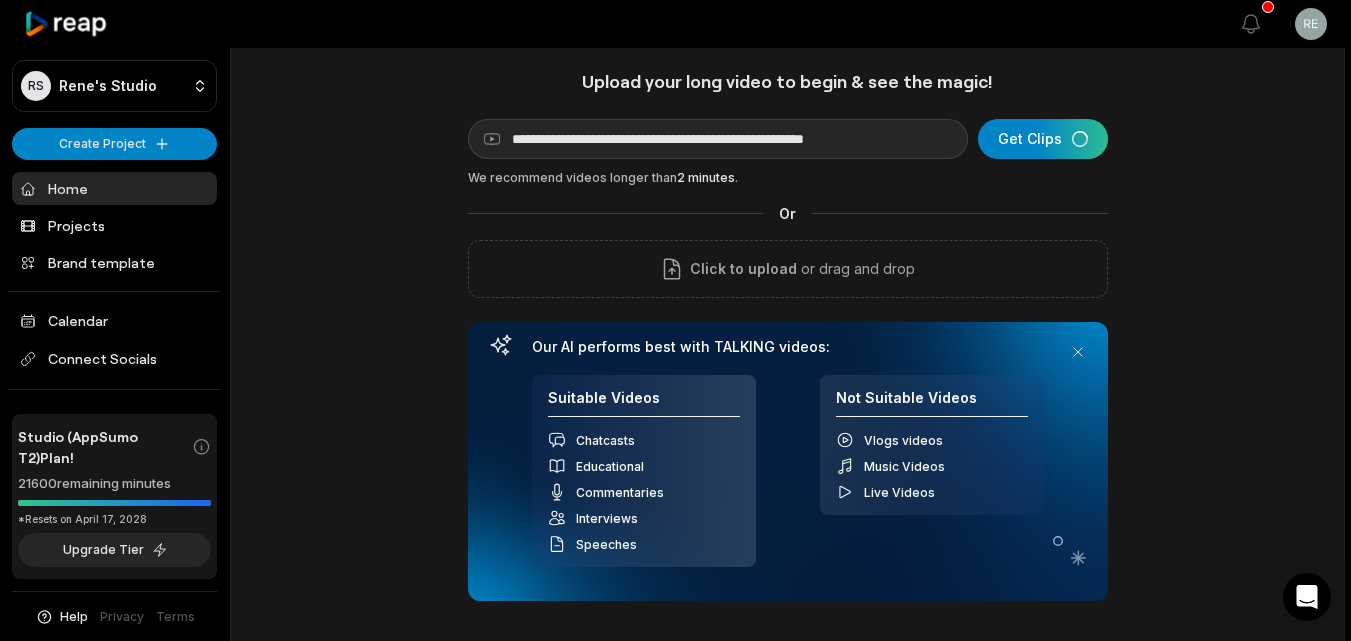 scroll, scrollTop: 0, scrollLeft: 0, axis: both 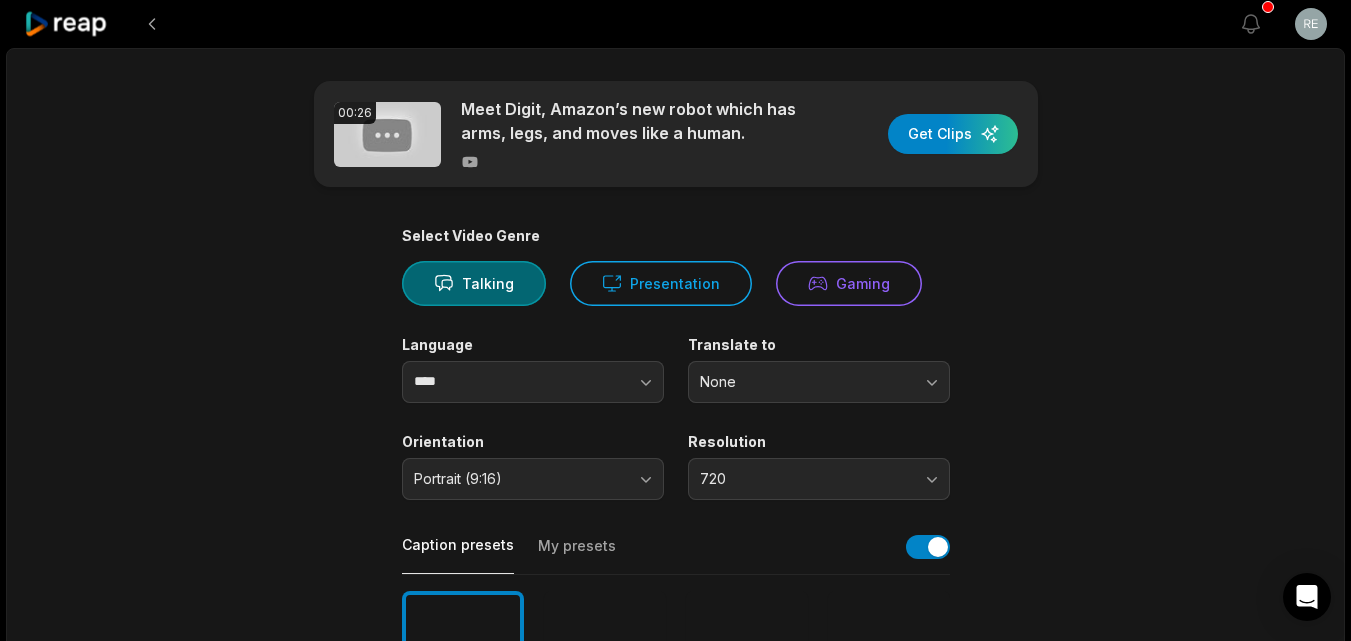 click on "Presentation" at bounding box center [661, 283] 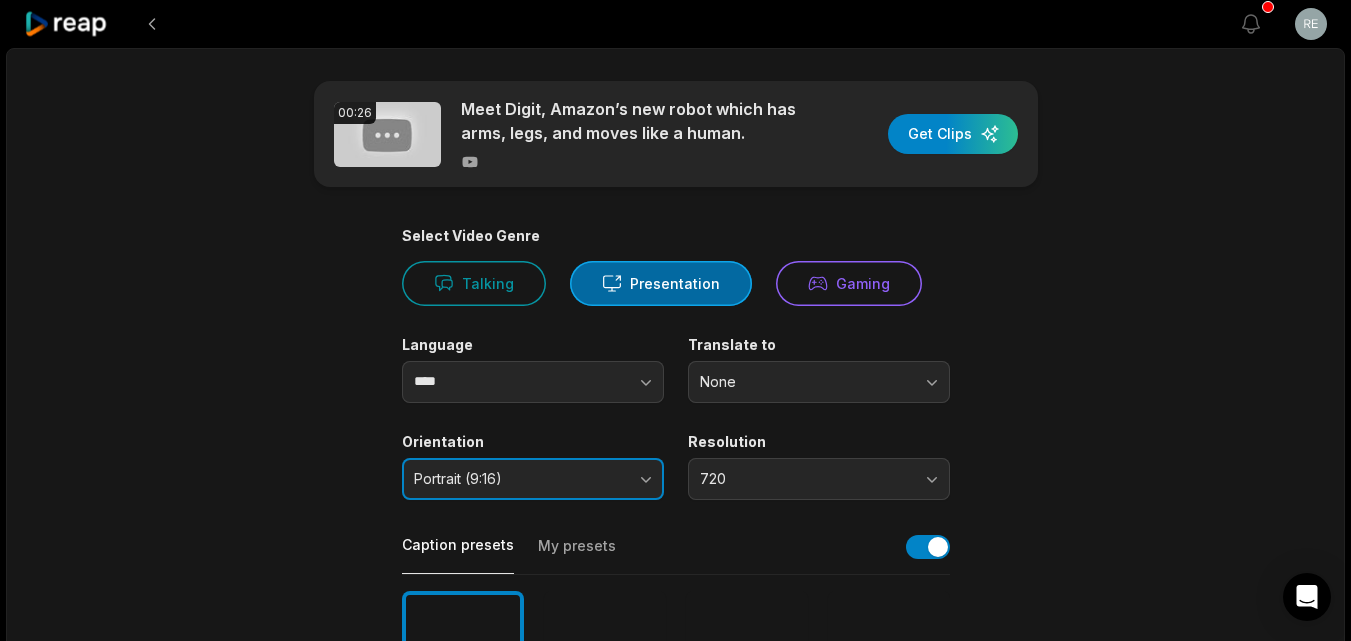 click on "Portrait (9:16)" at bounding box center (533, 479) 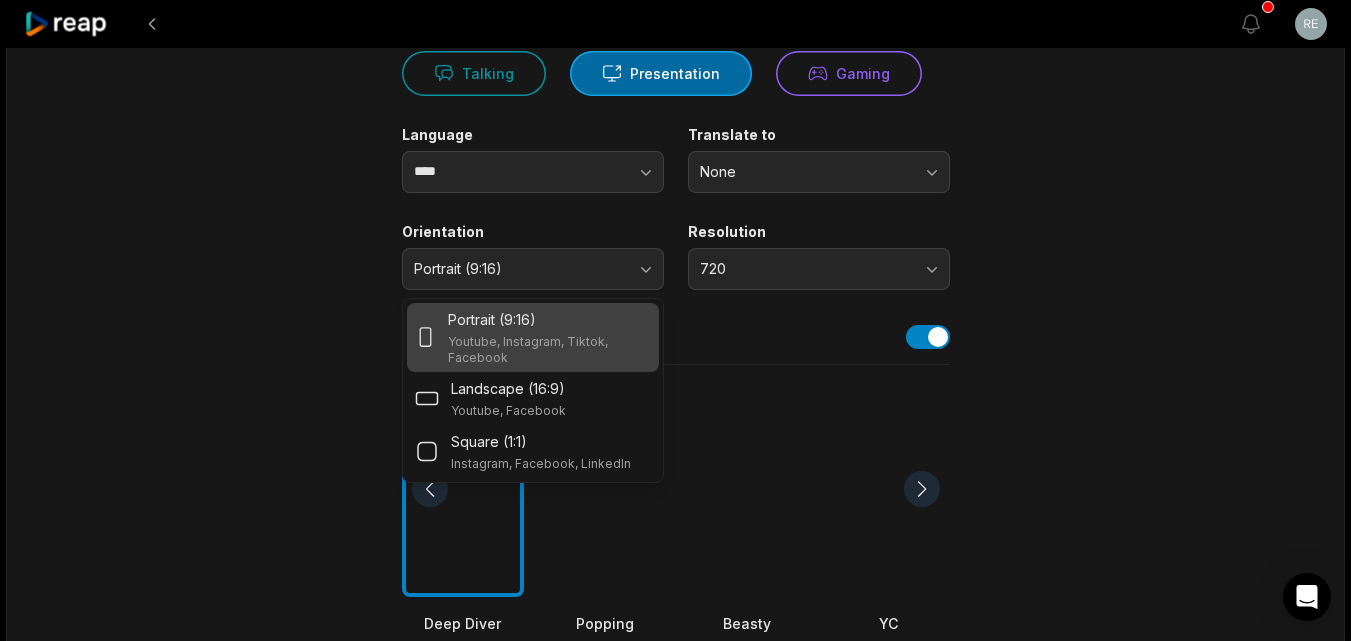 scroll, scrollTop: 213, scrollLeft: 0, axis: vertical 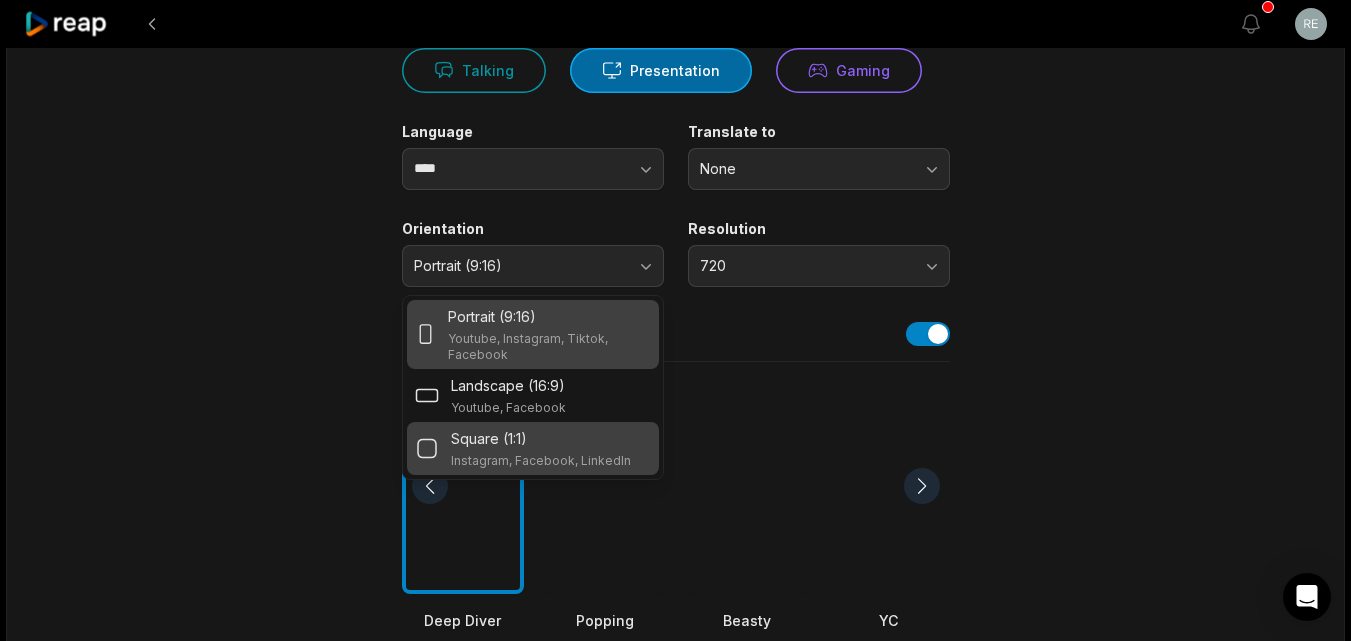 click on "Square (1:1)" at bounding box center (489, 438) 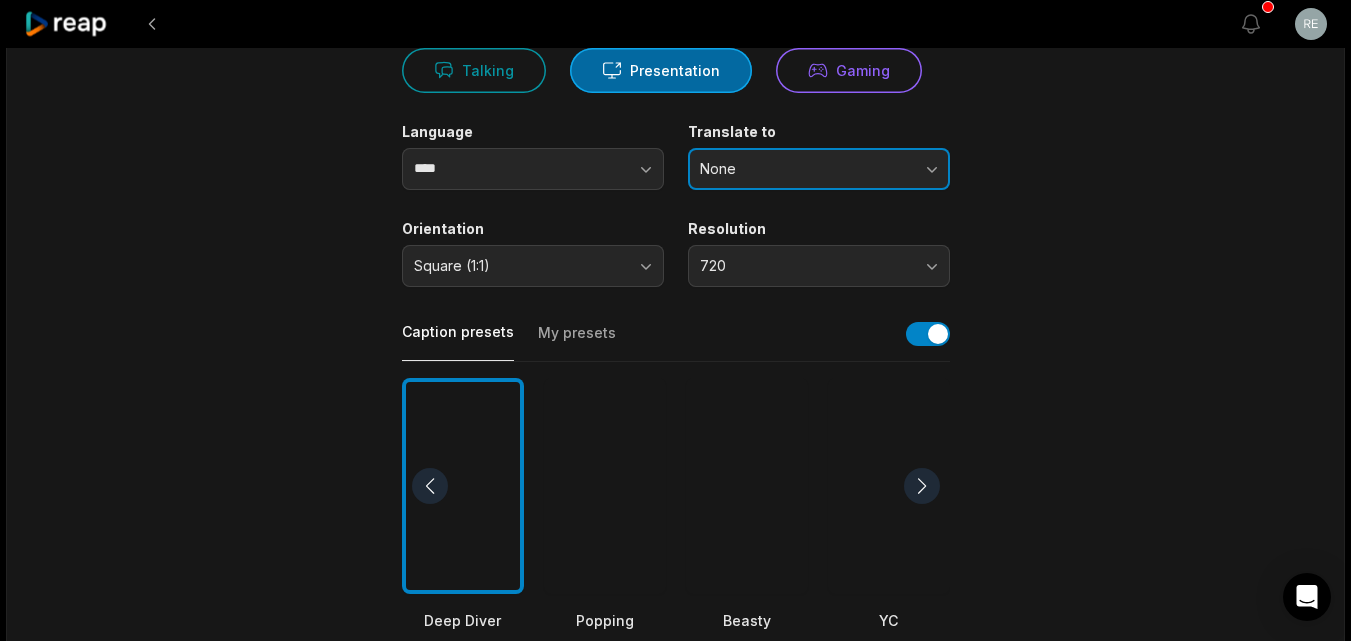 click on "None" at bounding box center (805, 169) 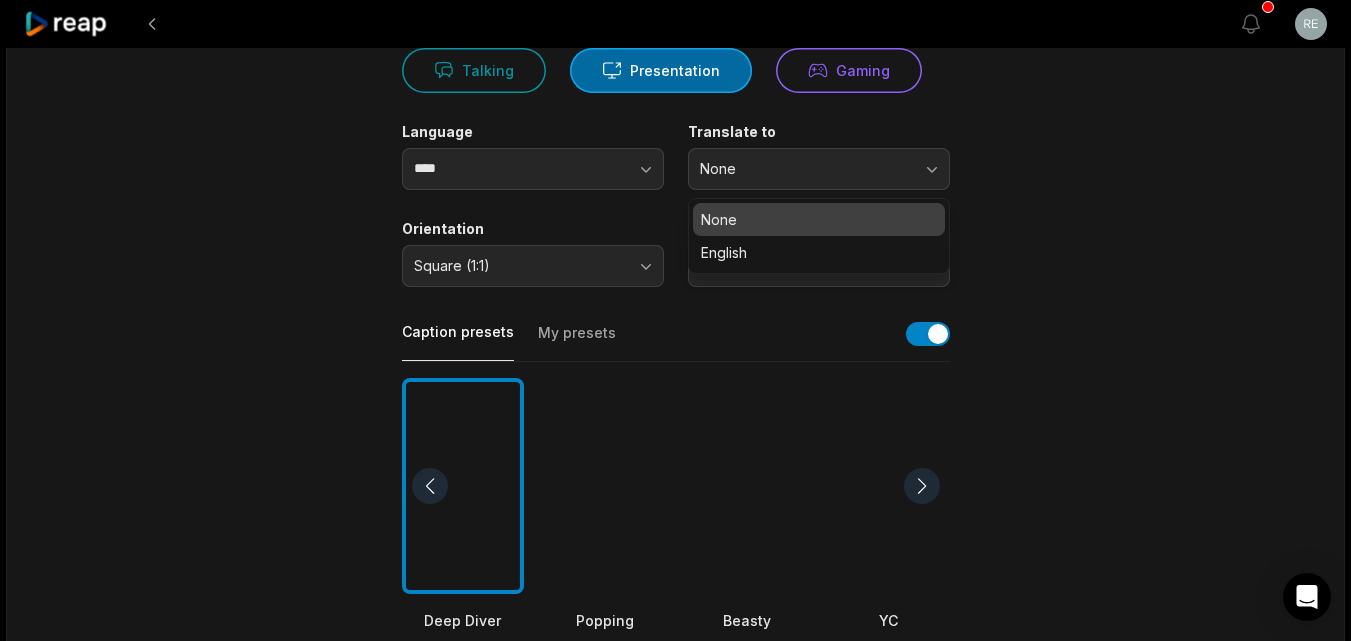 click on "00:26 Meet Digit, Amazon’s new robot which has arms, legs, and moves like a human. Get Clips Select Video Genre Talking Presentation Gaming Language **** Translate to None None English Orientation Square (1:1) Resolution 720 Caption presets My presets Deep Diver Popping Beasty YC Playdate Pet Zen More Presets Processing Time Frame 00:00 00:26 Auto Clip Length <30s 30s-60s 60s-90s 90s-3min Clip Topics (optional) Add specific topics that you want AI to clip from the video." at bounding box center (676, 480) 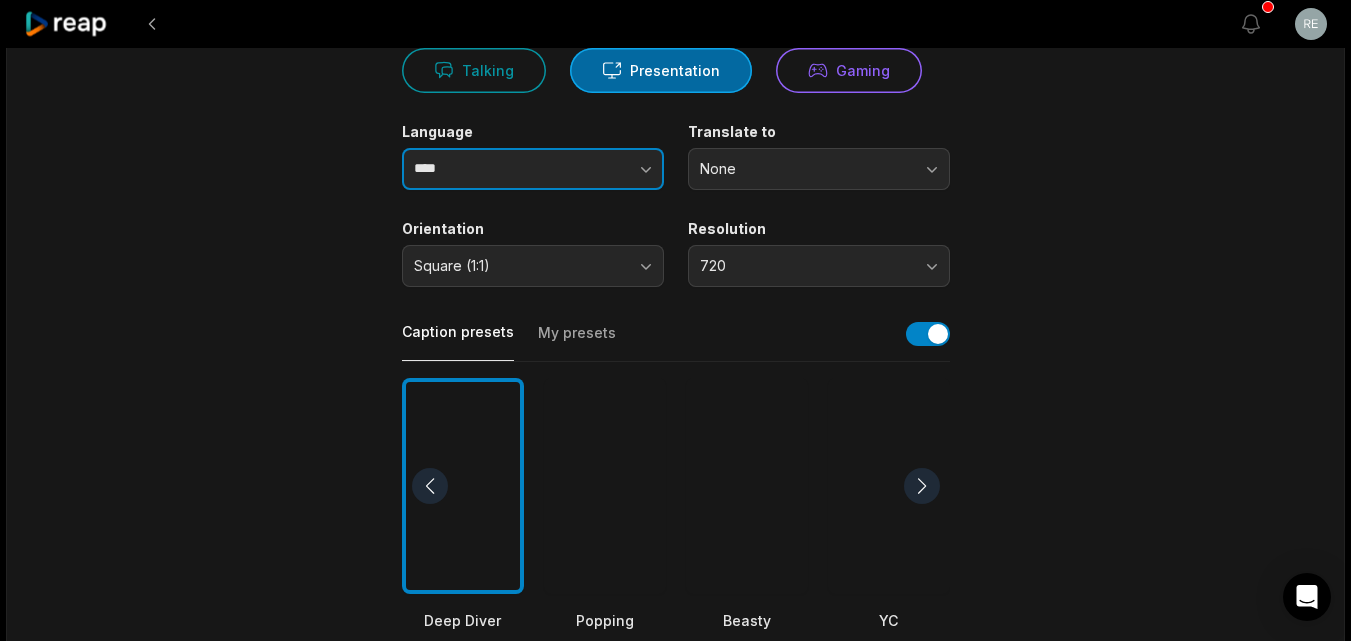 click at bounding box center [606, 169] 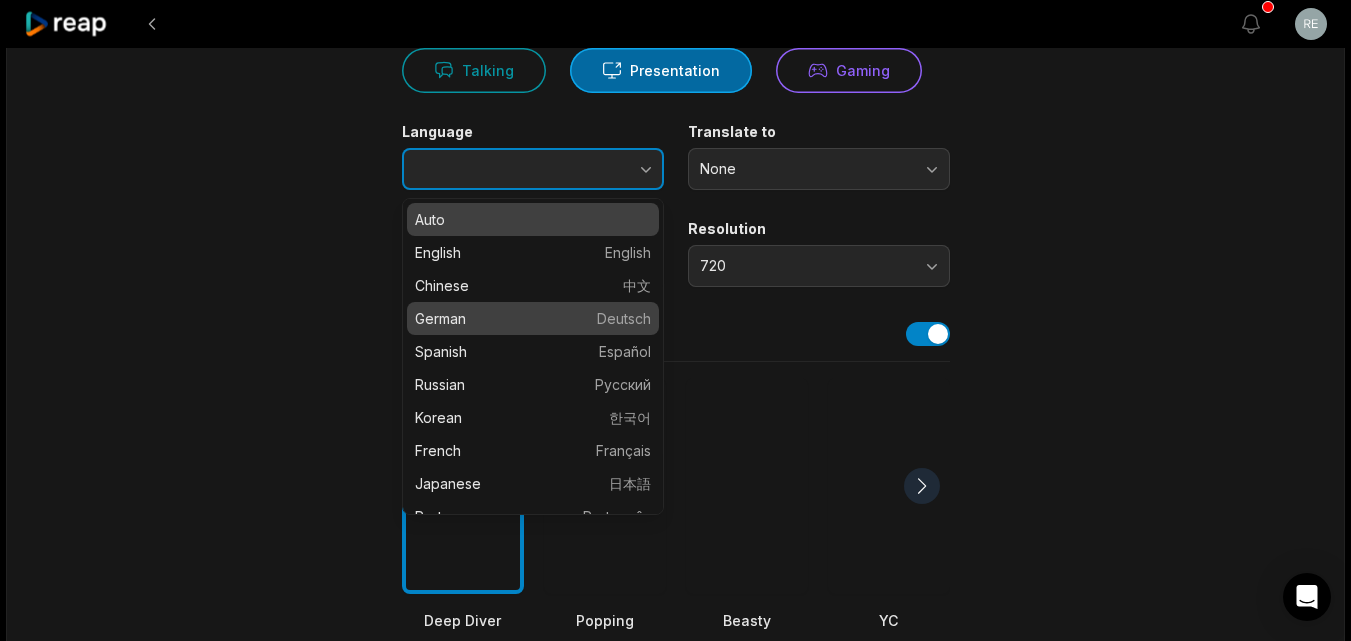 type on "******" 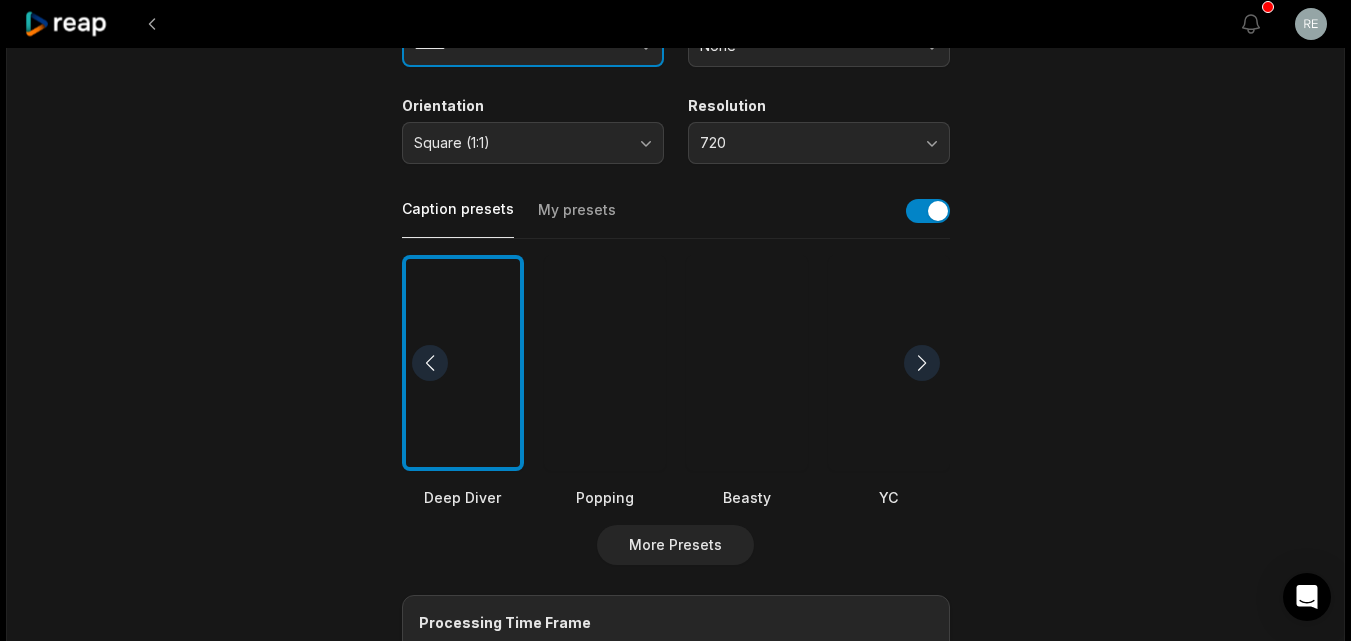 scroll, scrollTop: 0, scrollLeft: 0, axis: both 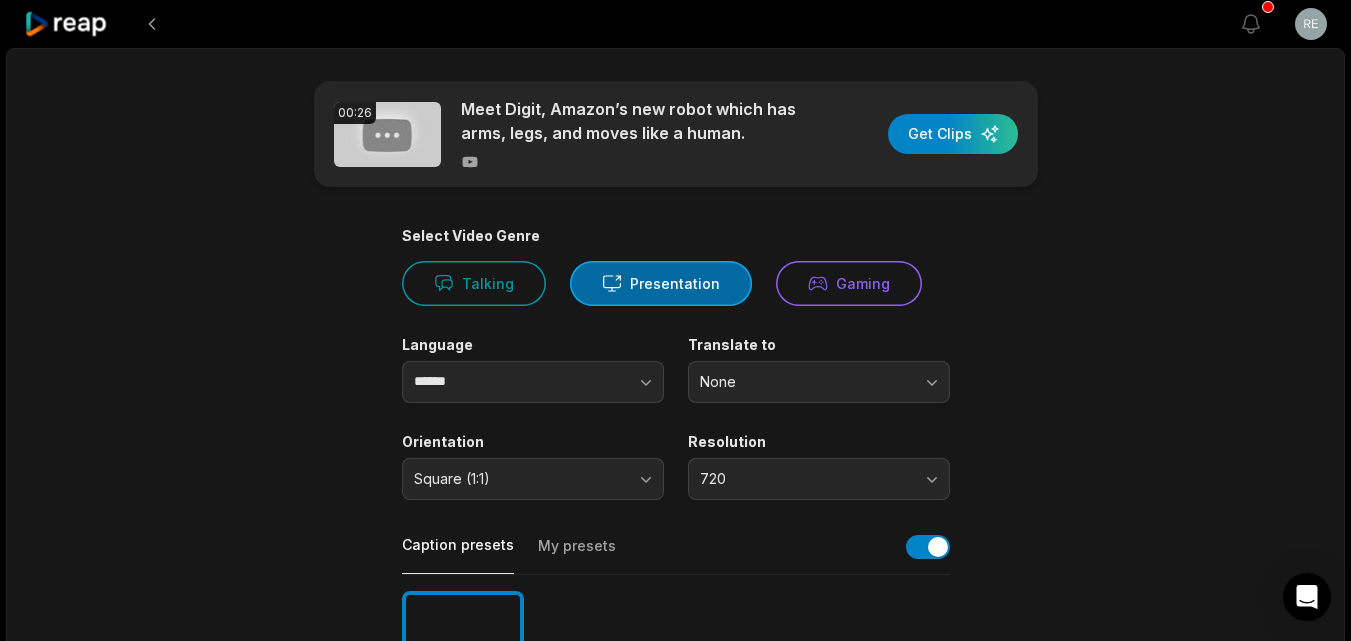 click at bounding box center (953, 134) 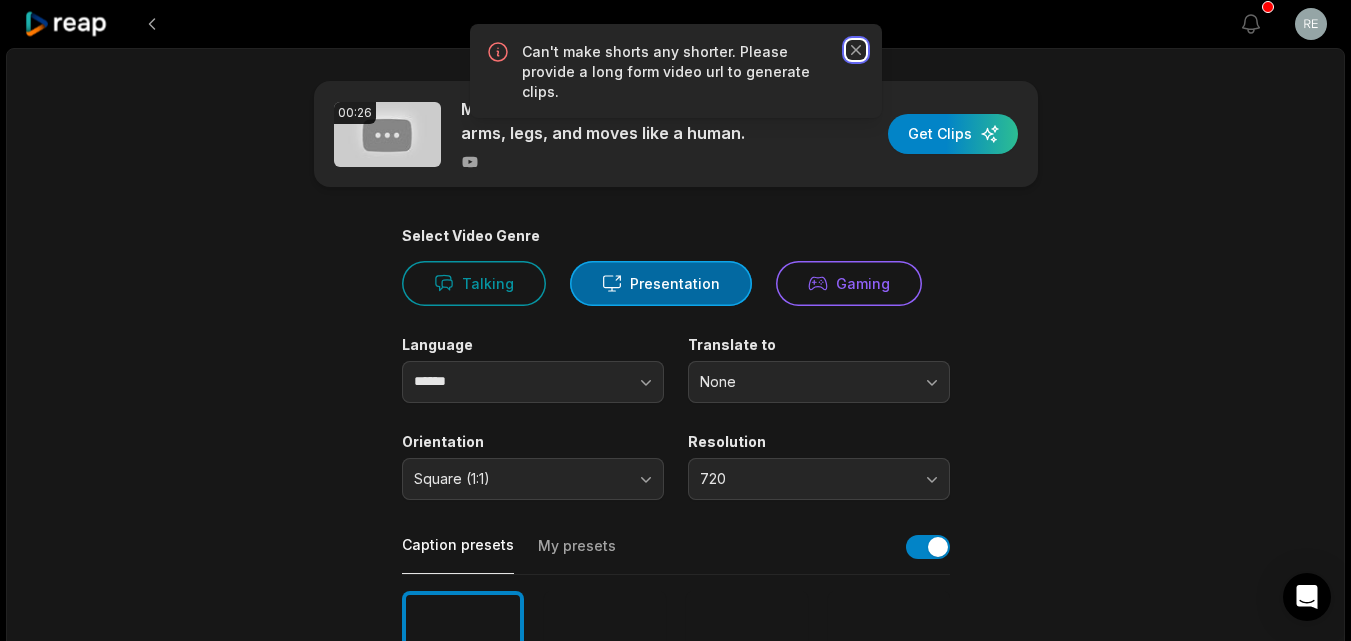 click 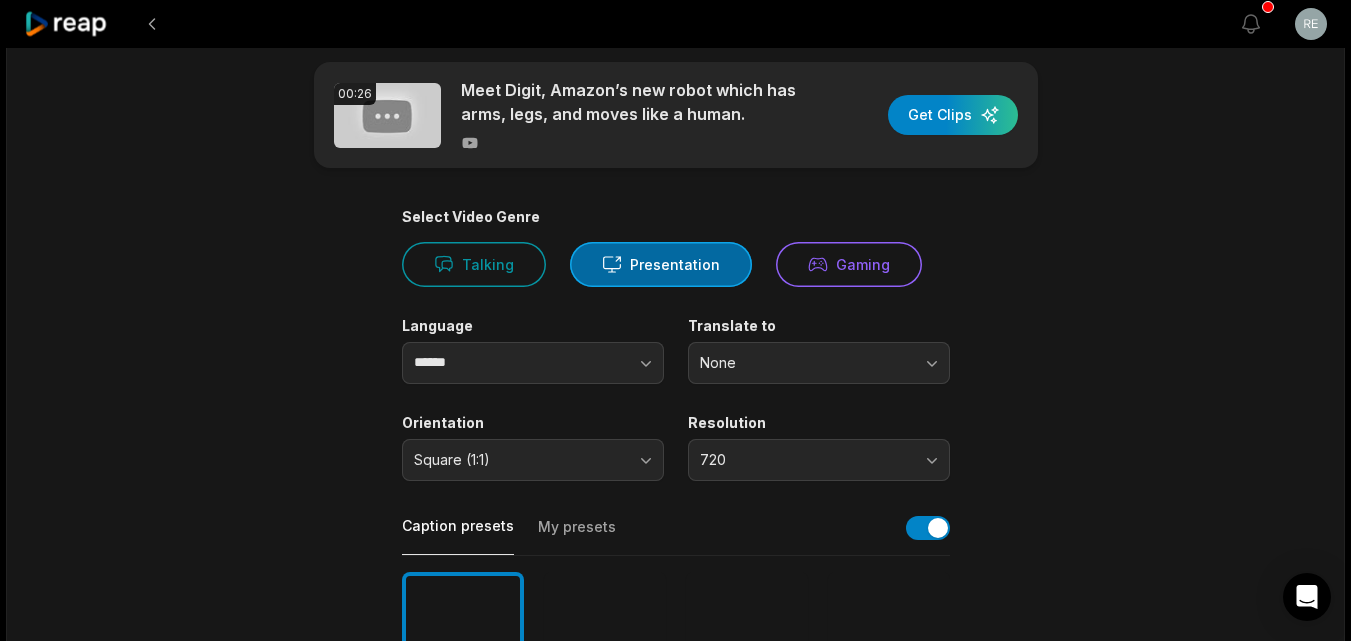 scroll, scrollTop: 12, scrollLeft: 0, axis: vertical 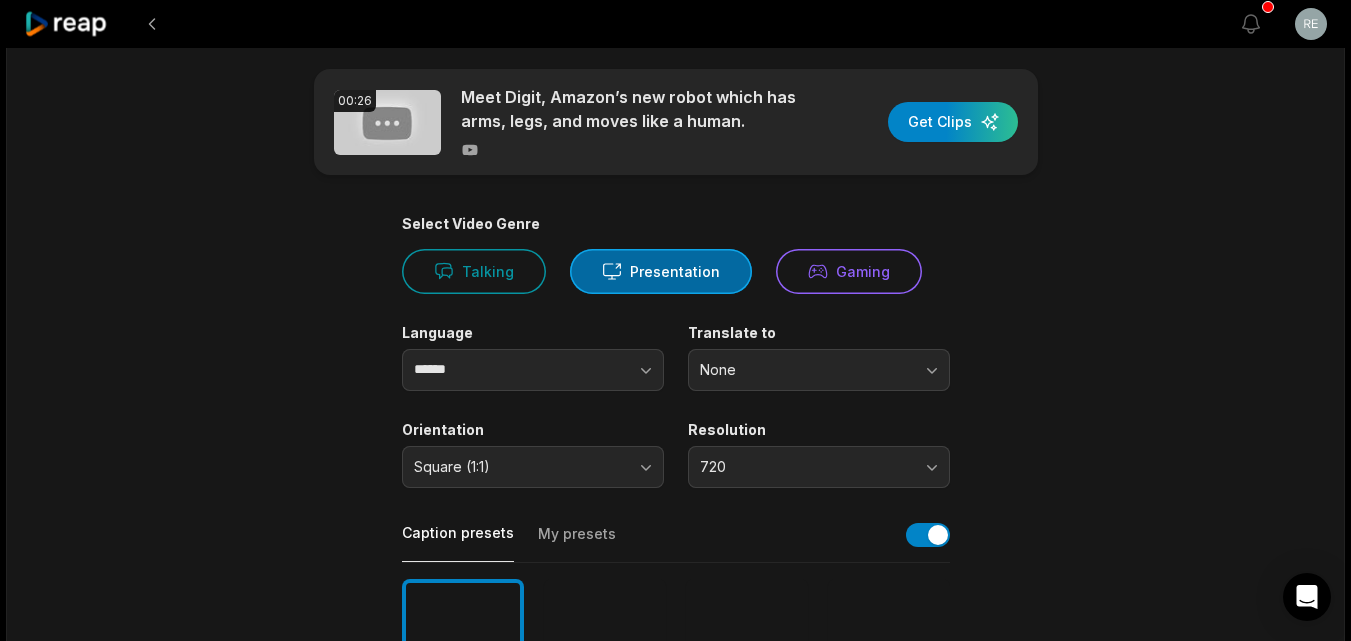 click at bounding box center [387, 122] 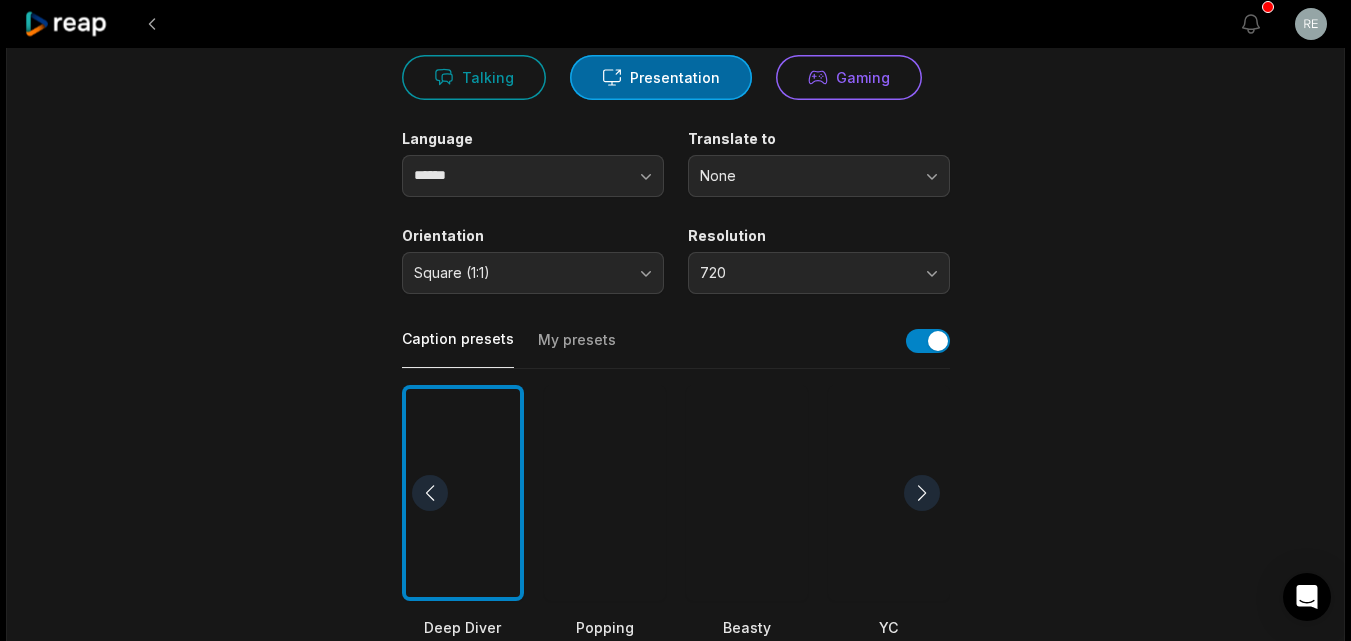 scroll, scrollTop: 329, scrollLeft: 0, axis: vertical 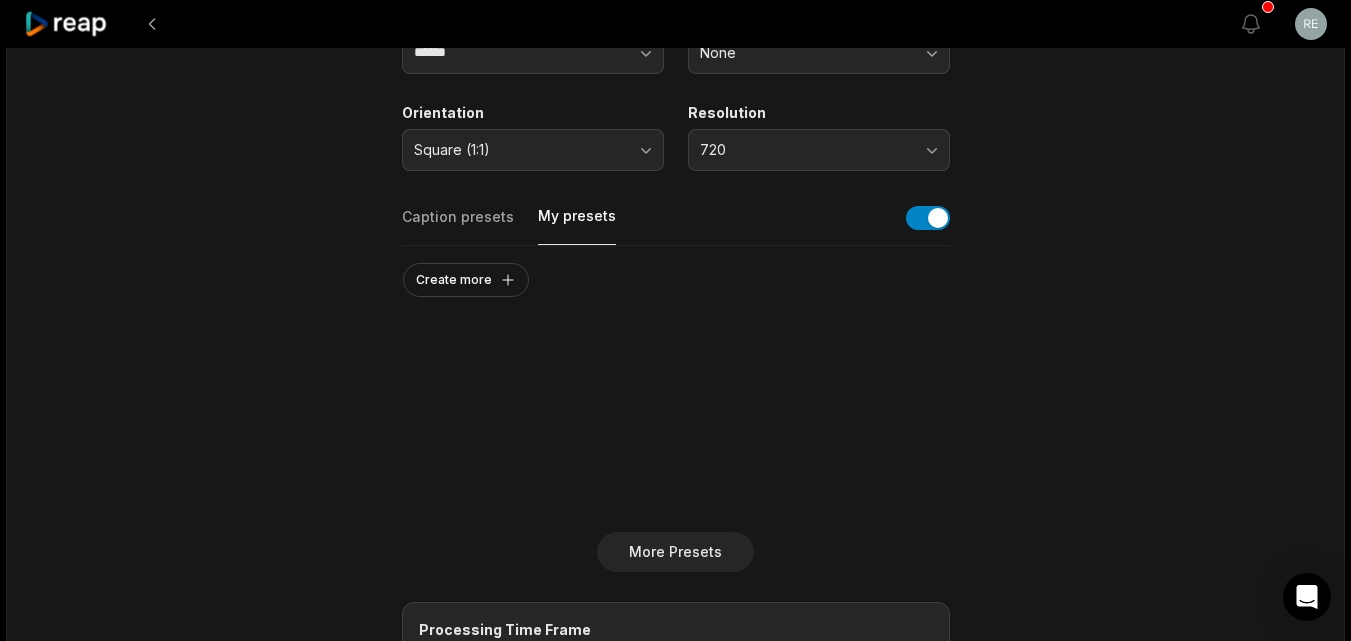 click on "My presets" at bounding box center (577, 225) 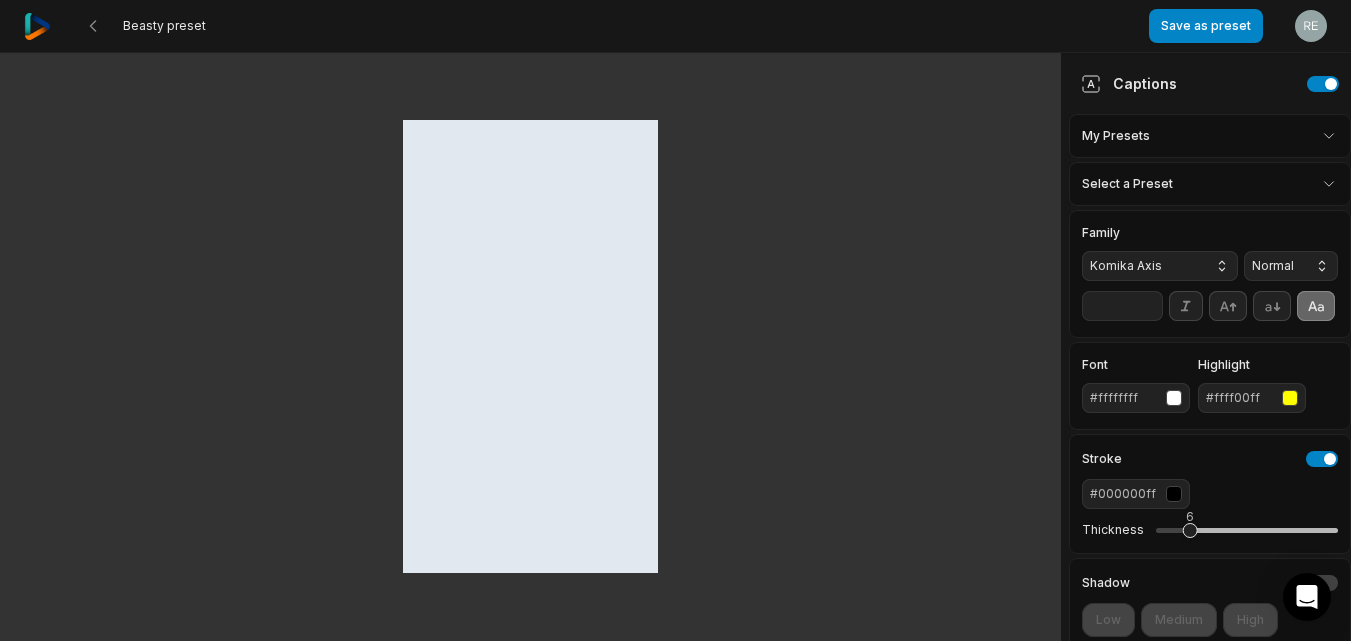 scroll, scrollTop: 0, scrollLeft: 0, axis: both 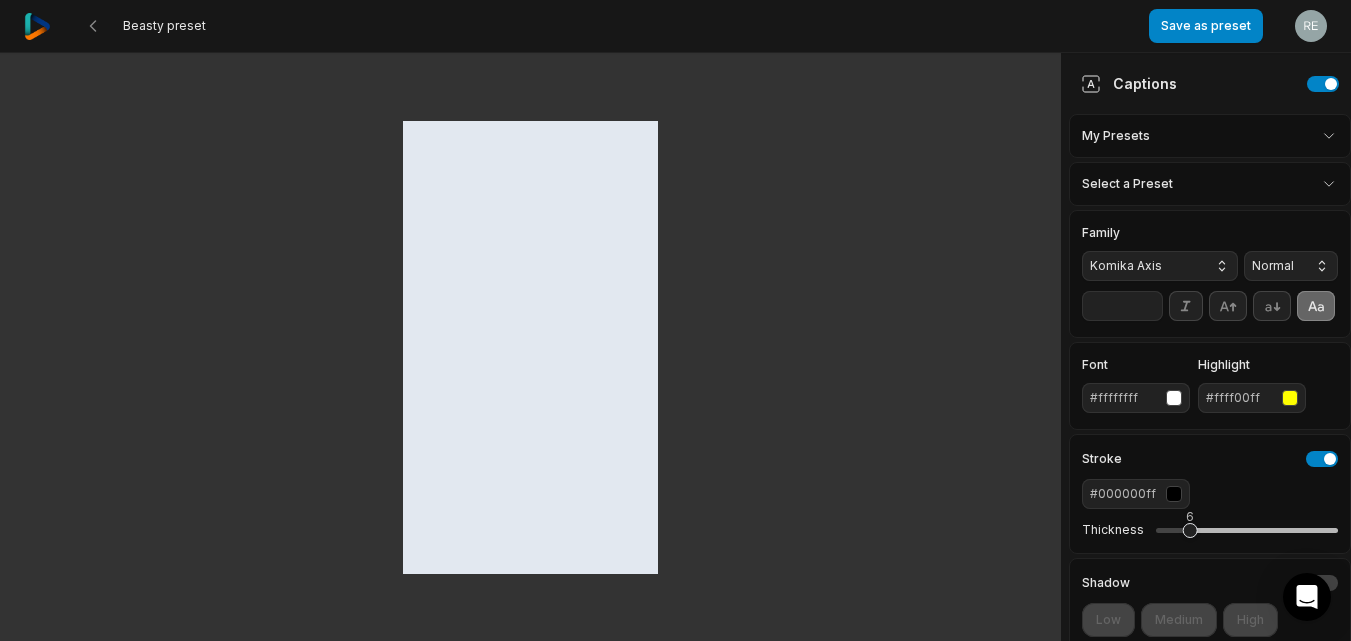 click 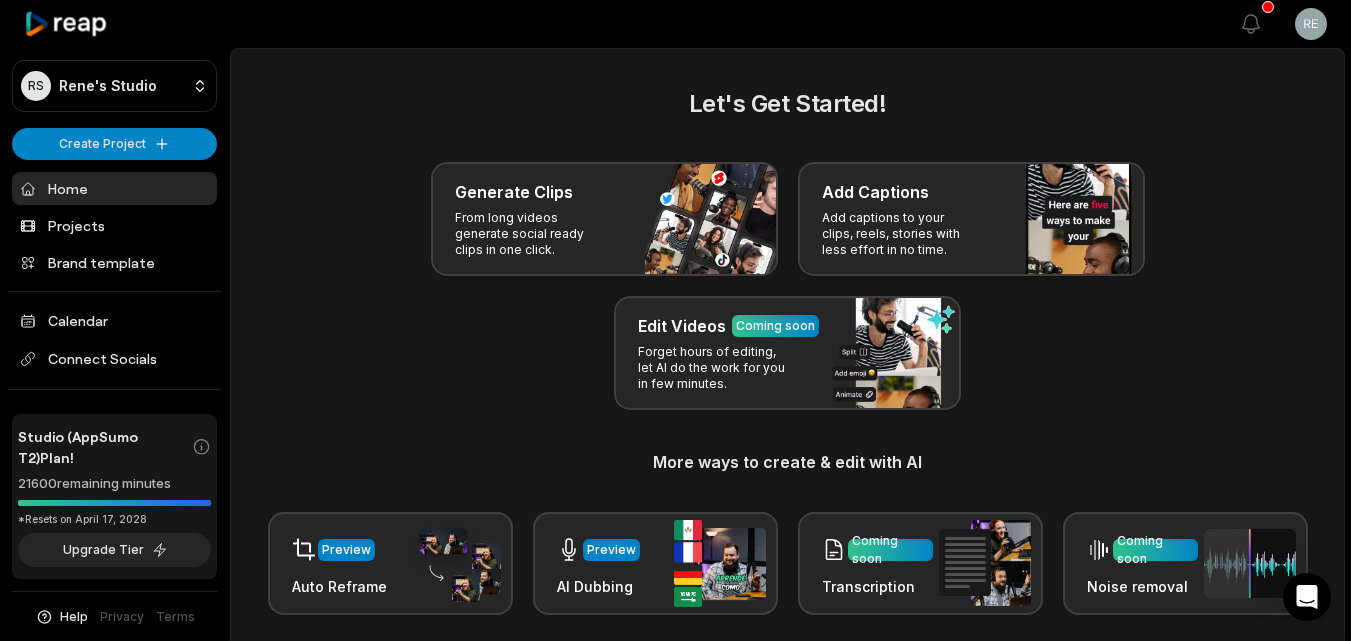 click on "Add captions to your clips, reels, stories with less effort in no time." at bounding box center [899, 234] 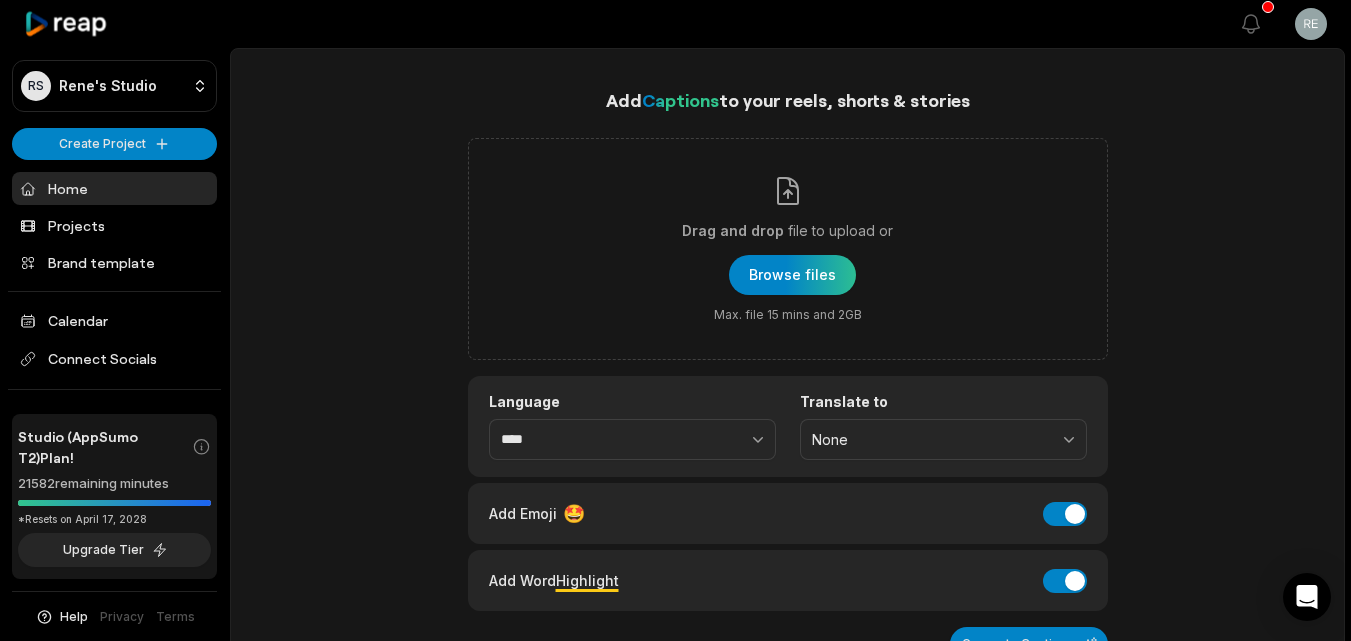 click at bounding box center [792, 275] 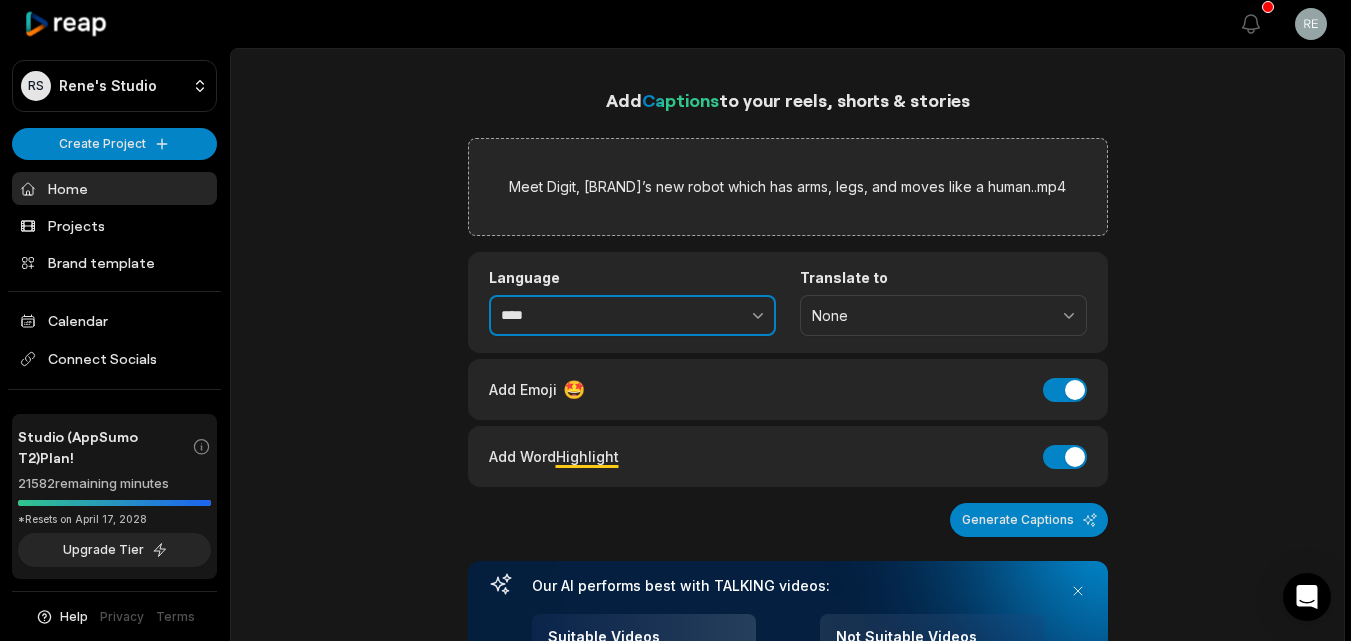 click on "****" at bounding box center [632, 316] 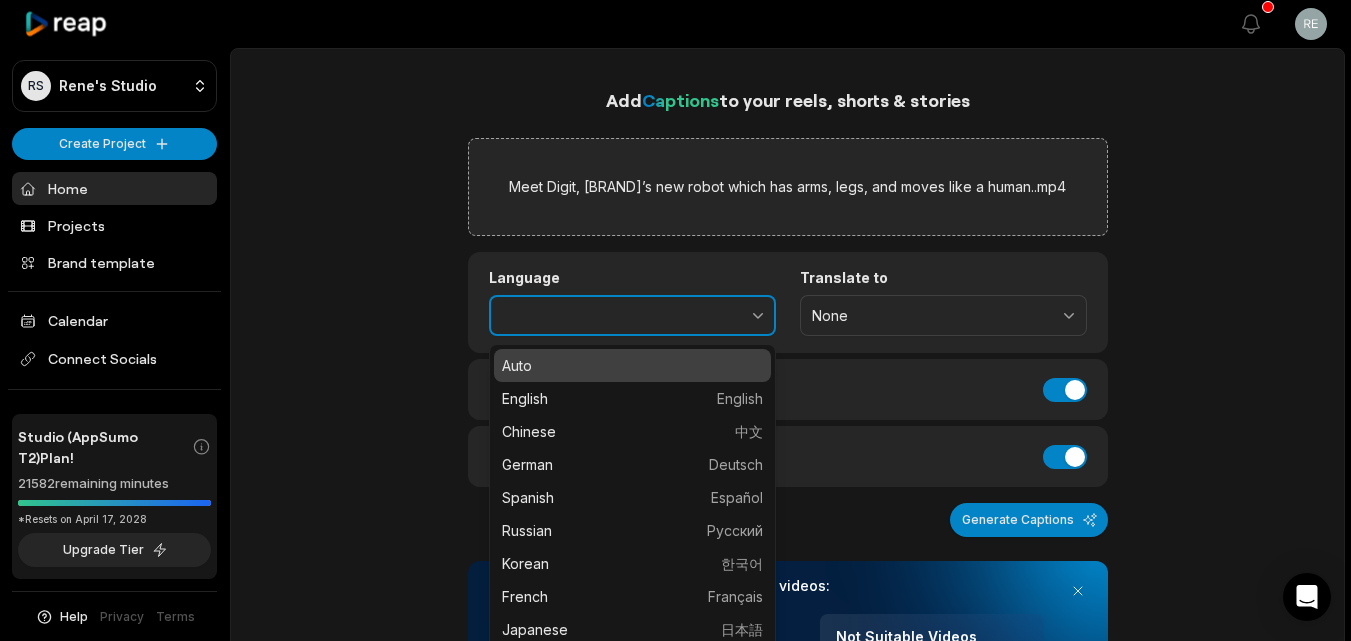 click at bounding box center [714, 316] 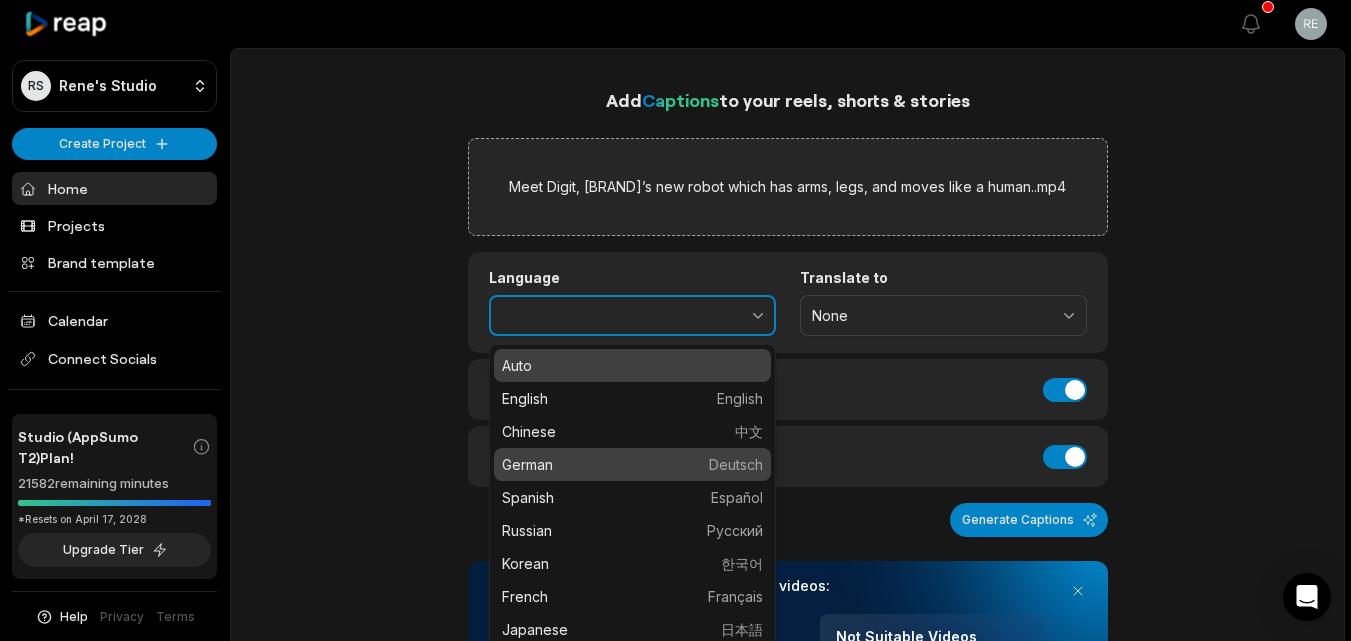 type on "******" 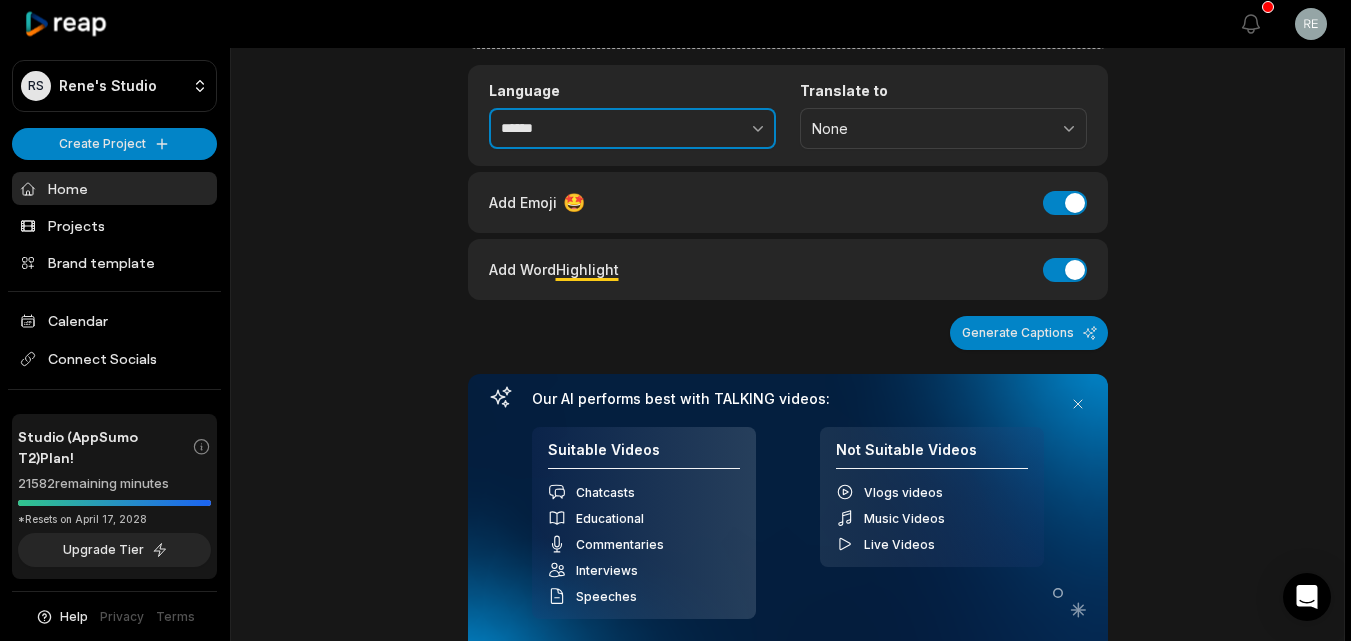 scroll, scrollTop: 220, scrollLeft: 0, axis: vertical 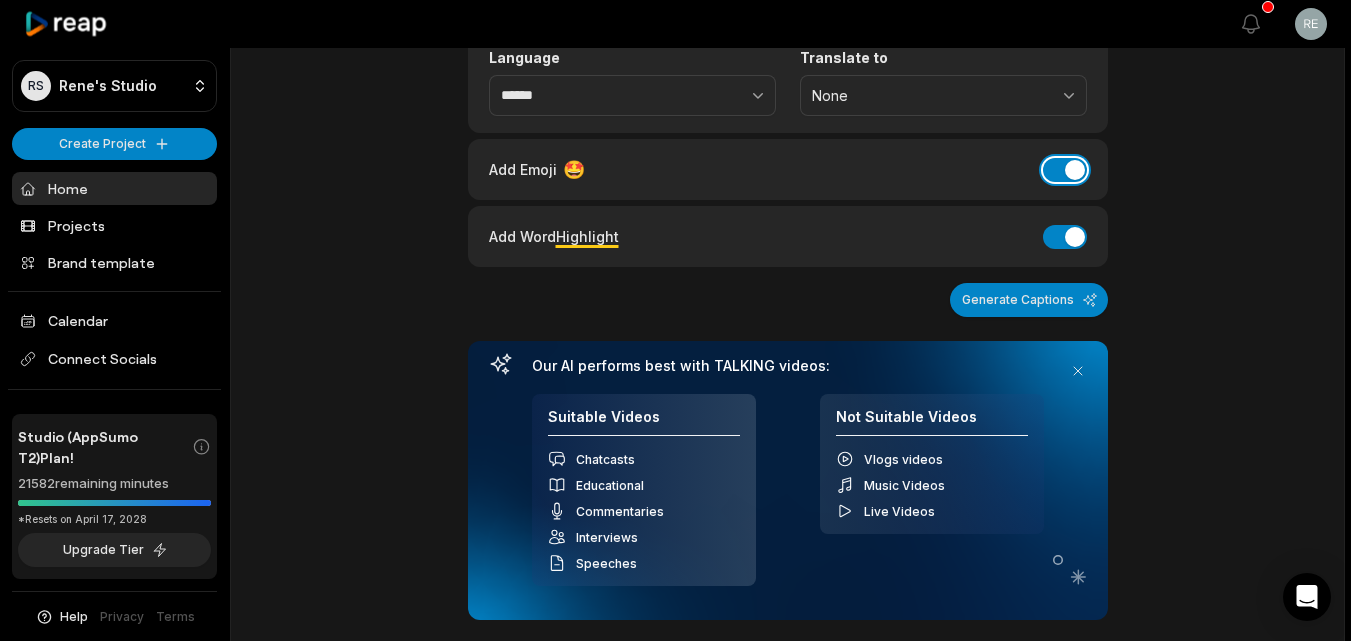 click on "Add Emoji" at bounding box center (1065, 170) 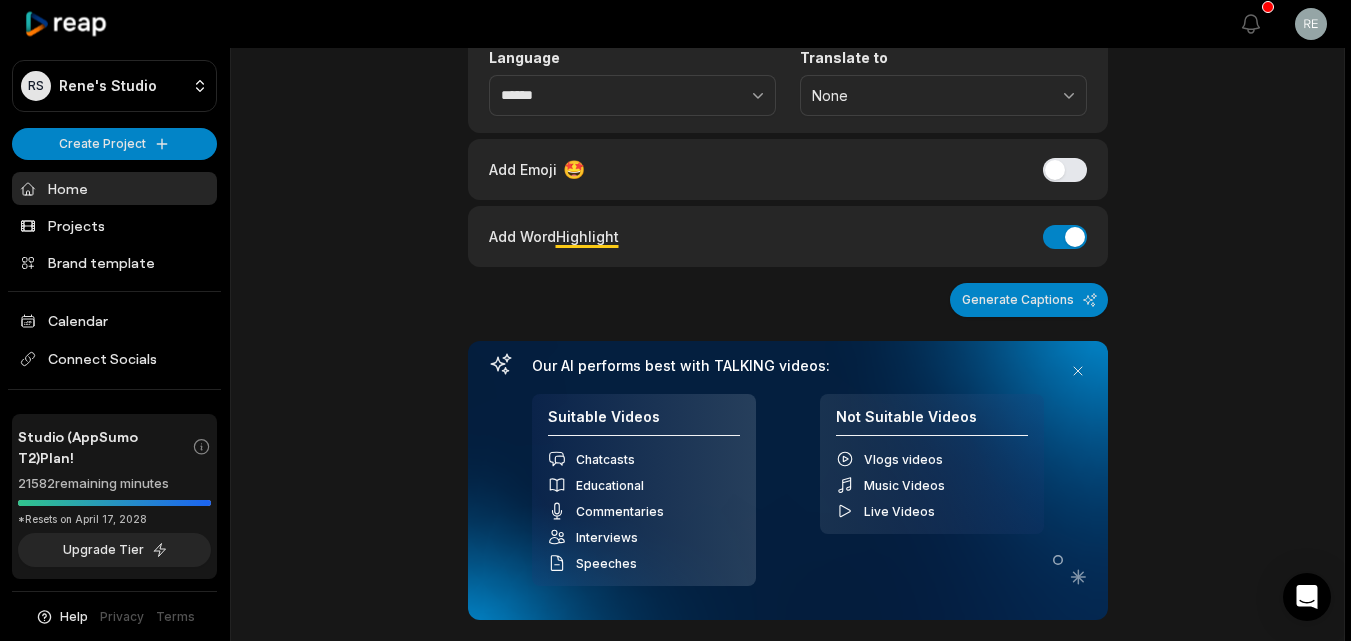 click on "Generate Captions" at bounding box center (1029, 300) 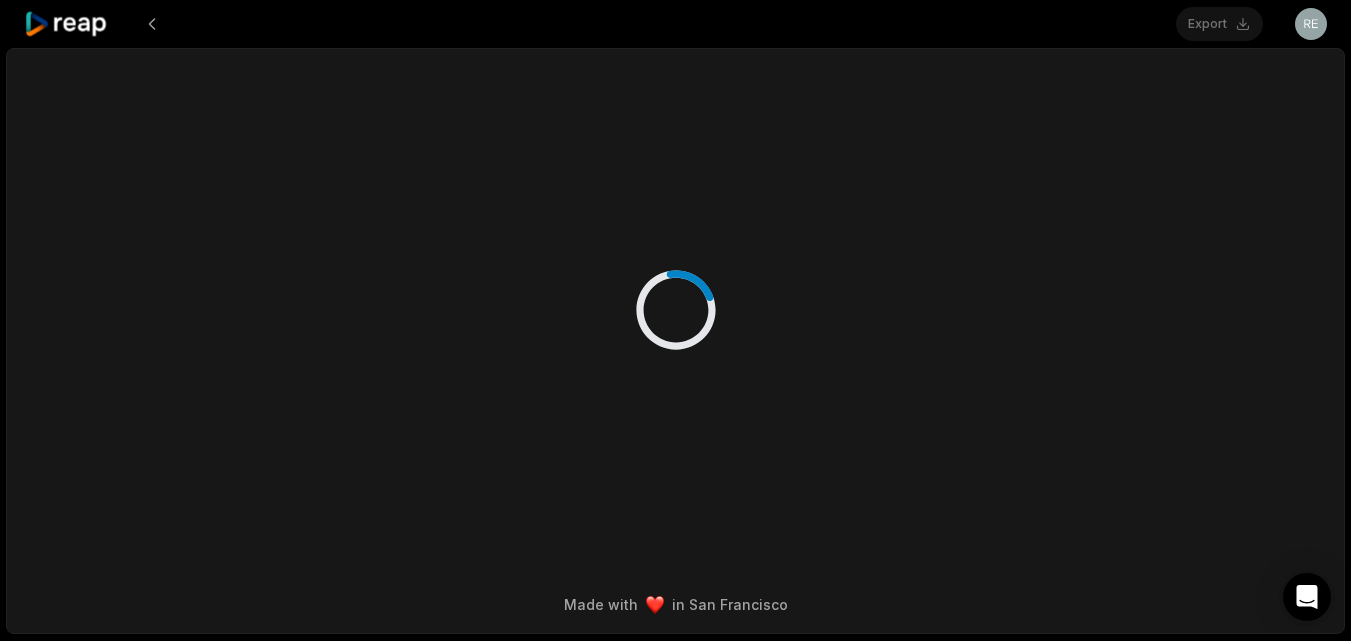 scroll, scrollTop: 0, scrollLeft: 0, axis: both 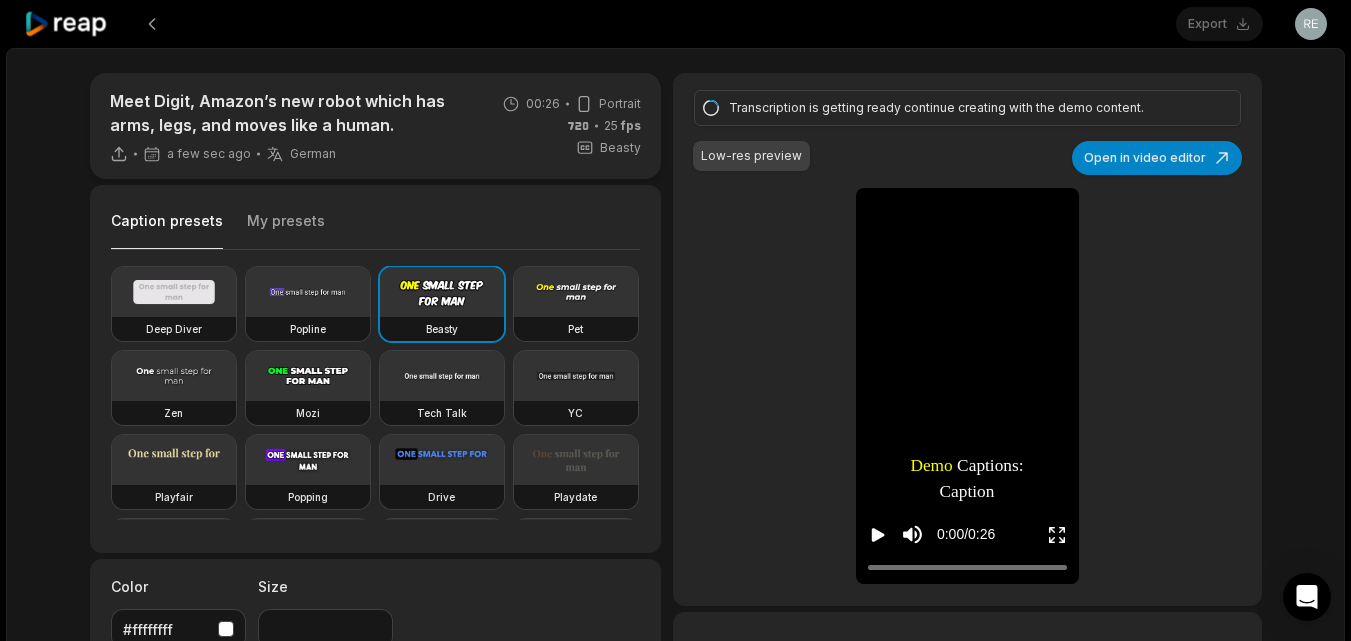 click on "Open in video editor" at bounding box center (1157, 158) 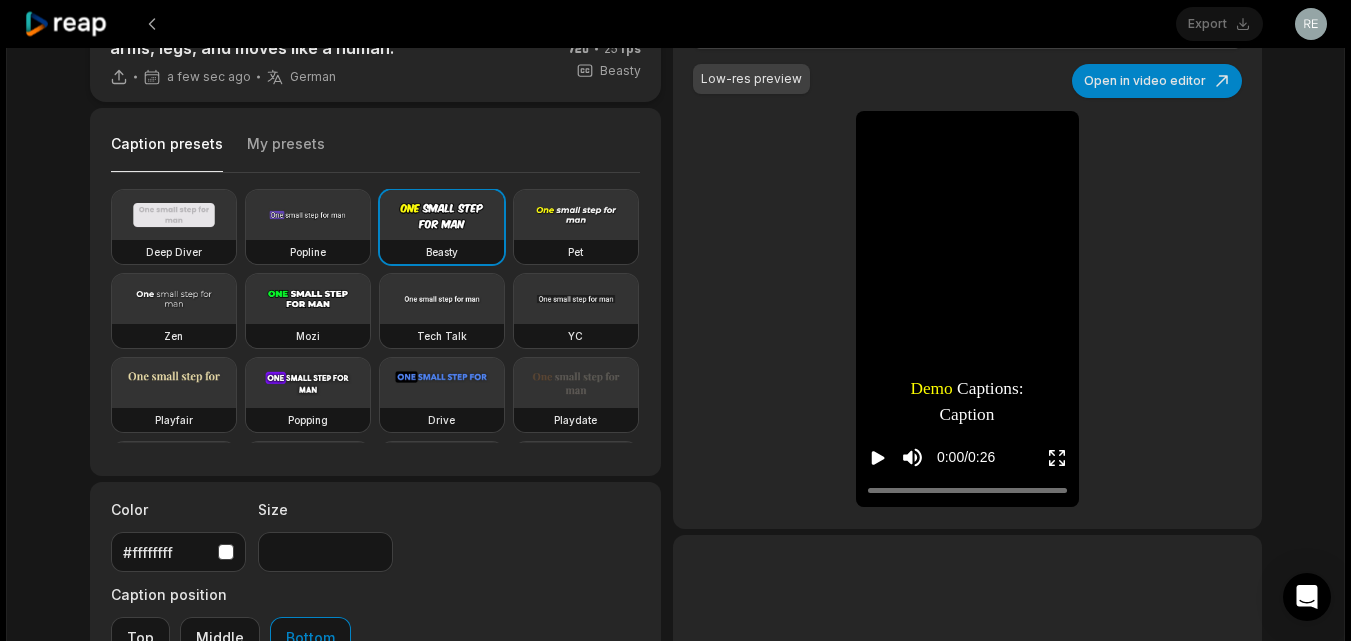 scroll, scrollTop: 0, scrollLeft: 0, axis: both 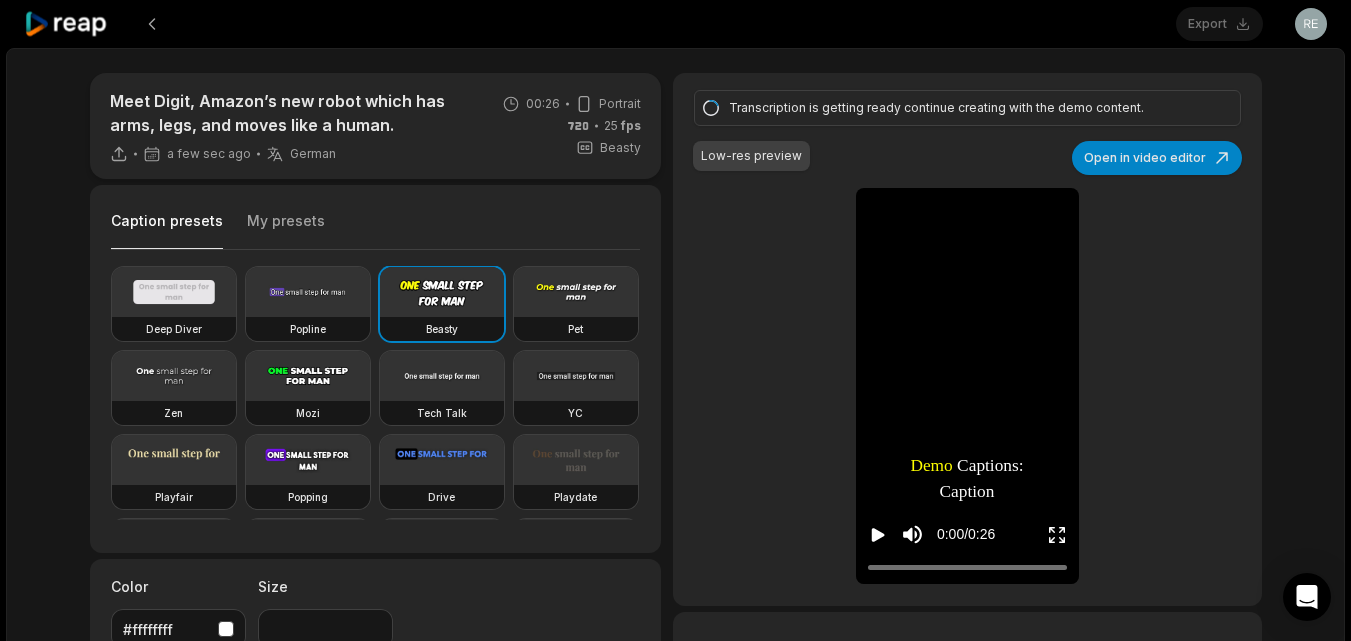 click on "Open in video editor" at bounding box center (1157, 158) 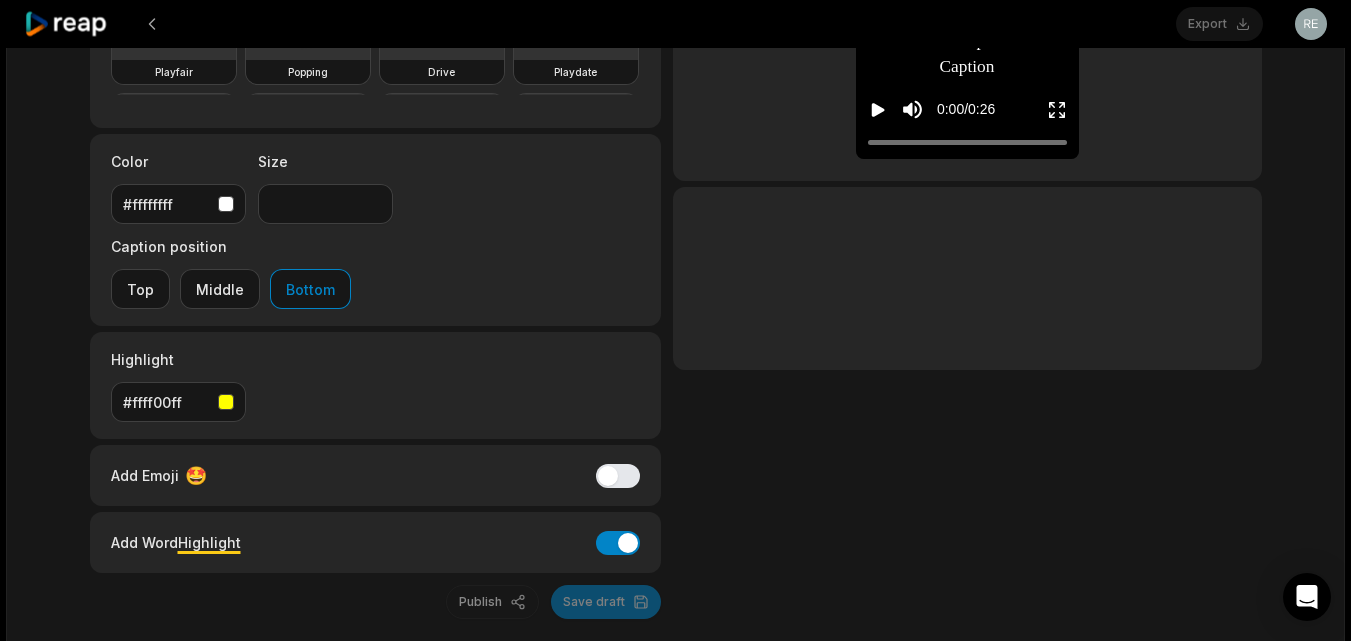 scroll, scrollTop: 0, scrollLeft: 0, axis: both 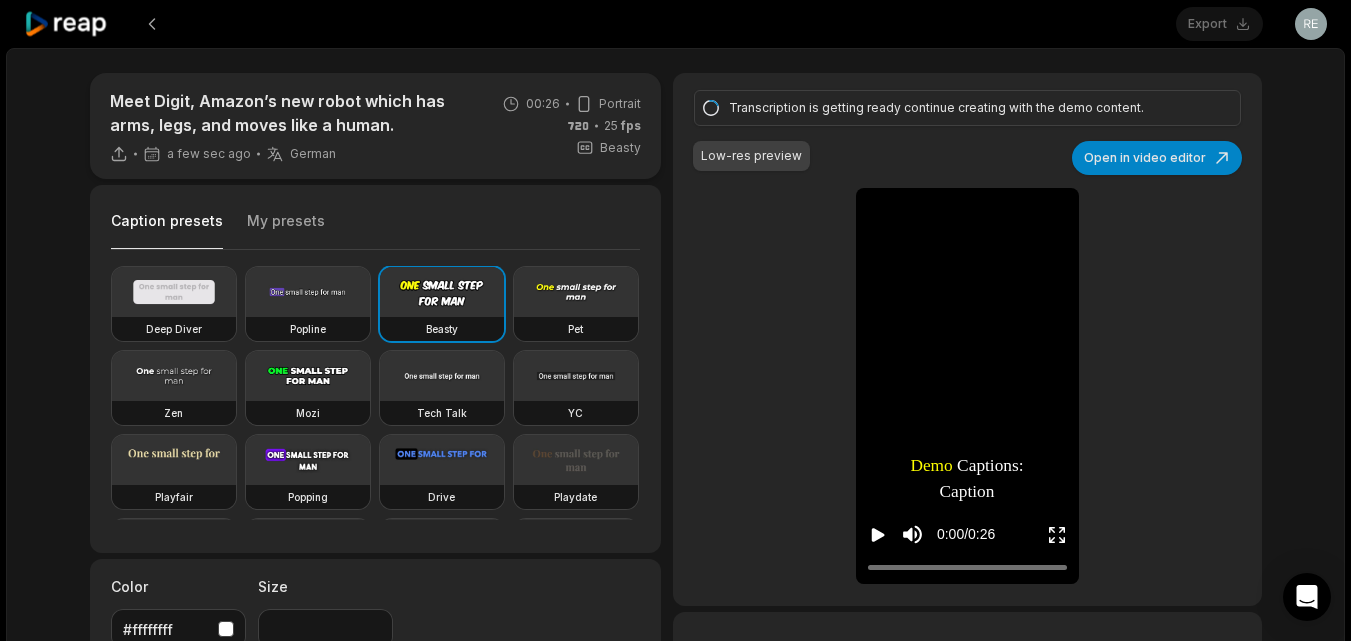 click at bounding box center (152, 24) 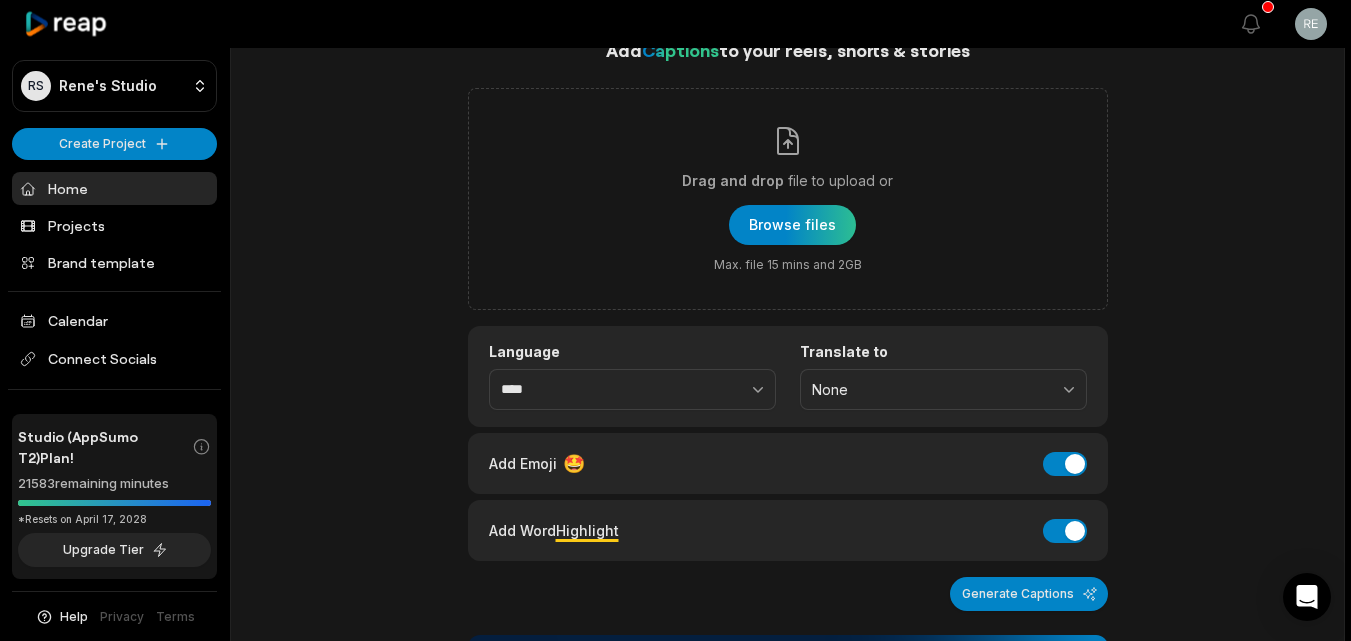 scroll, scrollTop: 0, scrollLeft: 0, axis: both 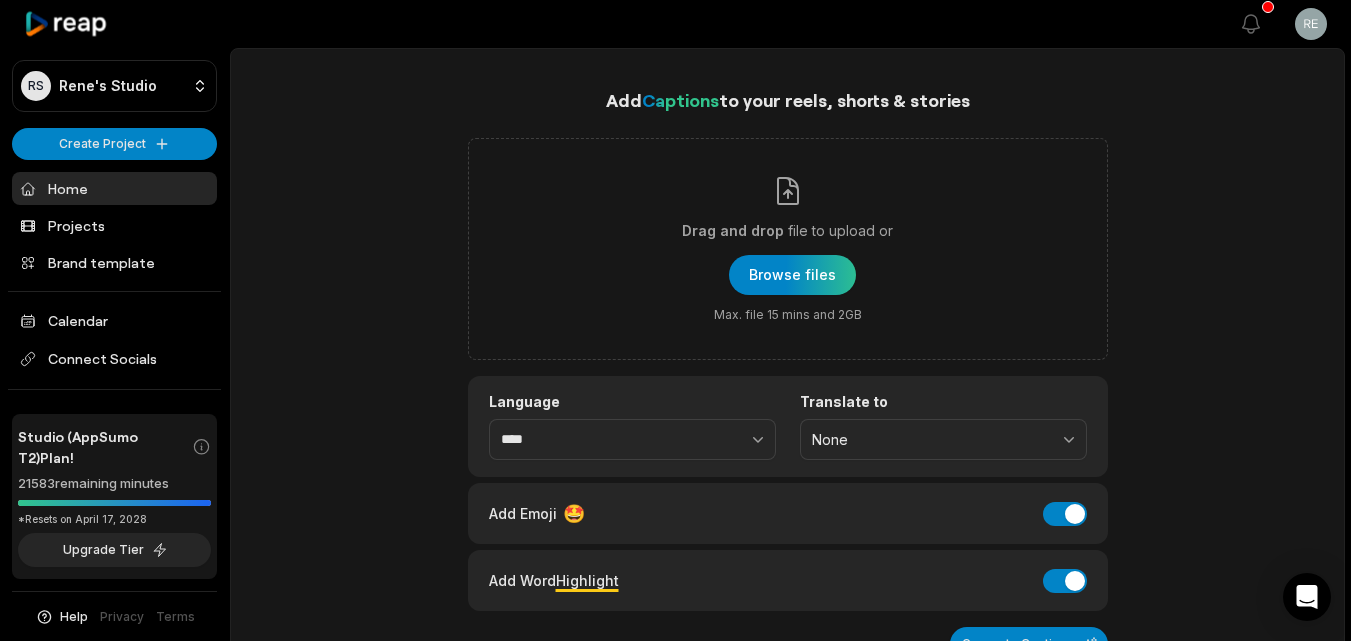click at bounding box center (792, 275) 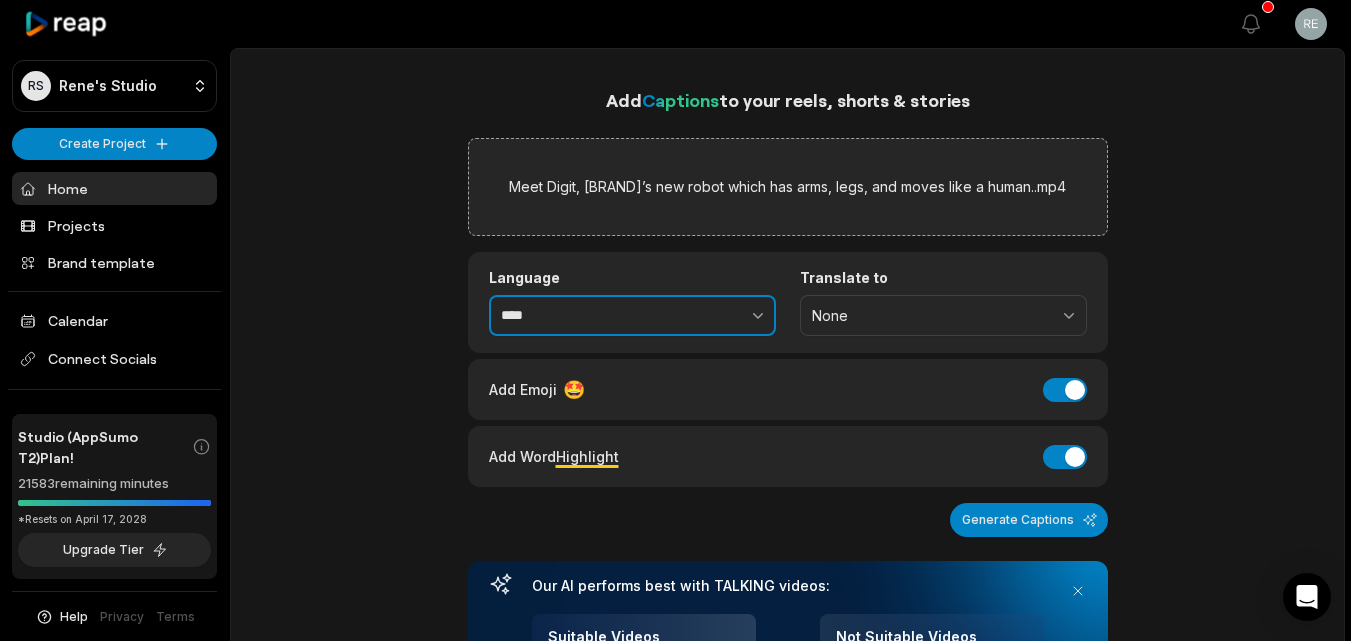 click at bounding box center [714, 316] 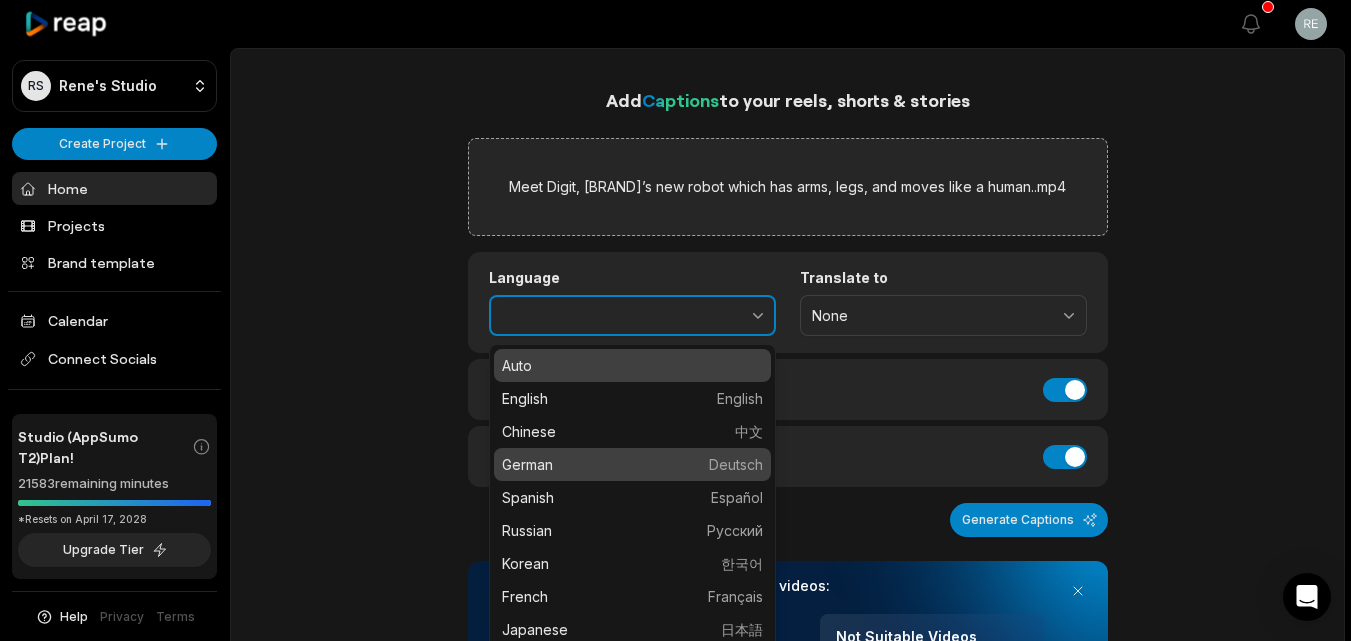 type on "******" 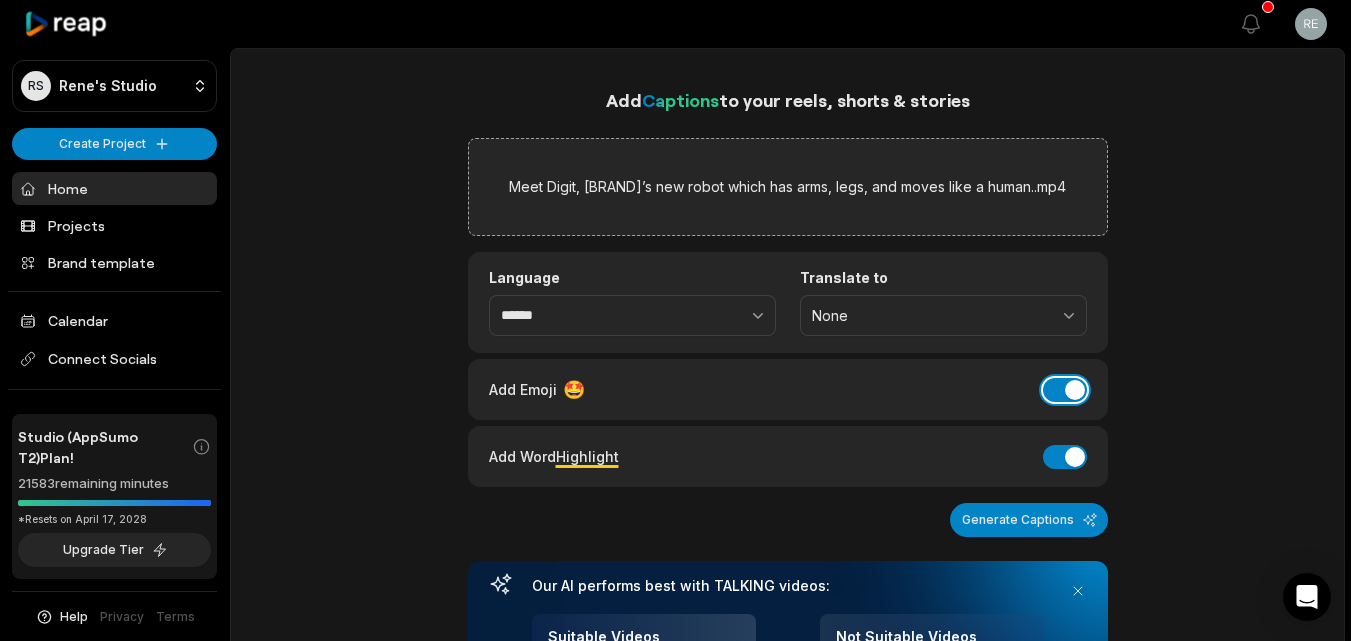 click on "Add Emoji" at bounding box center [1065, 390] 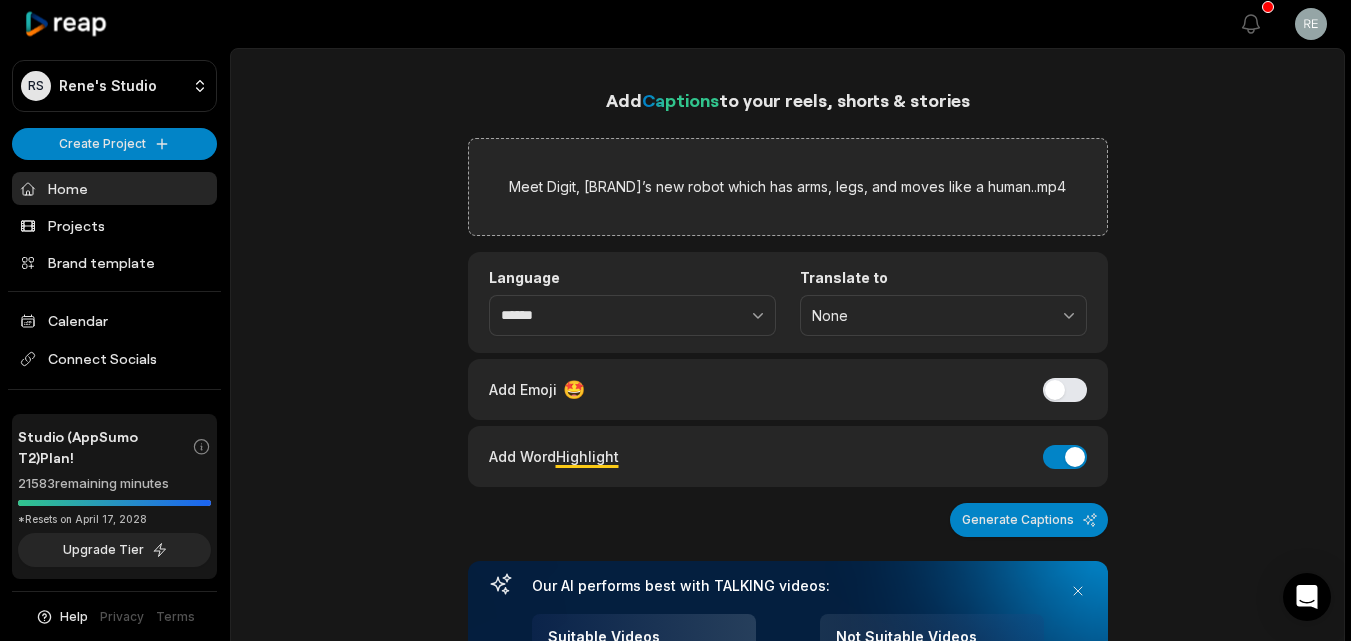 click on "Generate Captions" at bounding box center (1029, 520) 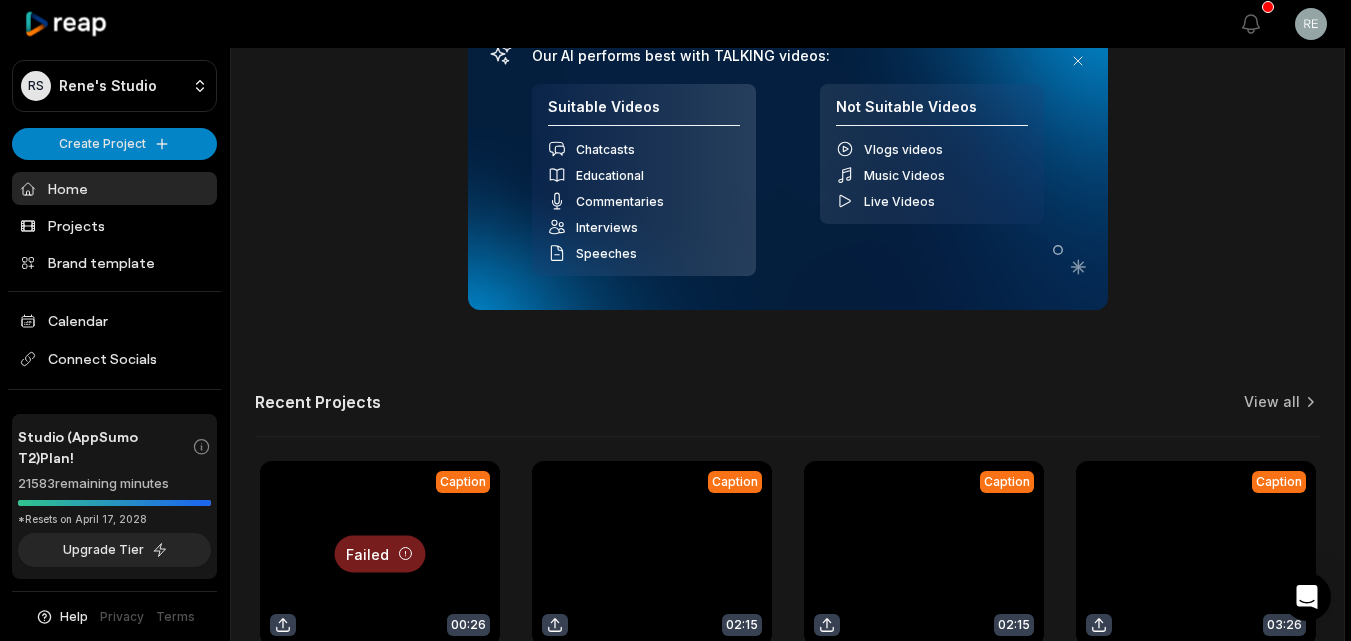 scroll, scrollTop: 533, scrollLeft: 0, axis: vertical 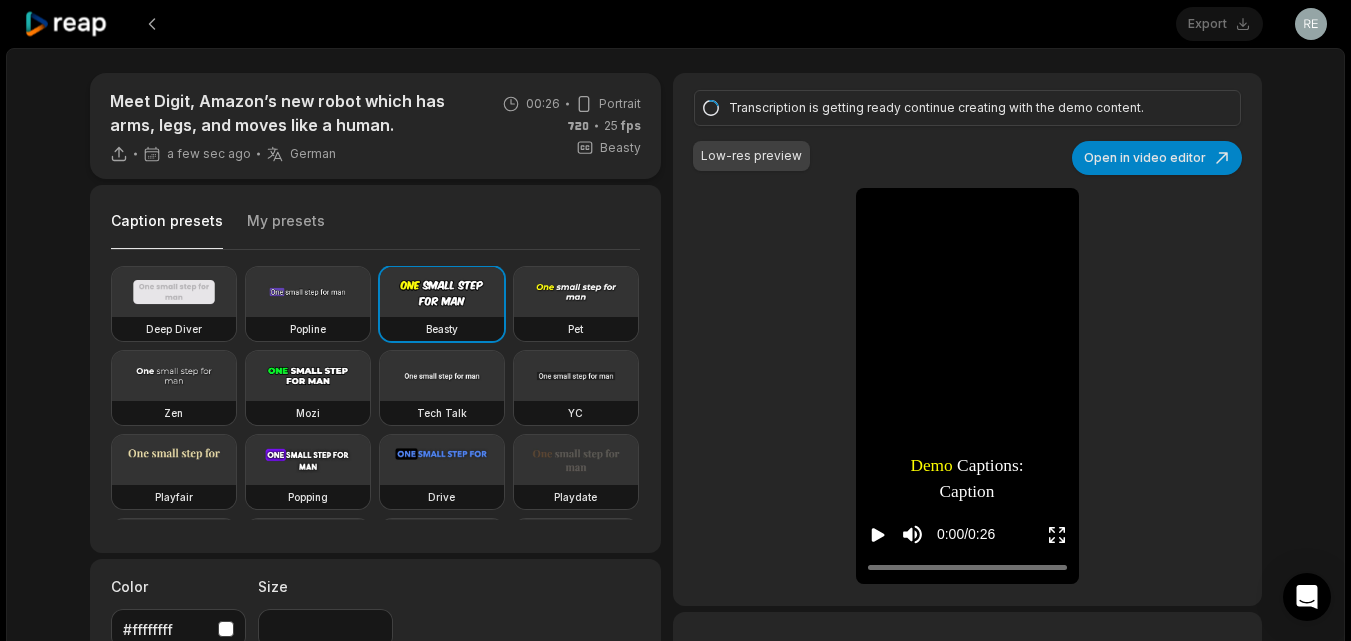 click on "Open in video editor" at bounding box center (1157, 158) 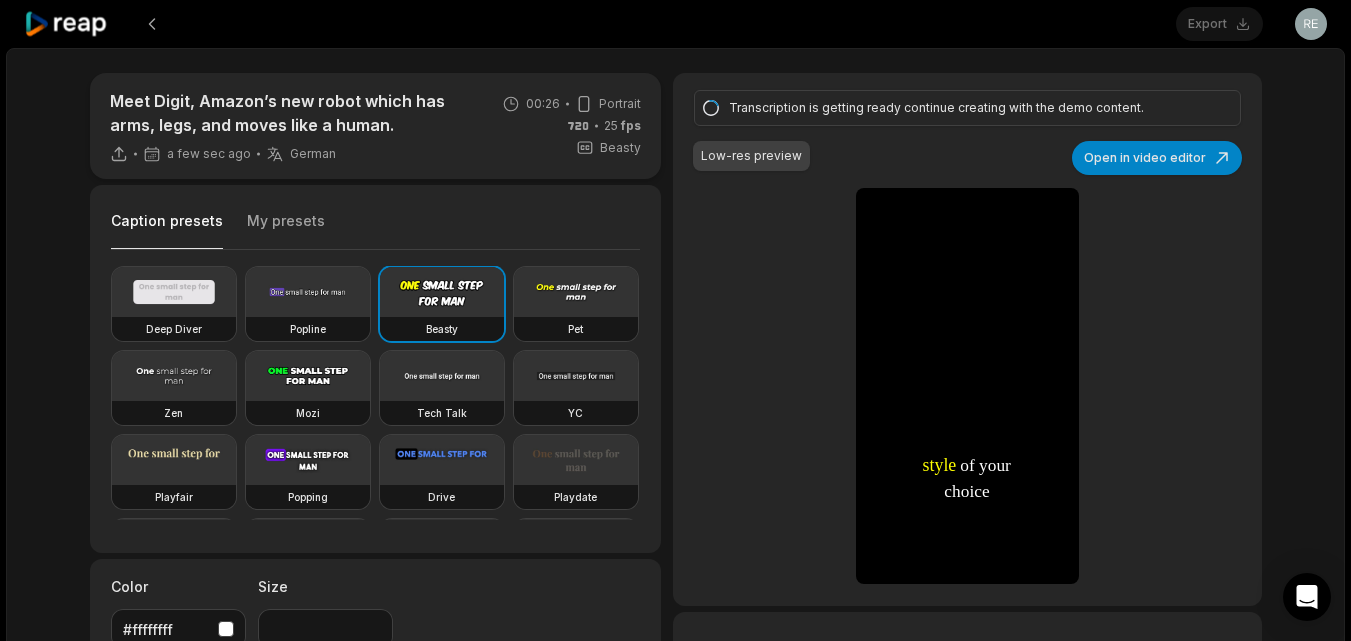 click at bounding box center [174, 460] 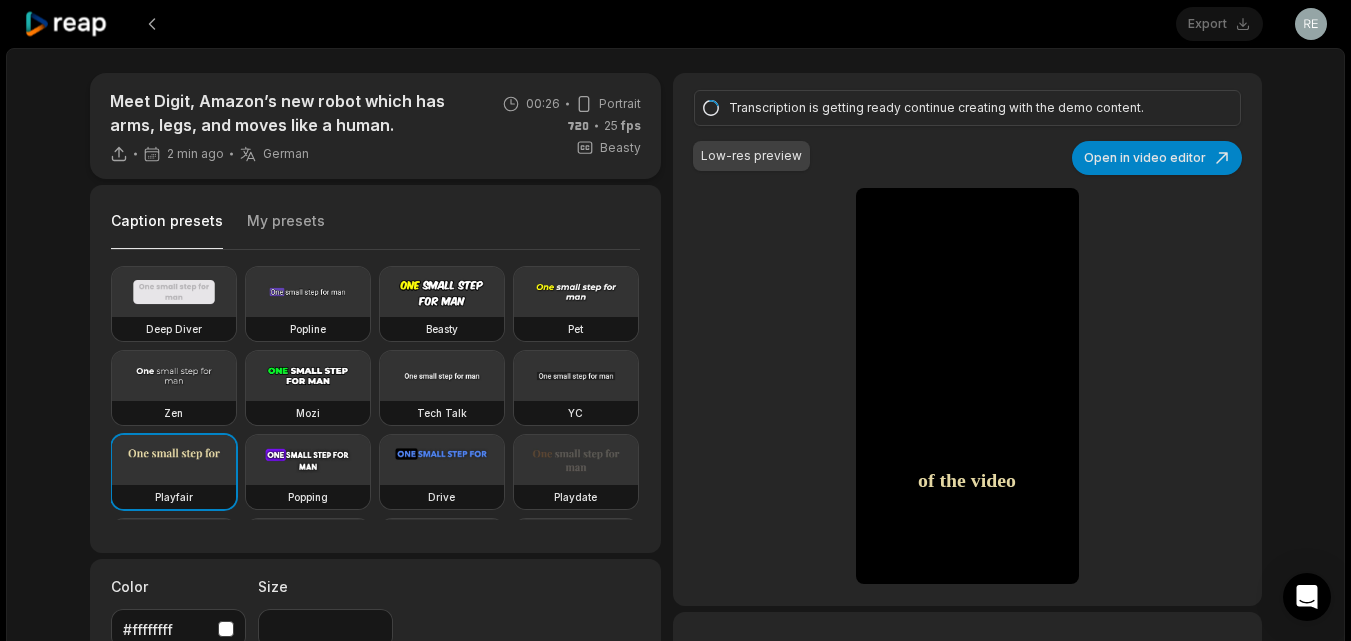 click at bounding box center (576, 376) 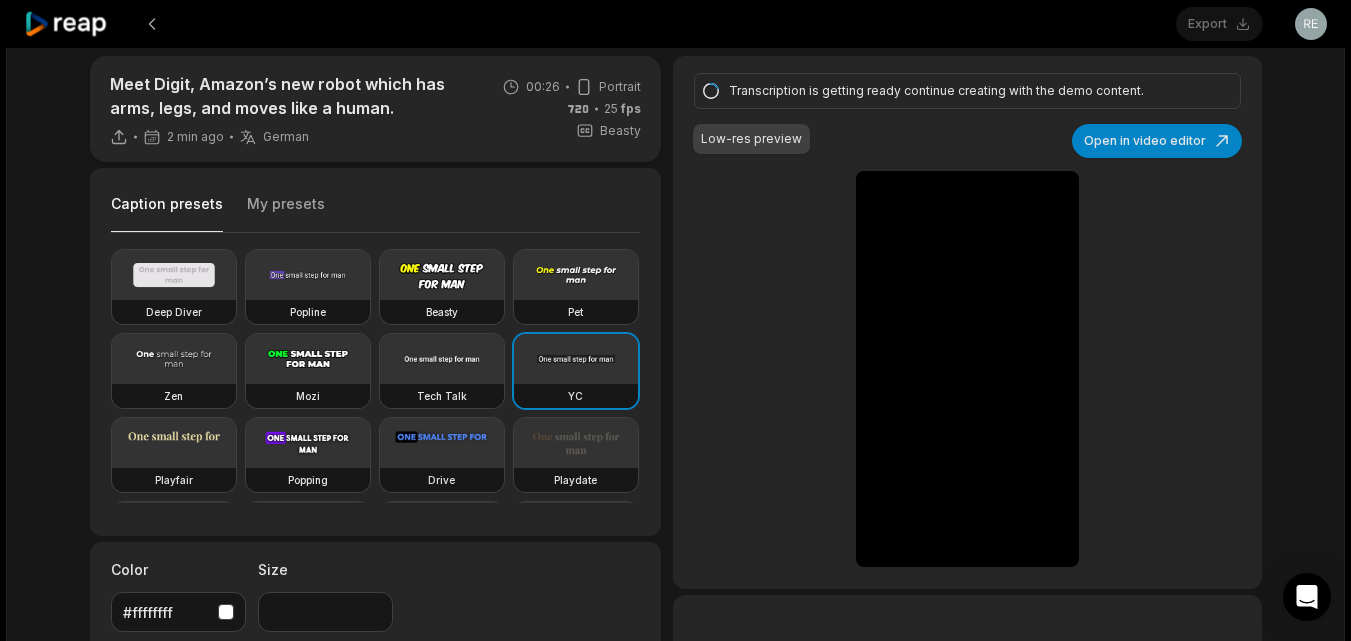 scroll, scrollTop: 73, scrollLeft: 0, axis: vertical 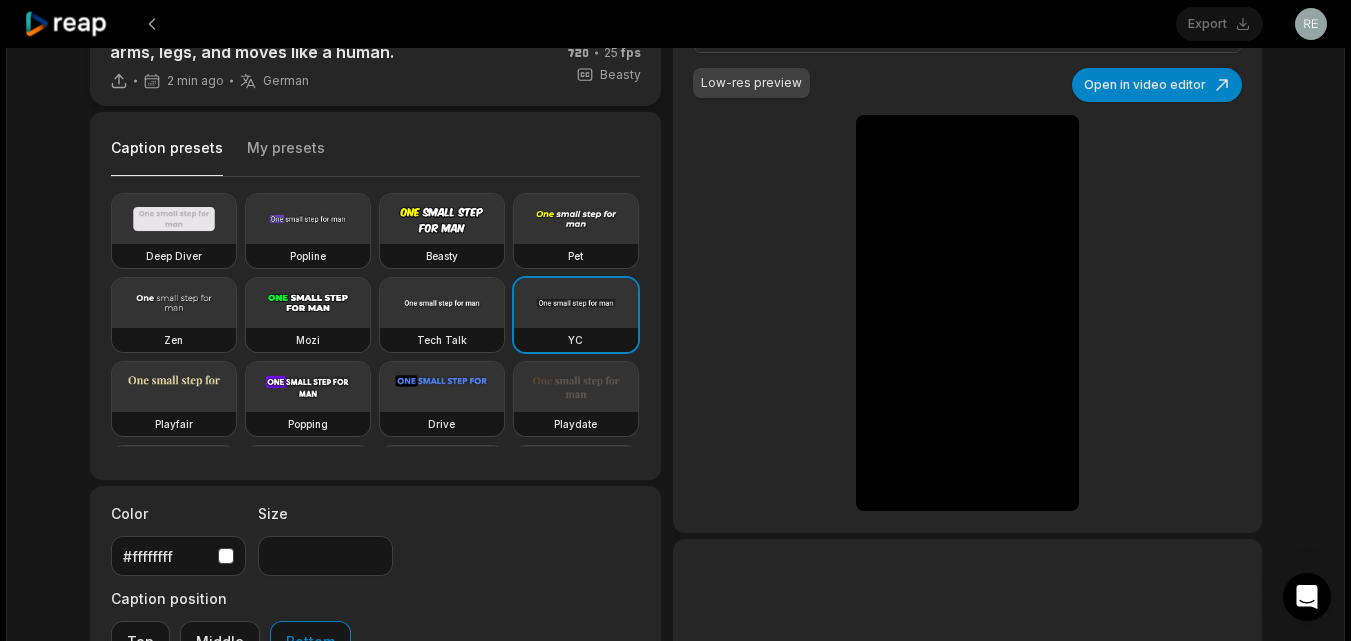 click at bounding box center (442, 303) 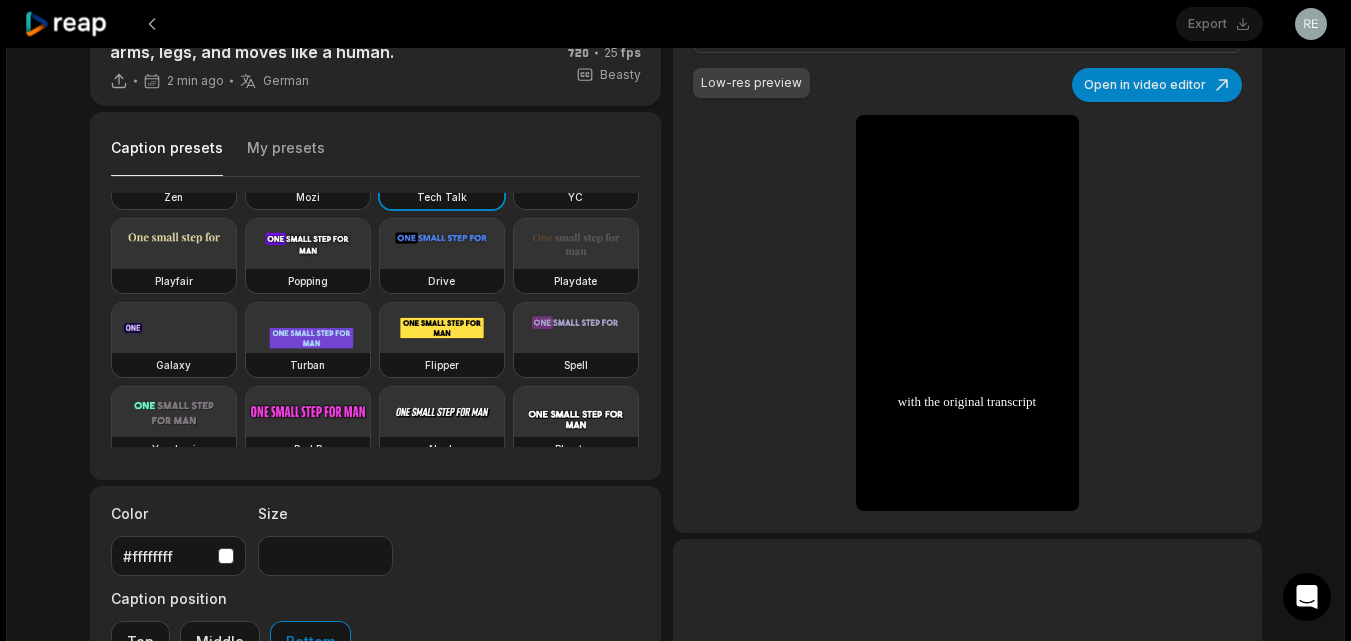 scroll, scrollTop: 210, scrollLeft: 0, axis: vertical 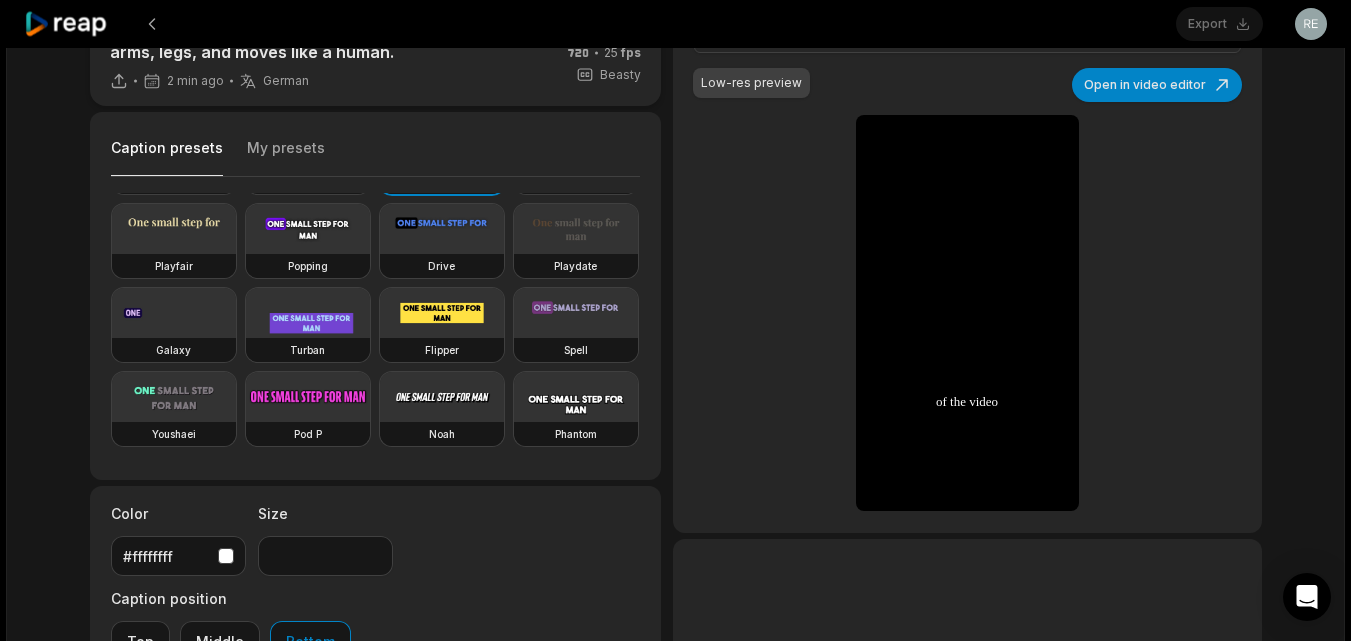 click at bounding box center [442, 229] 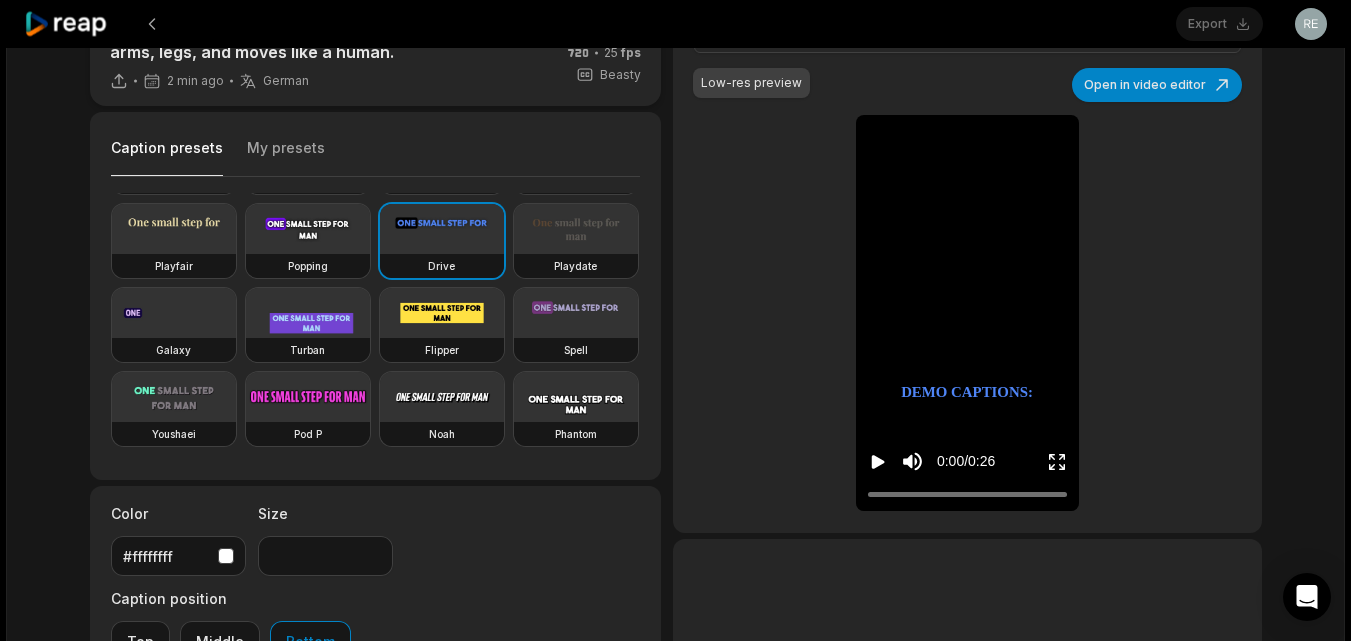 click at bounding box center [174, 397] 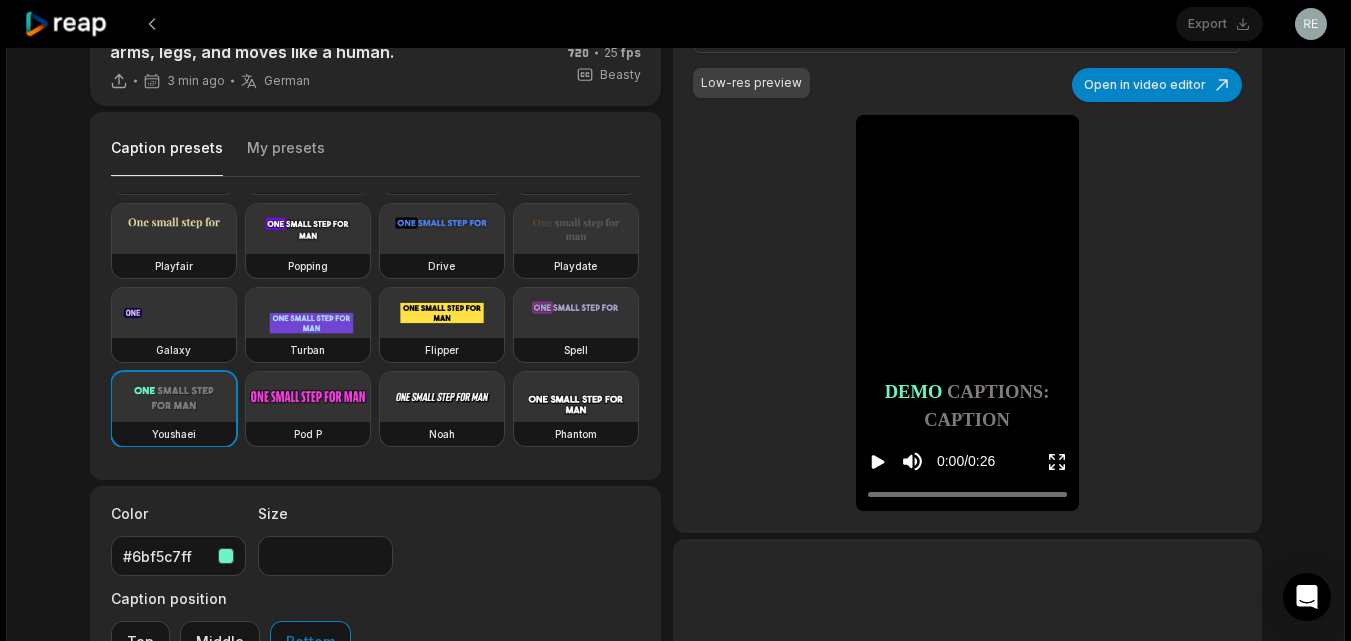 click on "Open in video editor" at bounding box center [1157, 85] 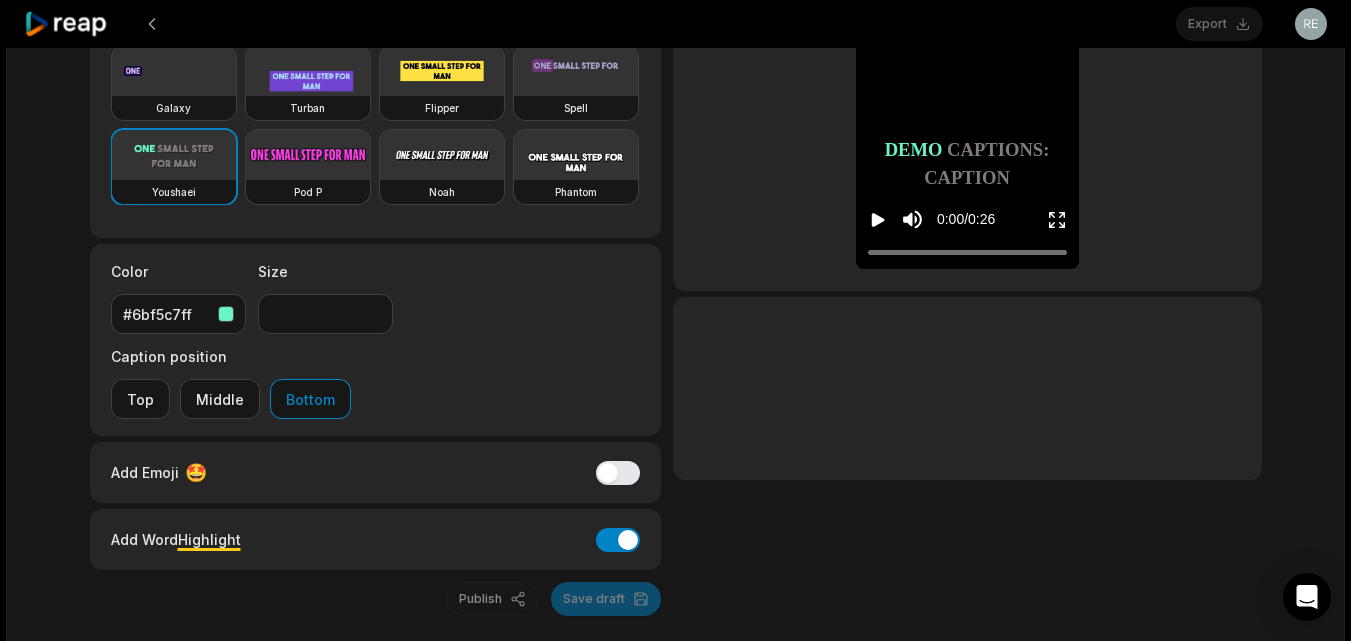 scroll, scrollTop: 0, scrollLeft: 0, axis: both 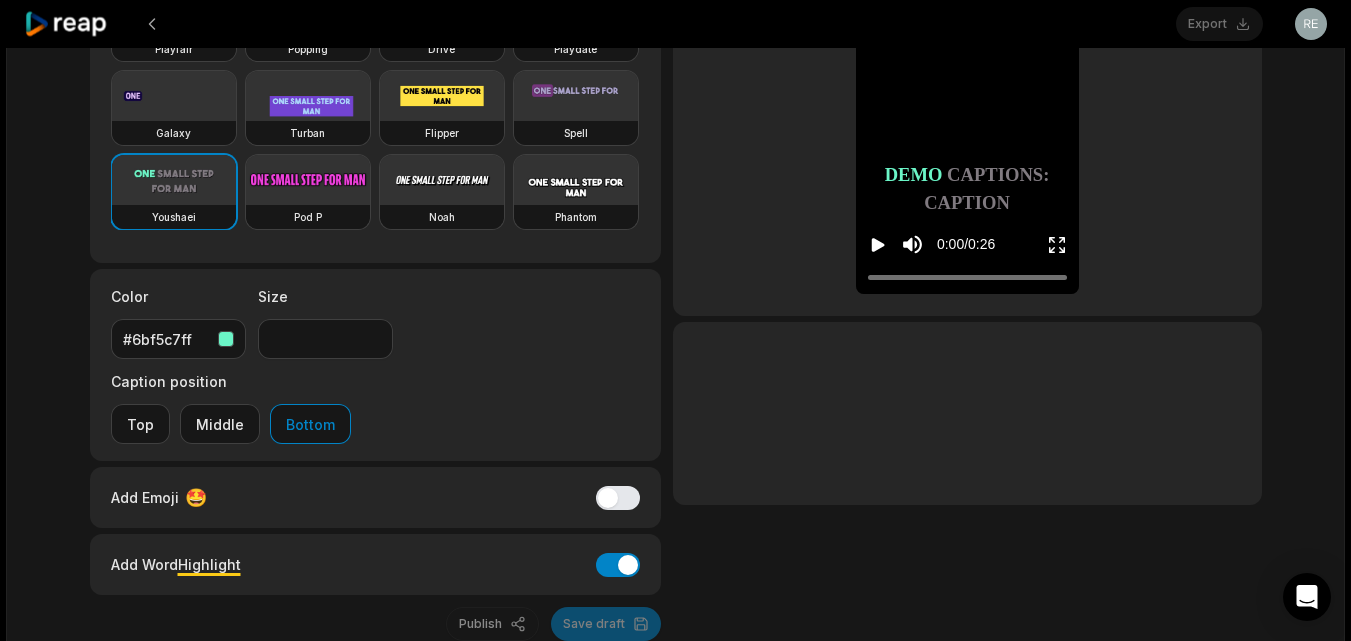 click 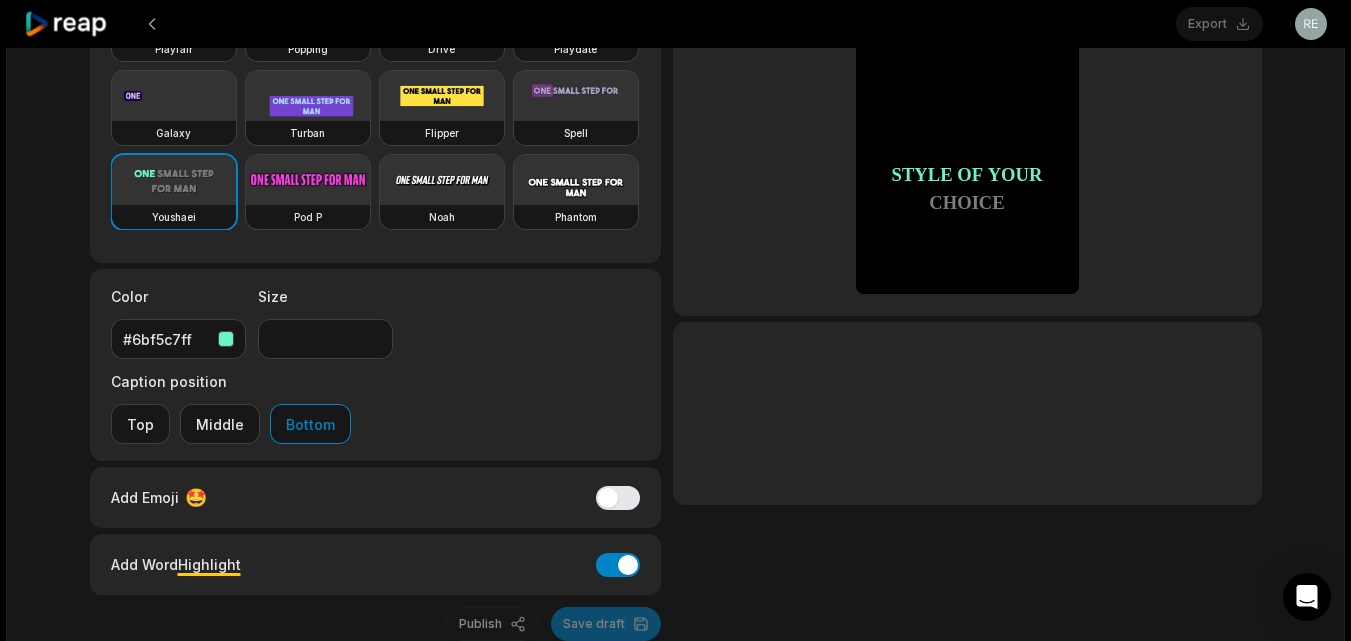 click at bounding box center (967, 413) 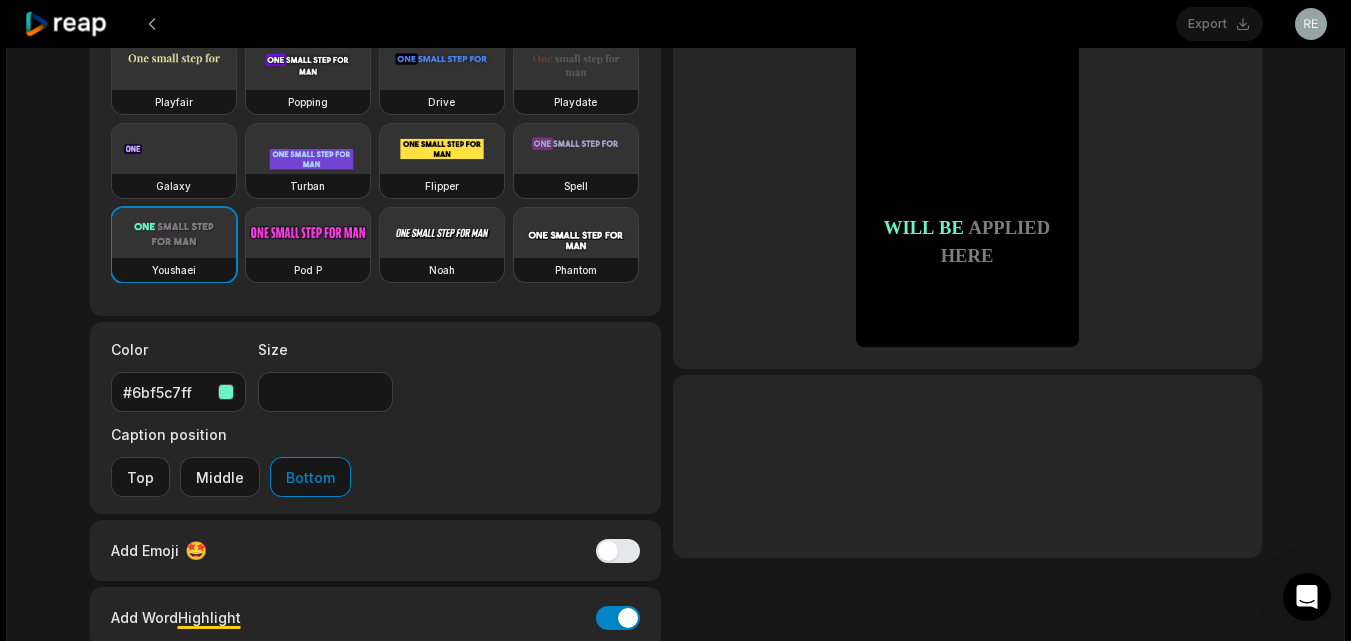 scroll, scrollTop: 110, scrollLeft: 0, axis: vertical 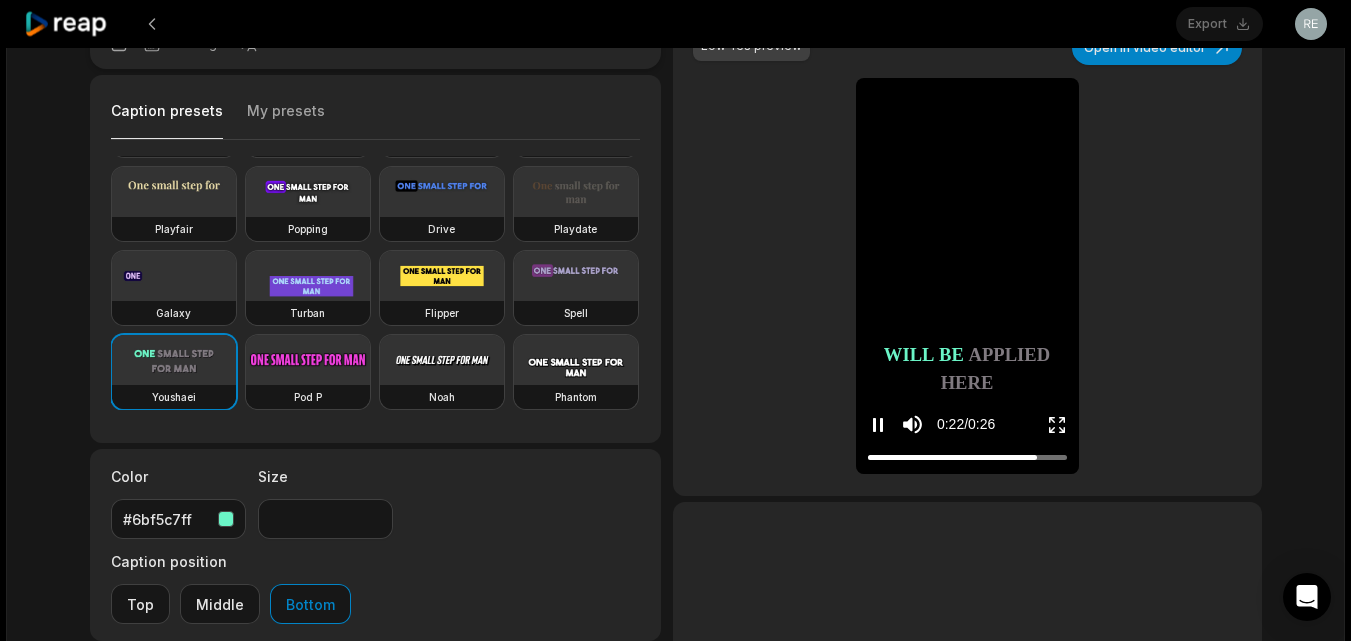 click on "be" at bounding box center [952, 356] 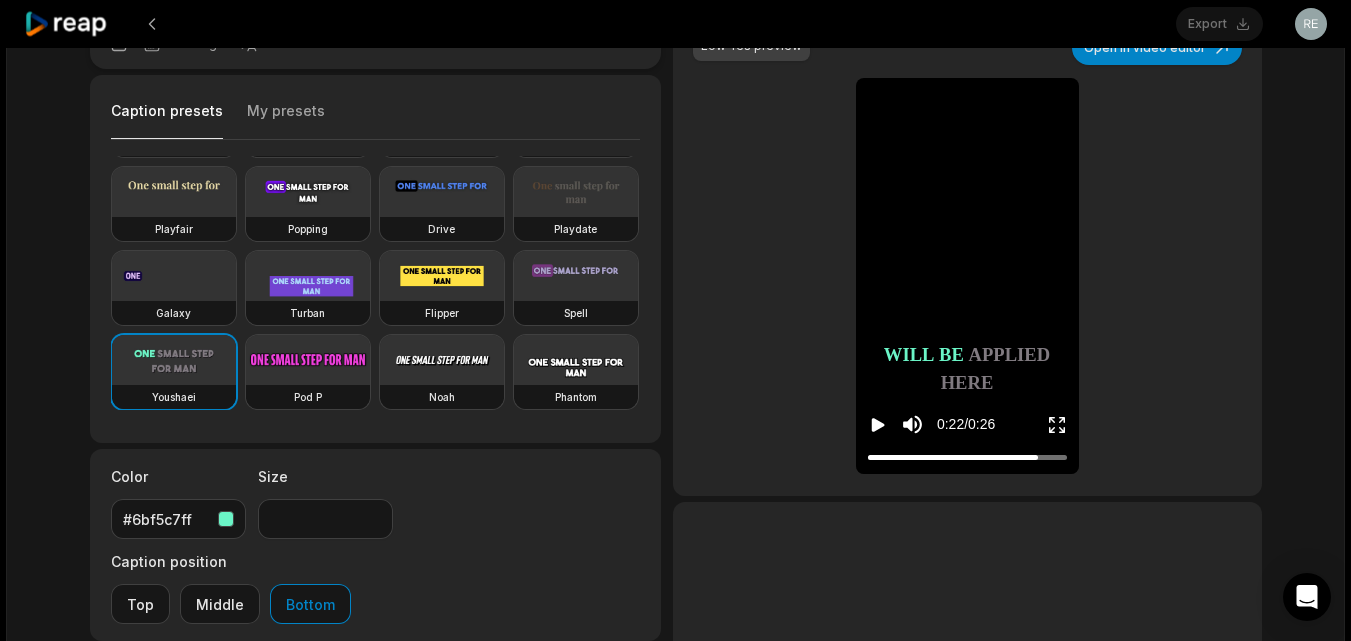 click 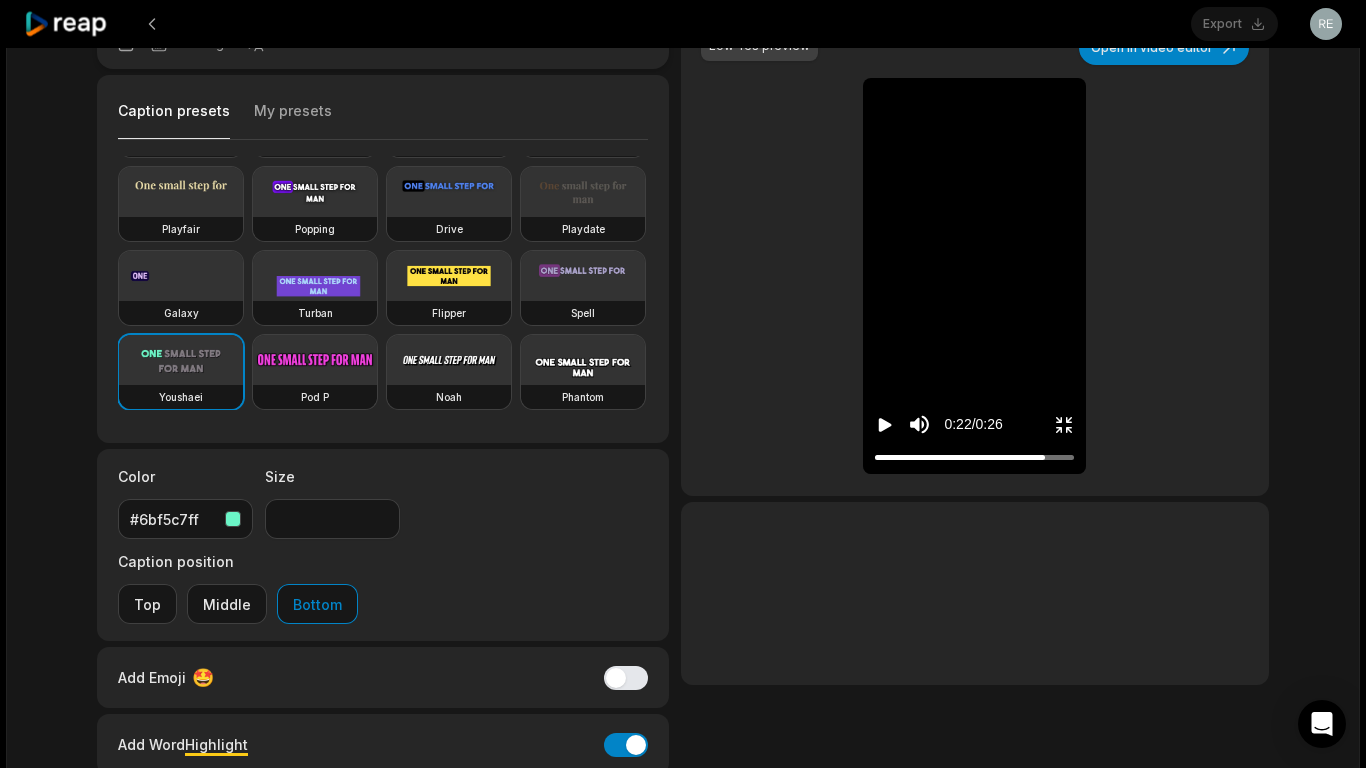 type 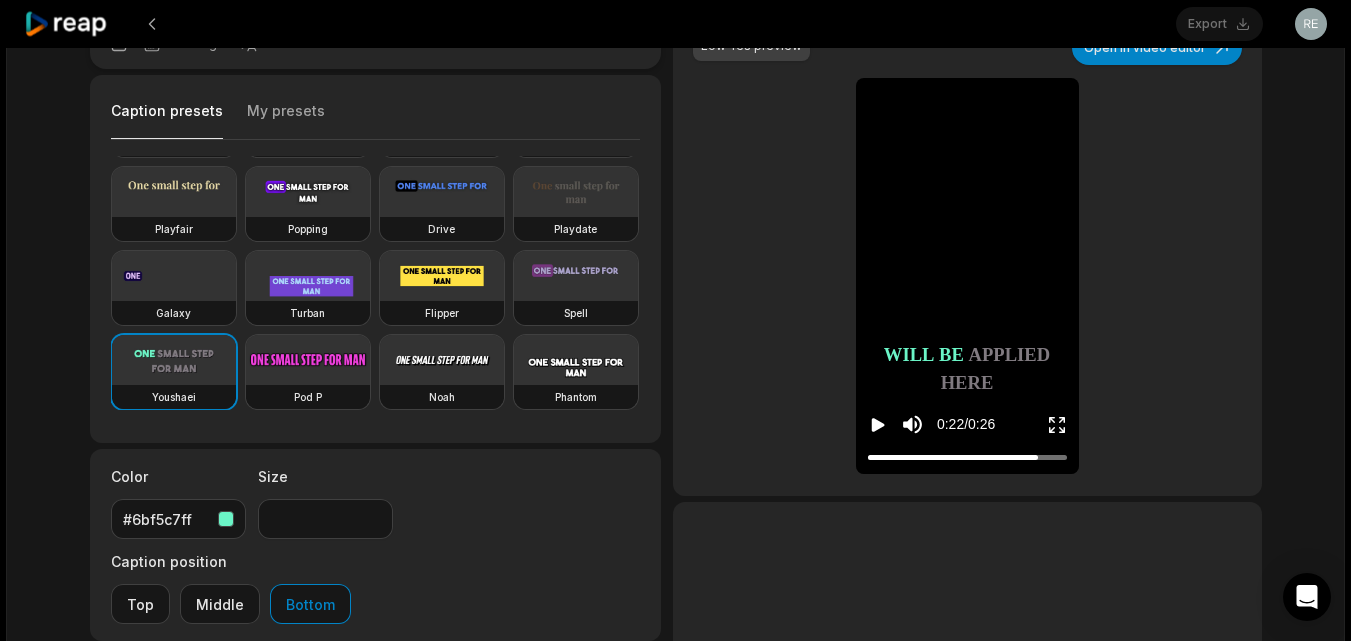 click 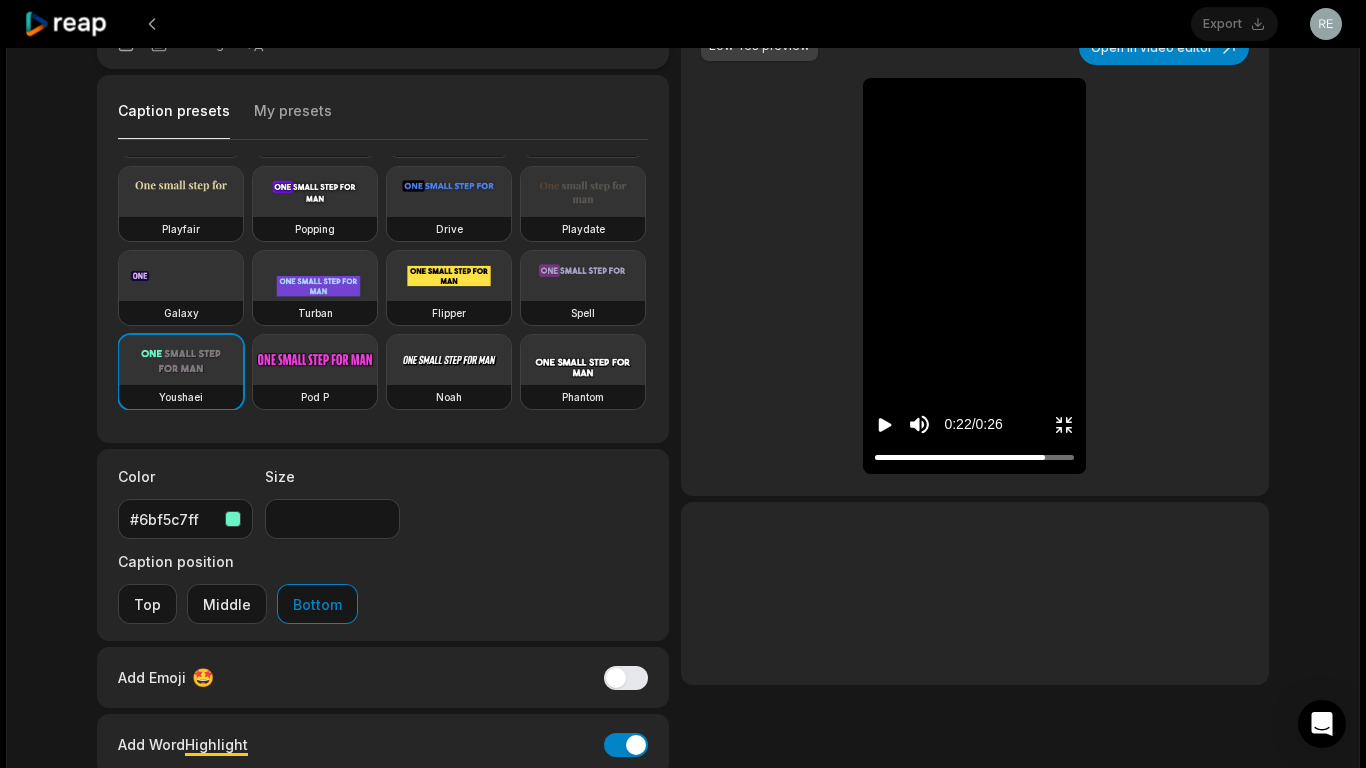 click 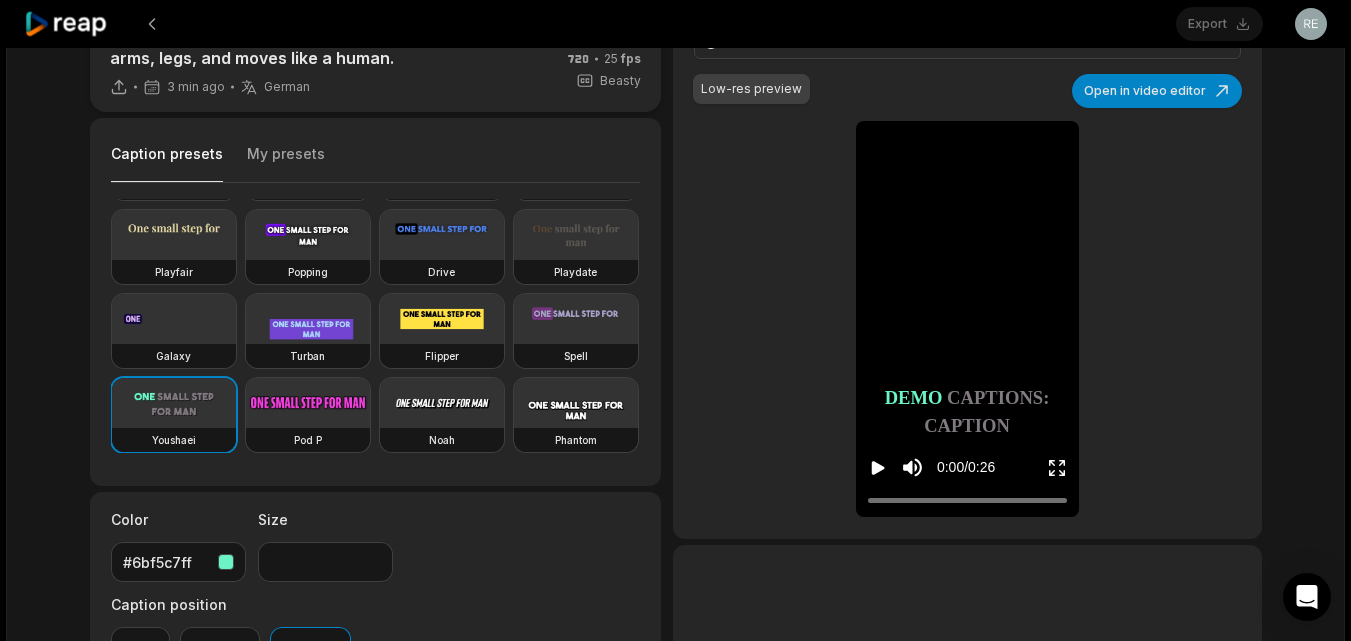 scroll, scrollTop: 0, scrollLeft: 0, axis: both 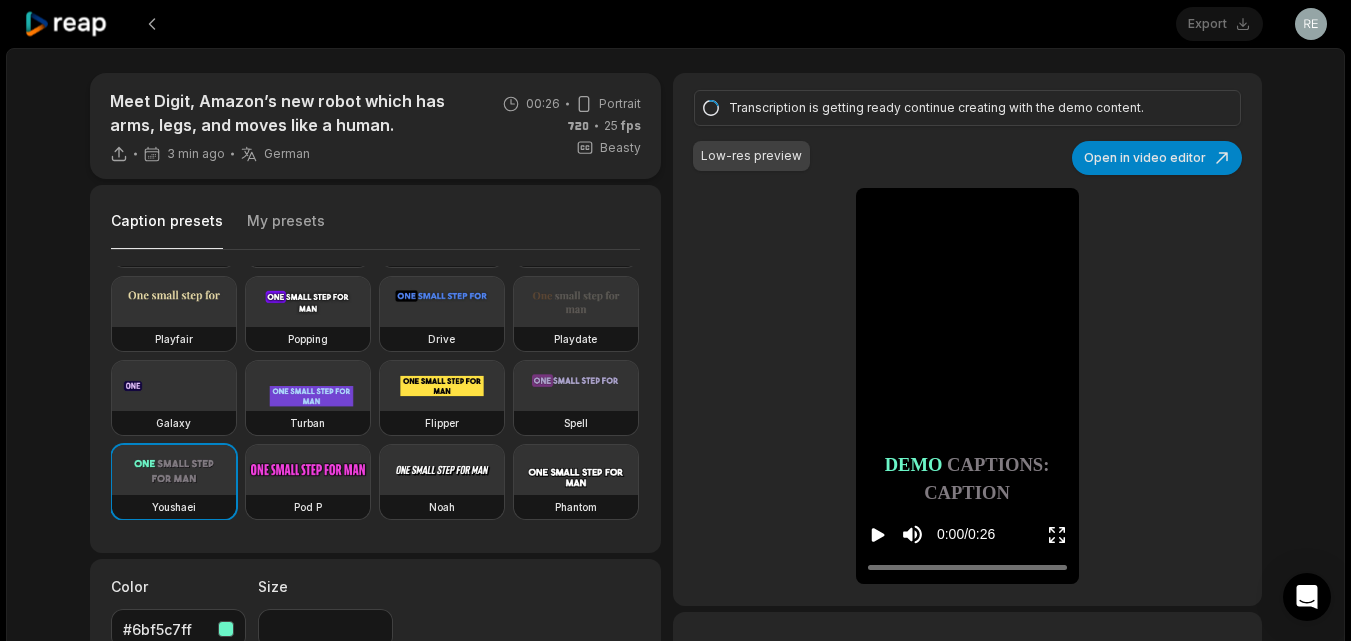click on "Open in video editor" at bounding box center (1157, 158) 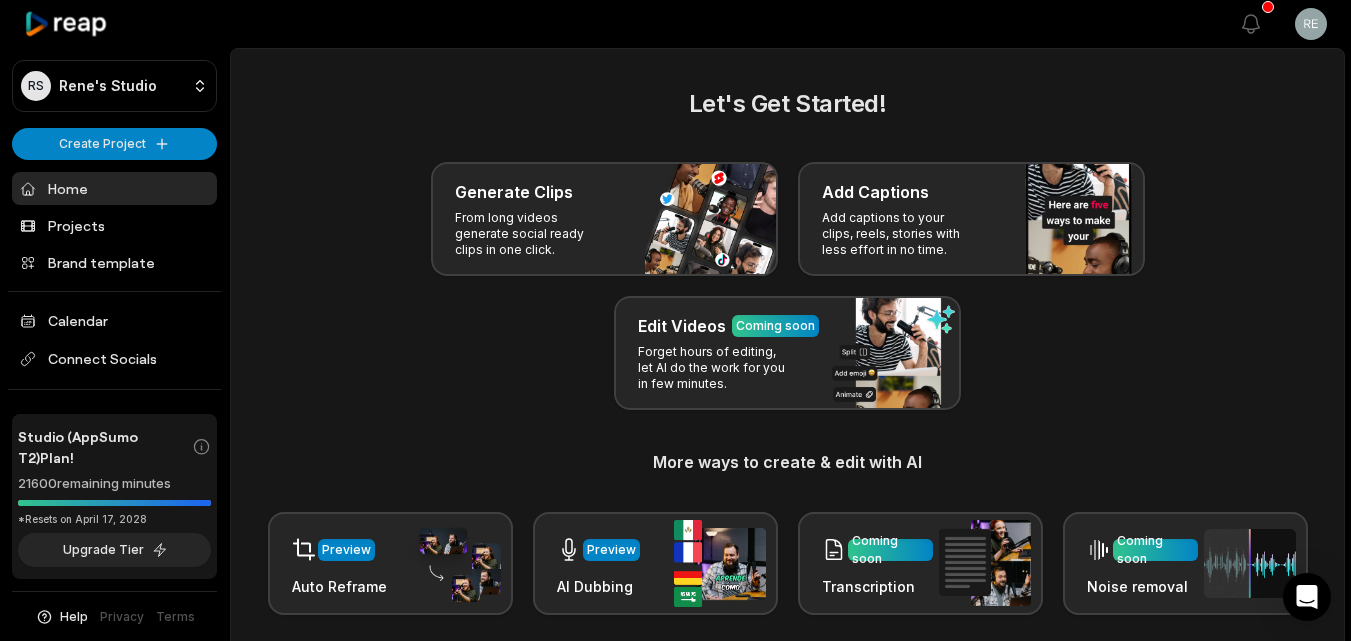 scroll, scrollTop: 0, scrollLeft: 0, axis: both 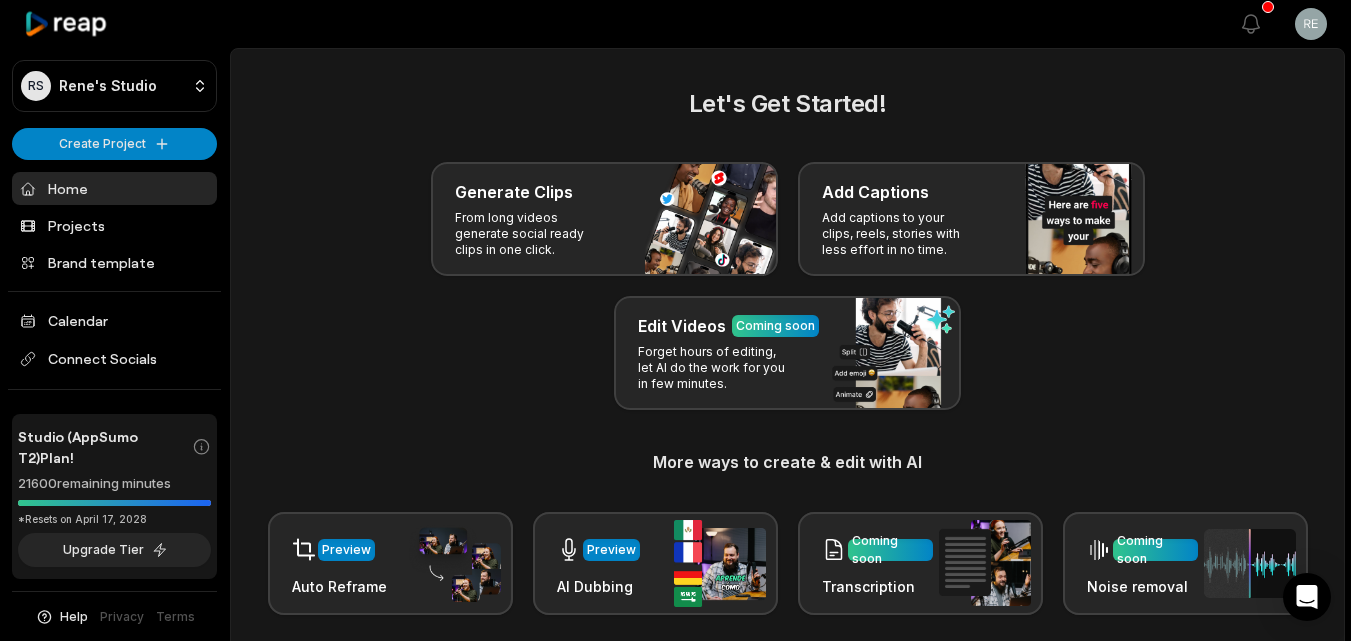 click on "Add captions to your clips, reels, stories with less effort in no time." at bounding box center [899, 234] 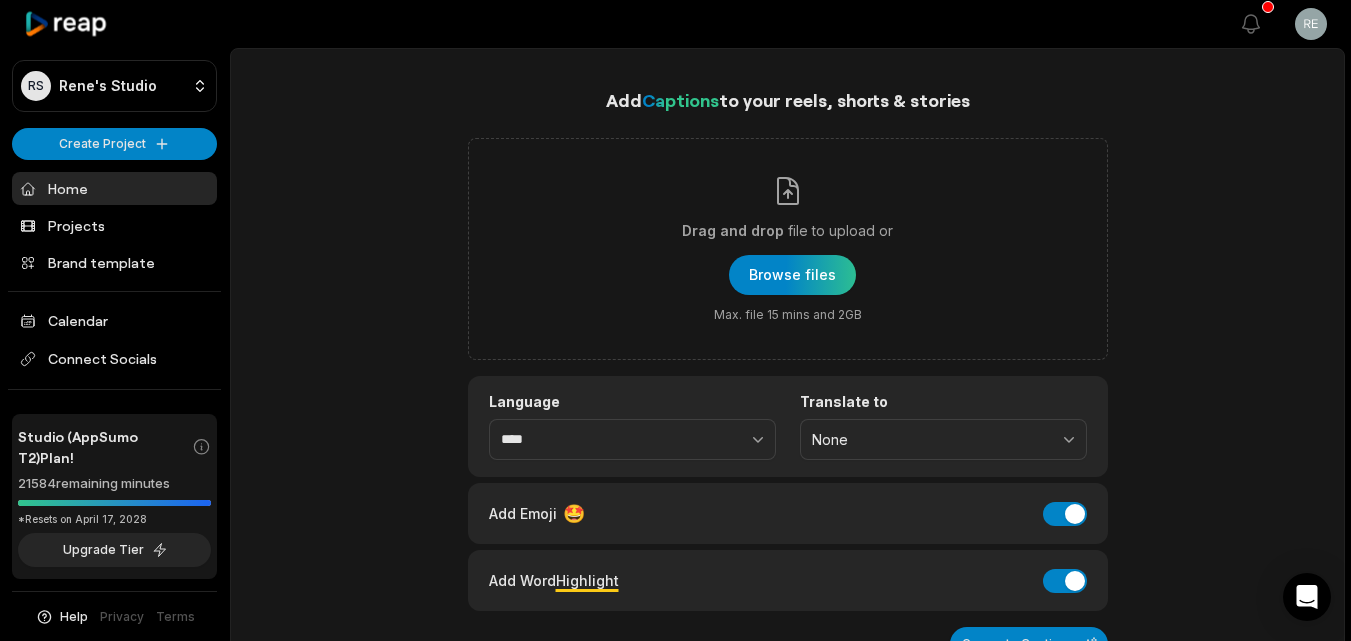 click at bounding box center [792, 275] 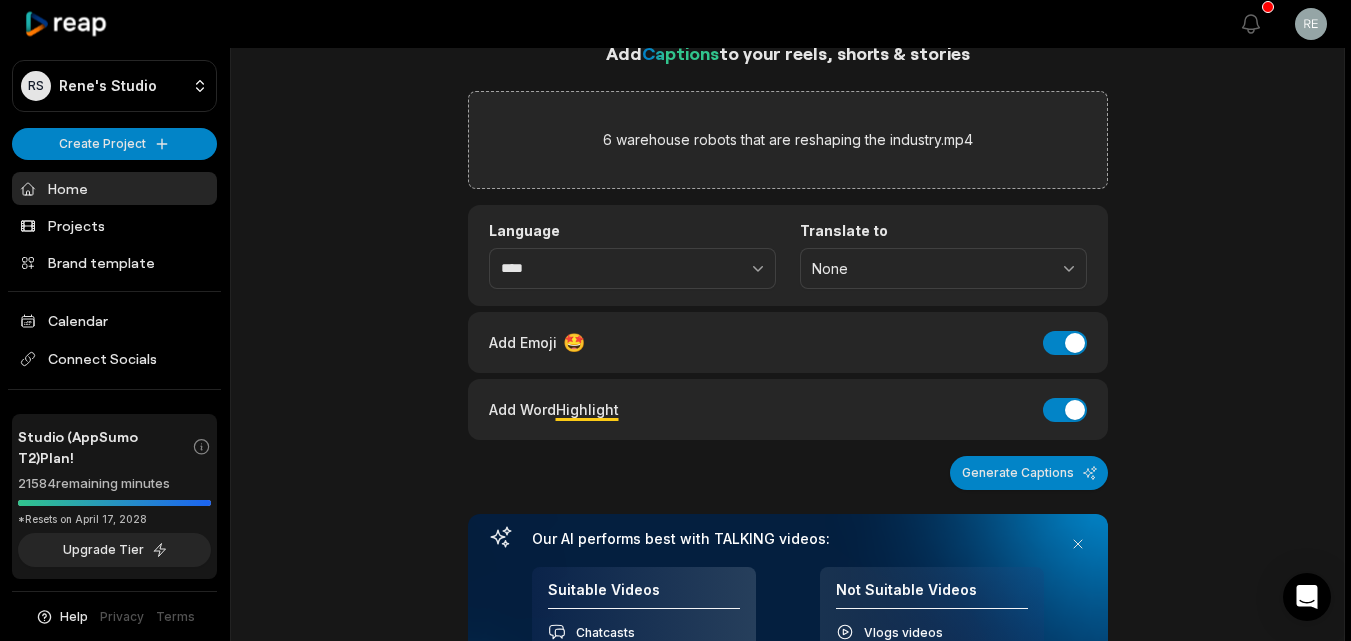 scroll, scrollTop: 33, scrollLeft: 0, axis: vertical 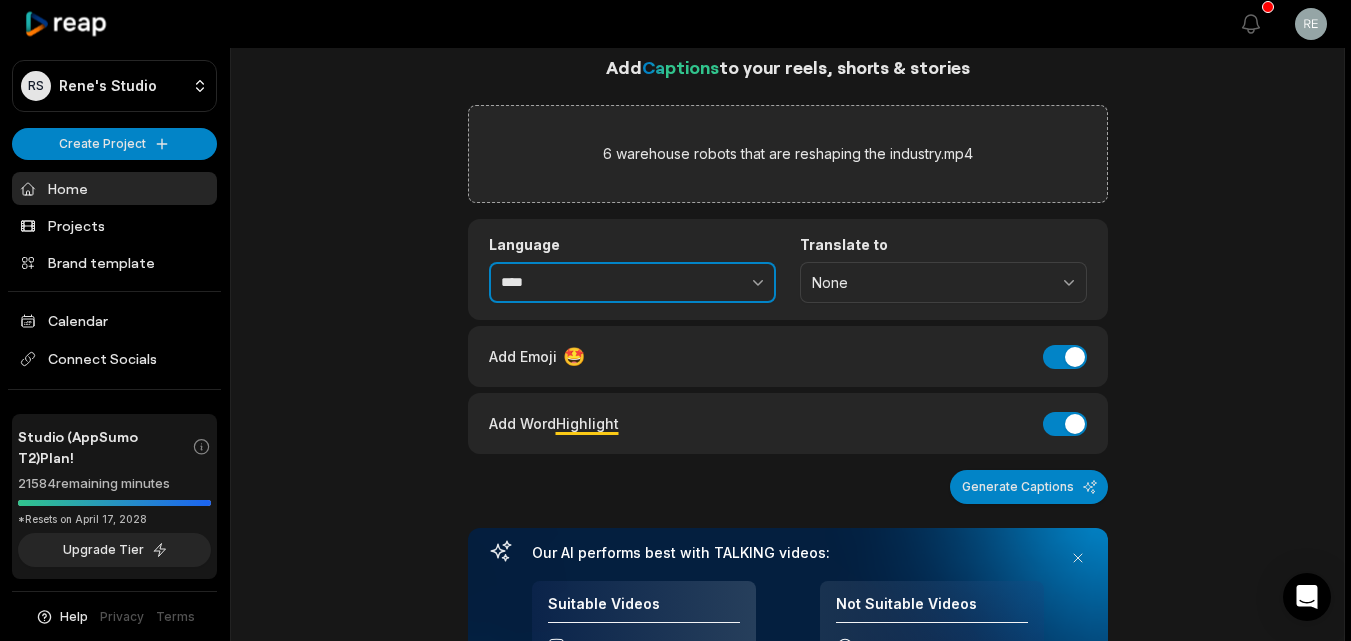 click on "****" at bounding box center [632, 283] 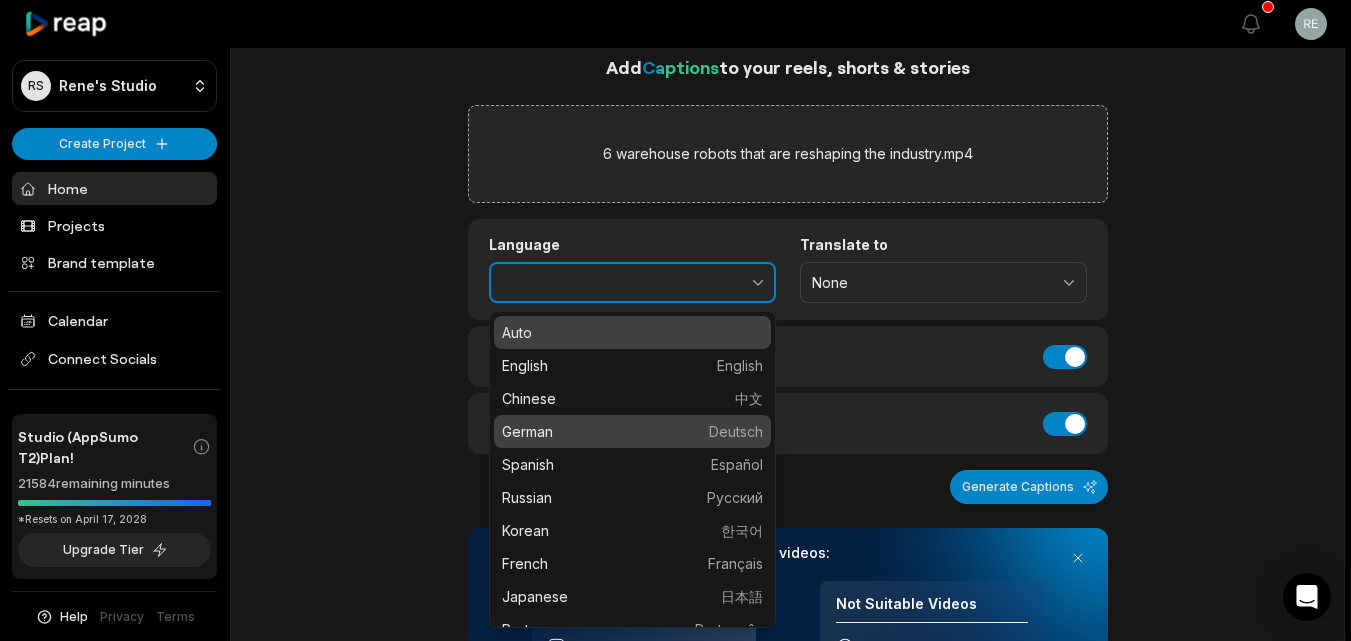 type on "******" 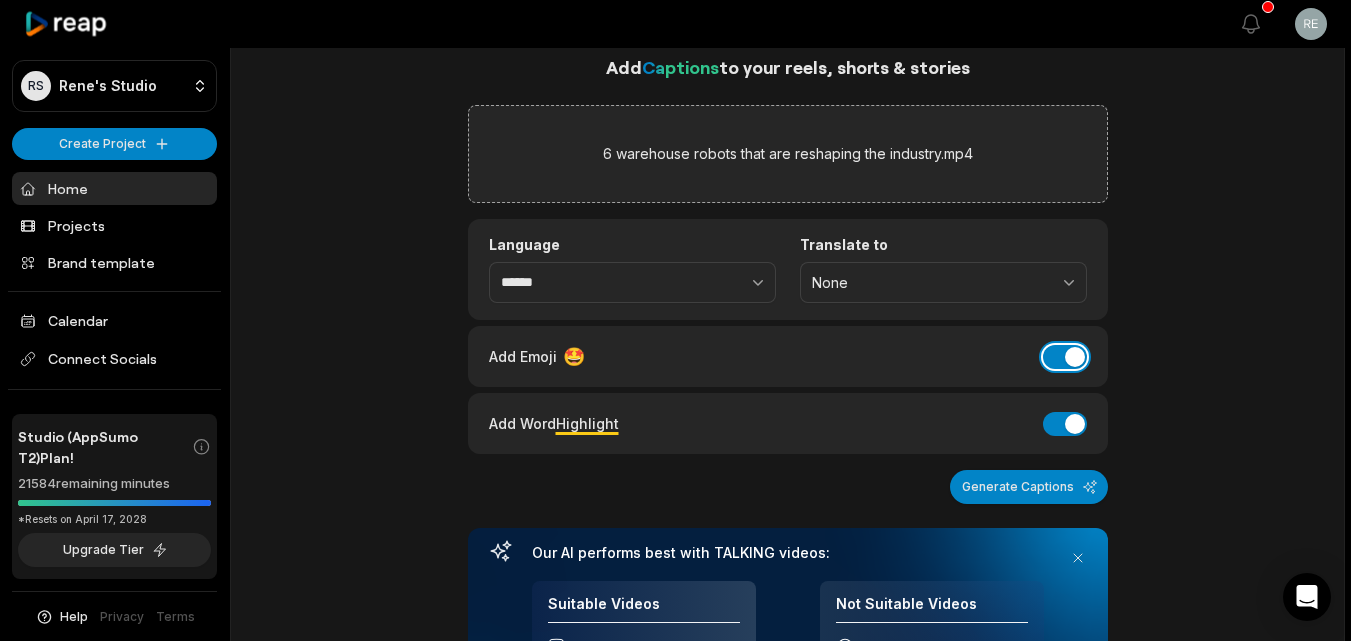 click on "Add Emoji" at bounding box center [1065, 357] 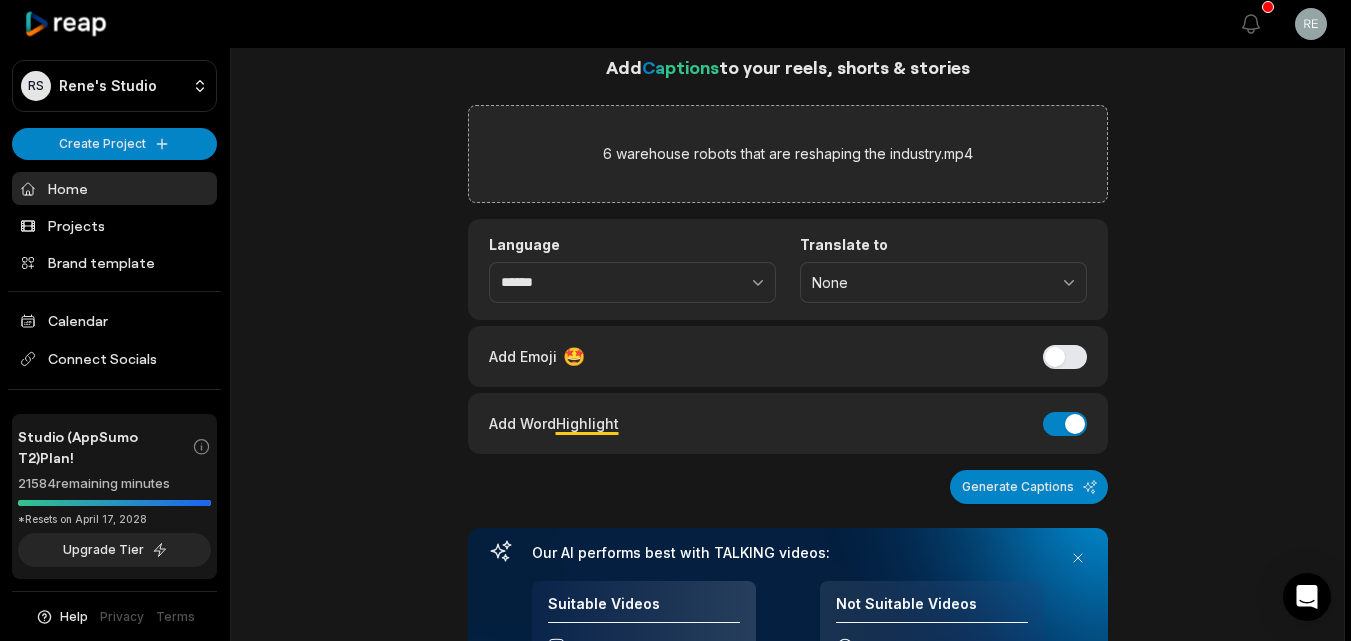 click on "Generate Captions" at bounding box center [1029, 487] 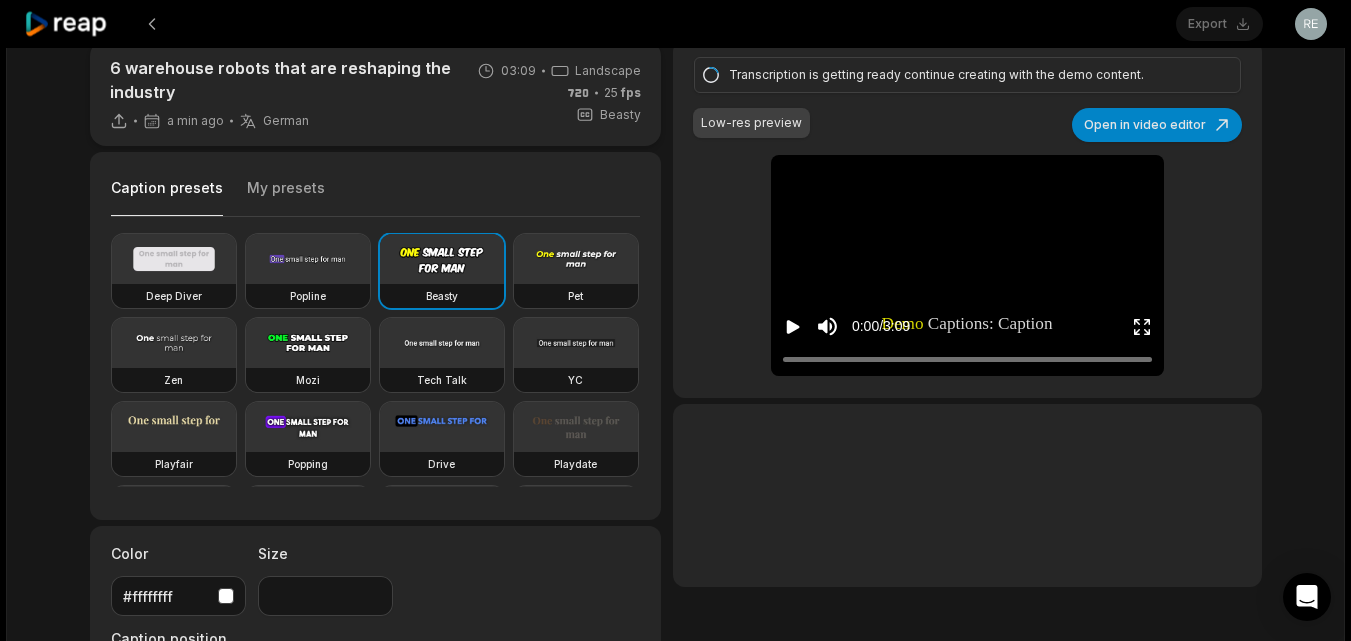 scroll, scrollTop: 0, scrollLeft: 0, axis: both 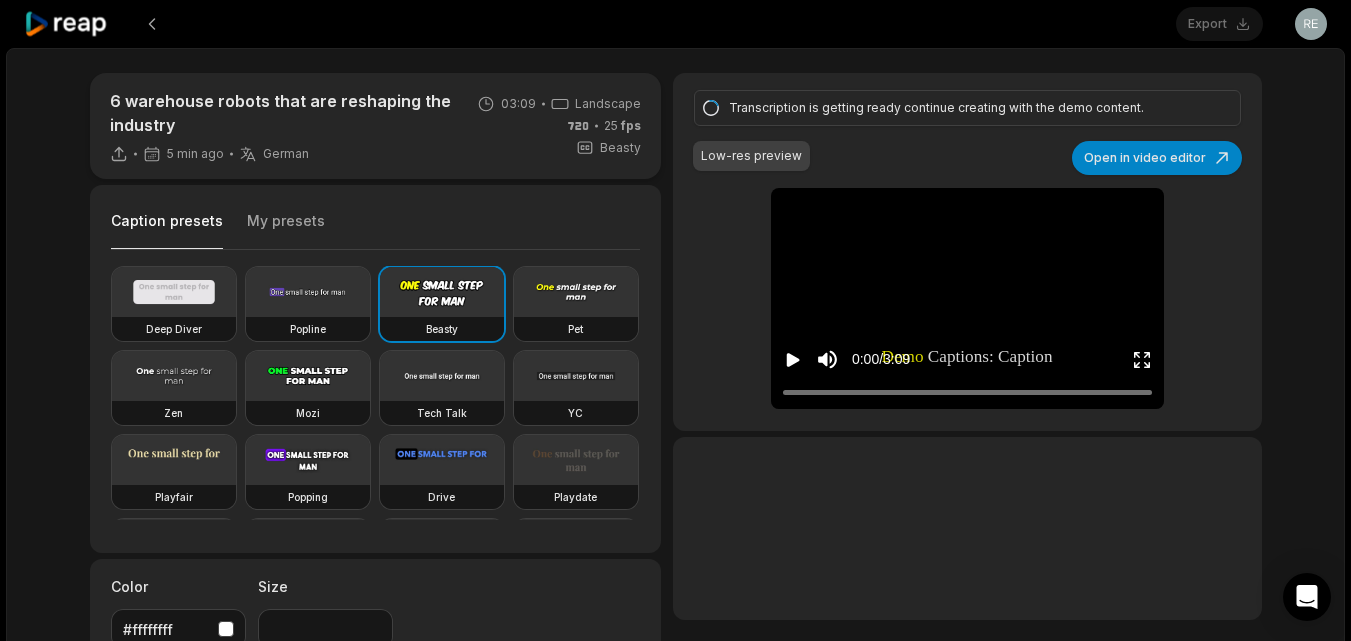click on "Open in video editor" at bounding box center [1157, 158] 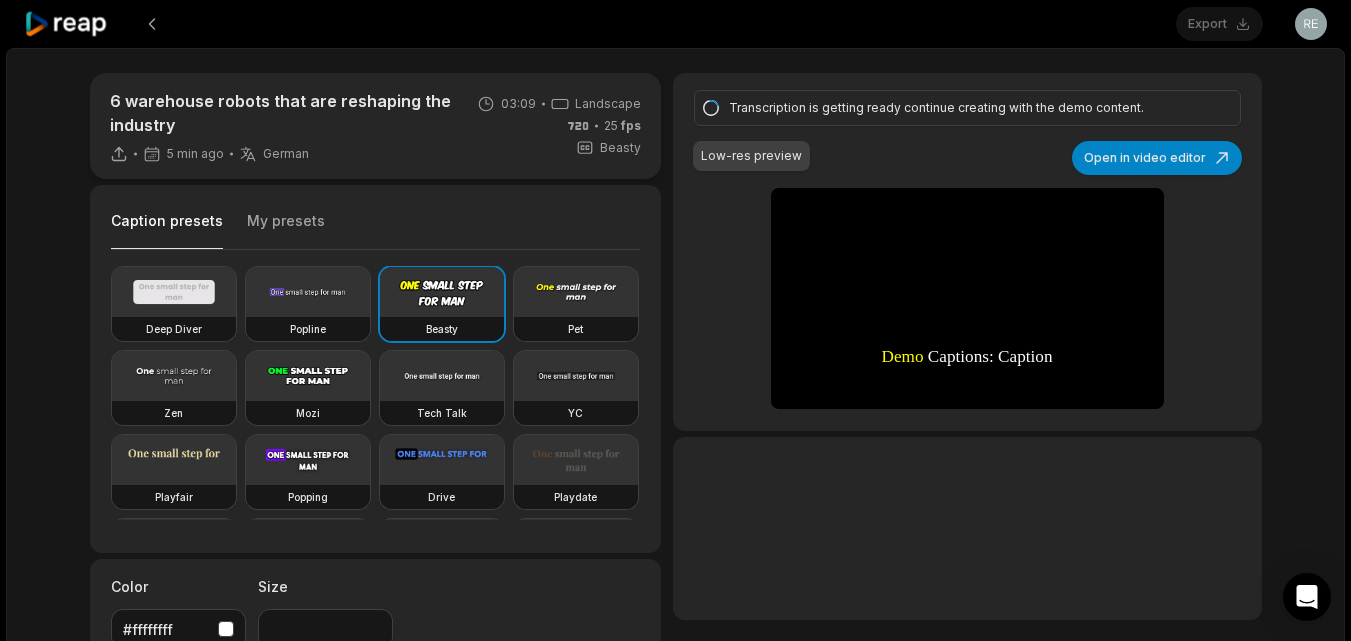 click at bounding box center [308, 376] 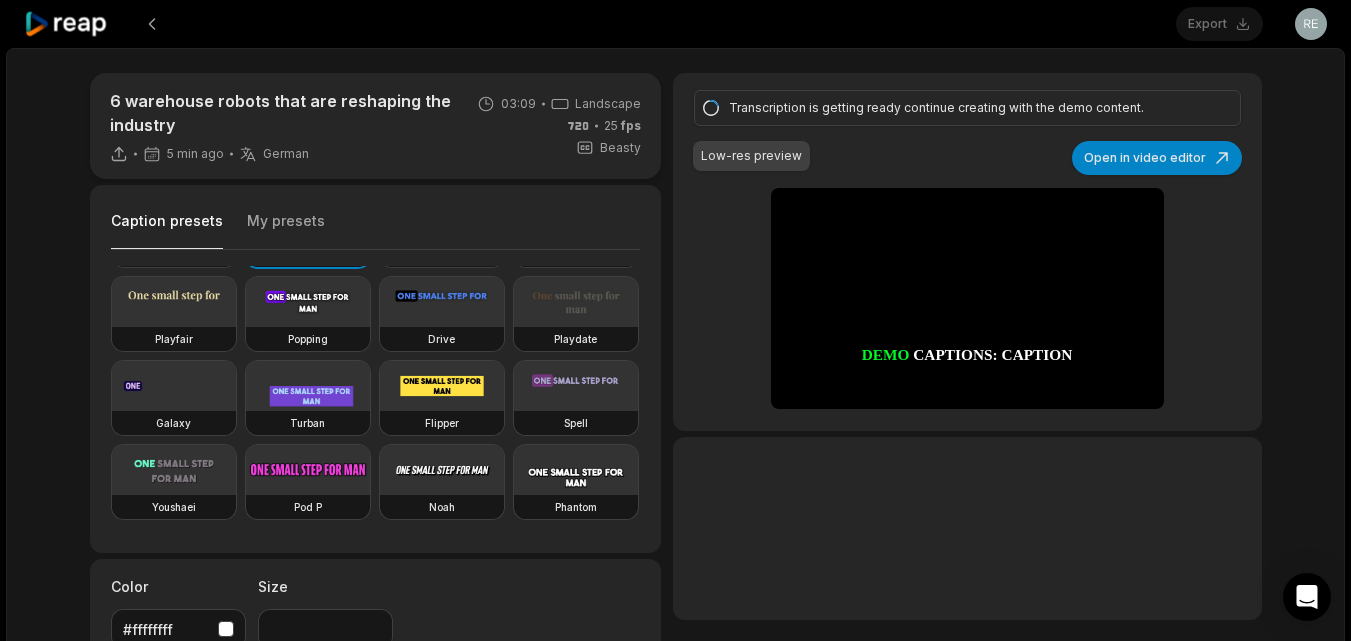 scroll, scrollTop: 326, scrollLeft: 0, axis: vertical 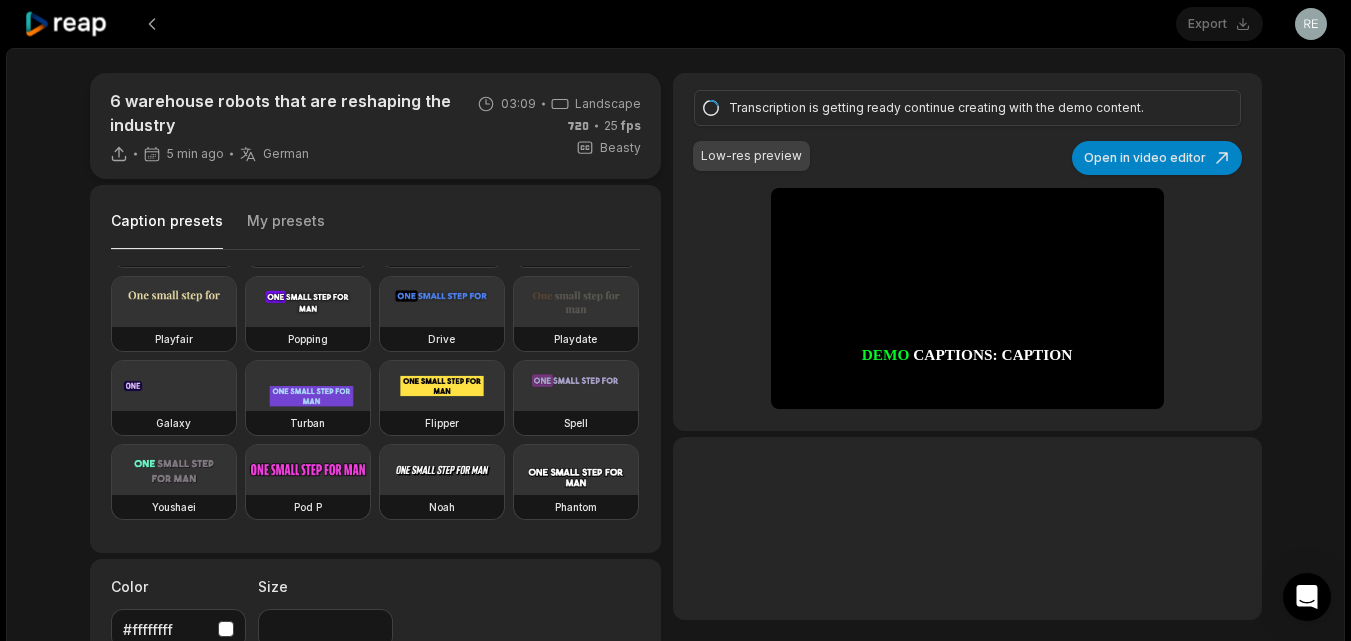 type on "**" 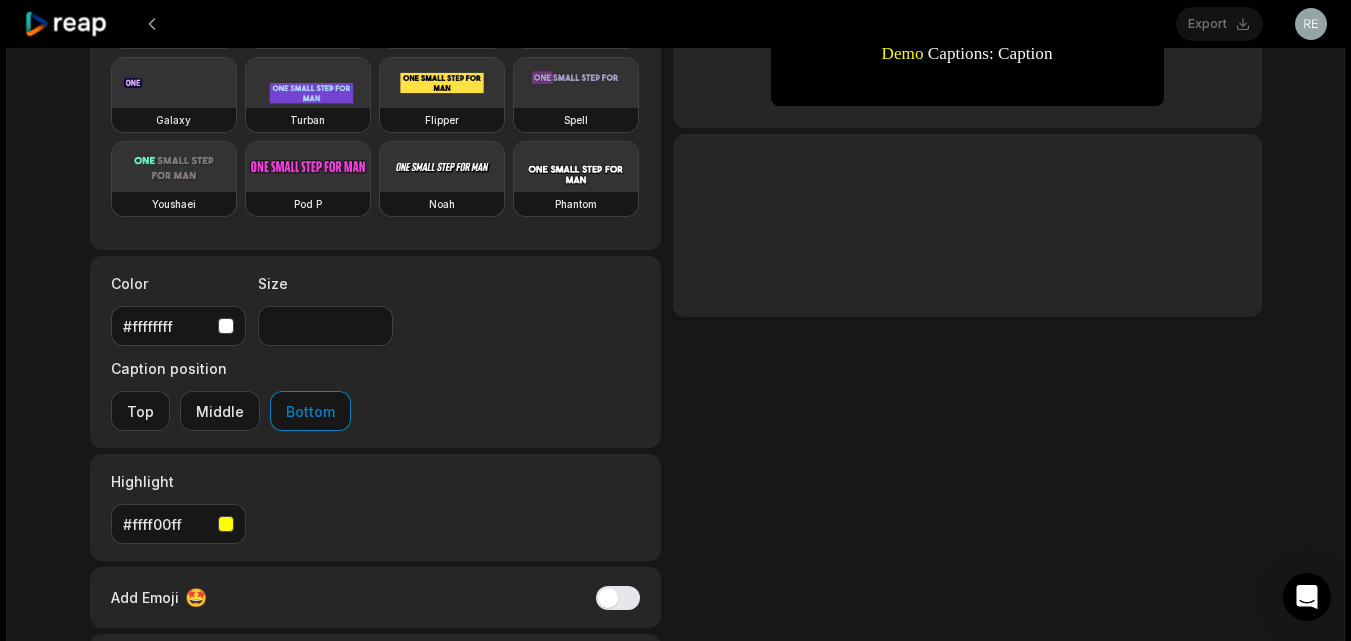 scroll, scrollTop: 310, scrollLeft: 0, axis: vertical 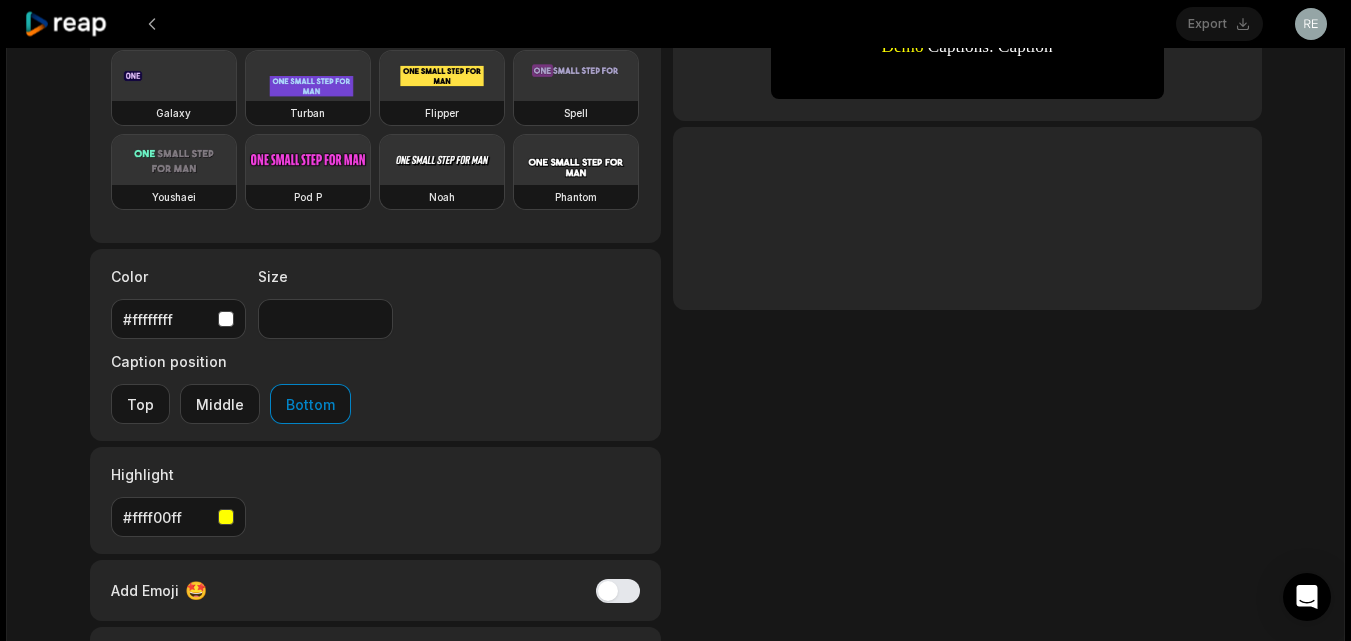 click at bounding box center (226, 517) 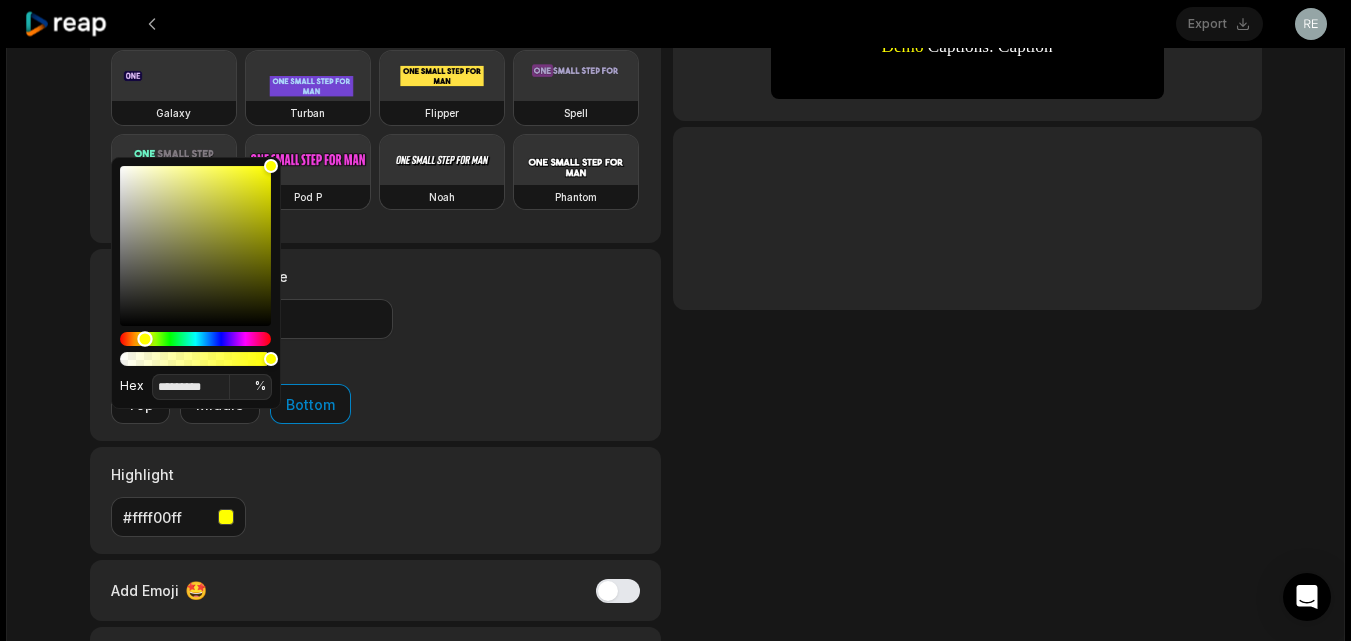 type on "*******" 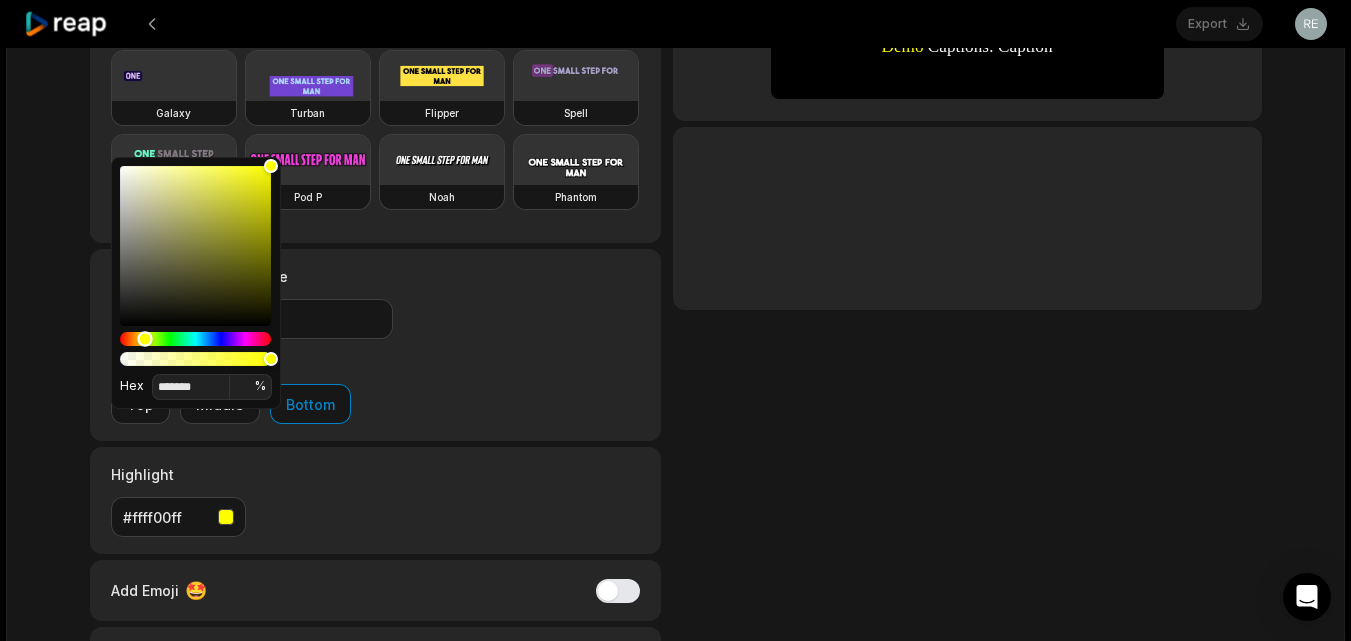 click at bounding box center (195, 339) 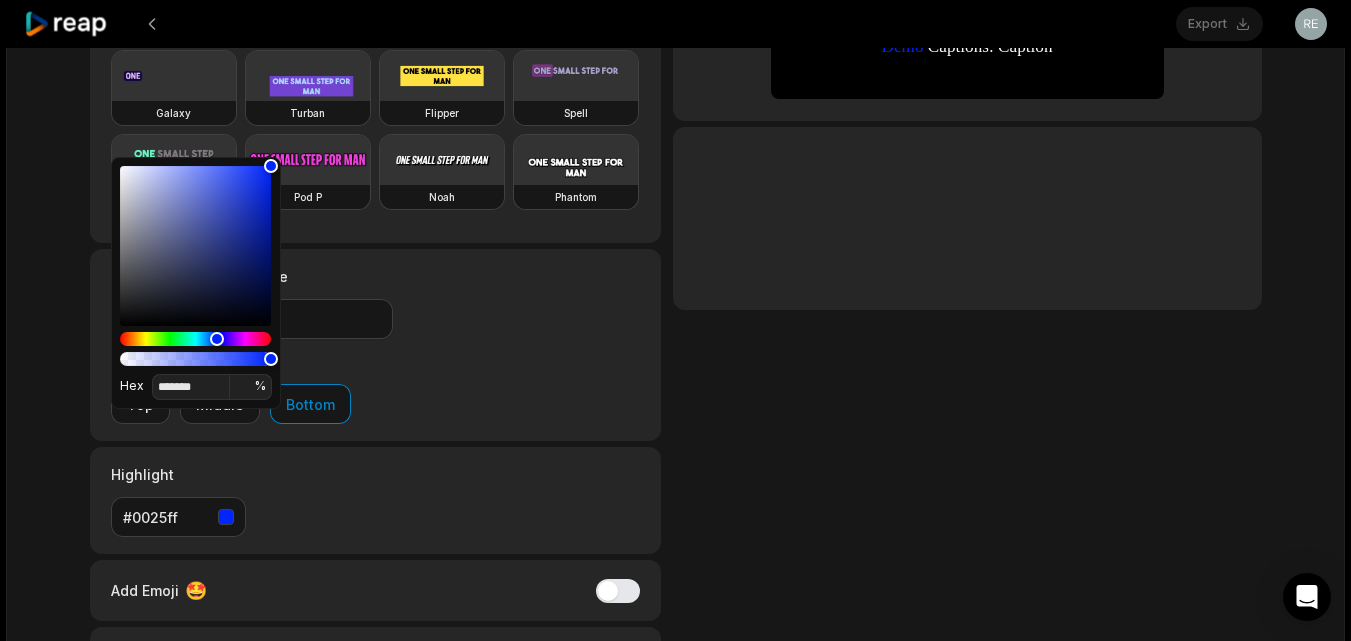 click on "Transcription is getting ready continue creating with the demo content. Low-res preview Open in video editor Demo Demo   Captions: Captions:   Caption Caption style style   of of   your your   choice choice will will   be be   applied applied   here here with with   the the   original original   transcript transcript of of   the the   video video Demo Demo   Captions: Captions:   Caption Caption style style   of of   your your   choice choice will will   be be   applied applied   here here with with   the the   original original   transcript transcript of of   the the   video video Demo Demo   Captions: Captions:   Caption Caption style style   of of   your your   choice choice will will   be be   applied applied   here here with with   the the   original original   transcript transcript of of   the the   video video Demo Demo   Captions: Captions:   Caption Caption style style   of of   your your   choice choice will will   be be   applied applied   here here" at bounding box center [967, 248] 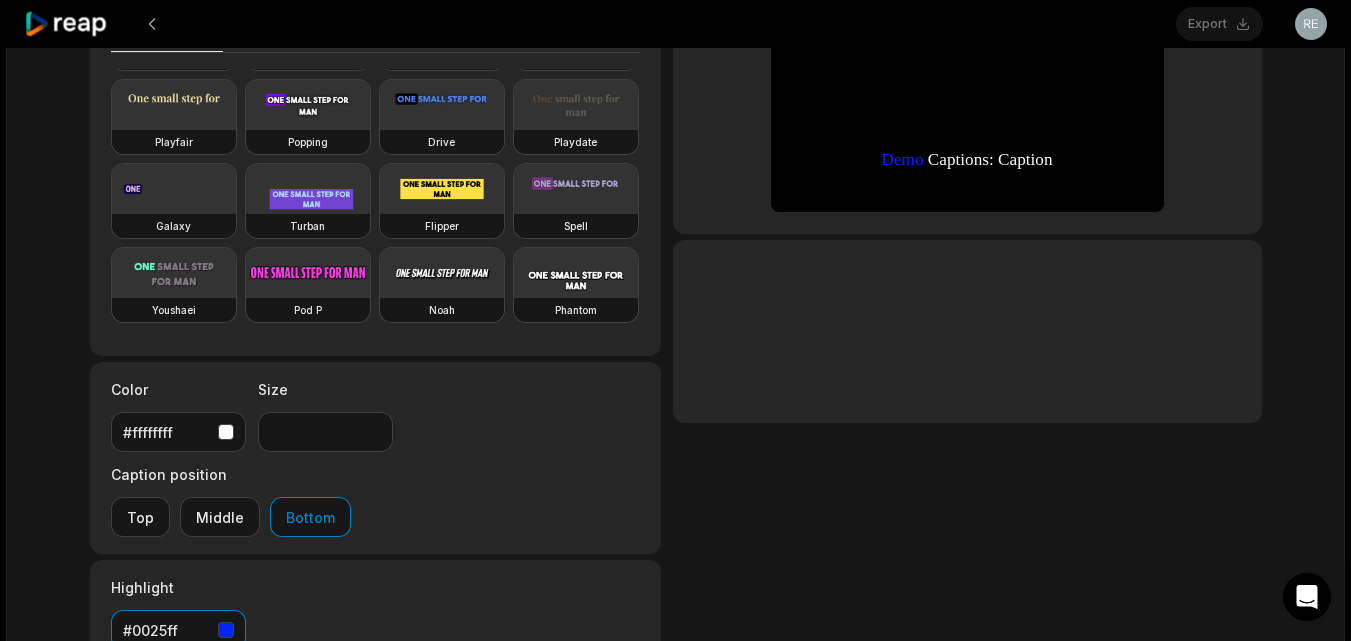 scroll, scrollTop: 0, scrollLeft: 0, axis: both 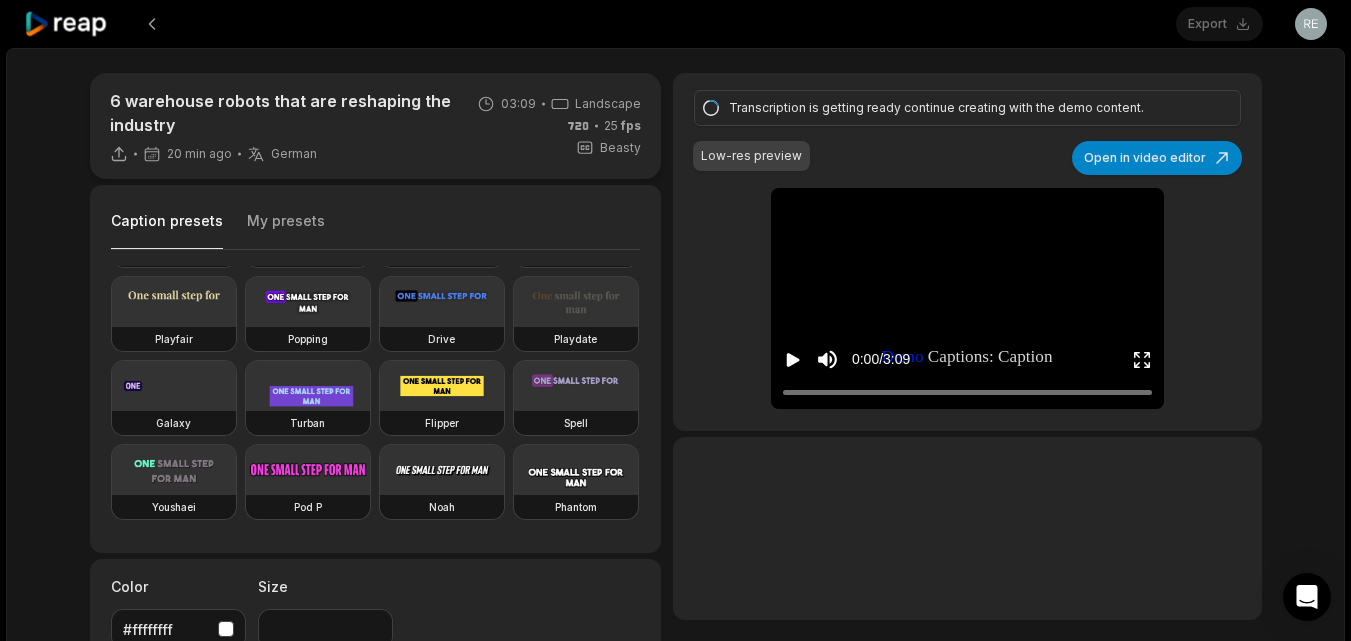 click on "Open in video editor" at bounding box center [1157, 158] 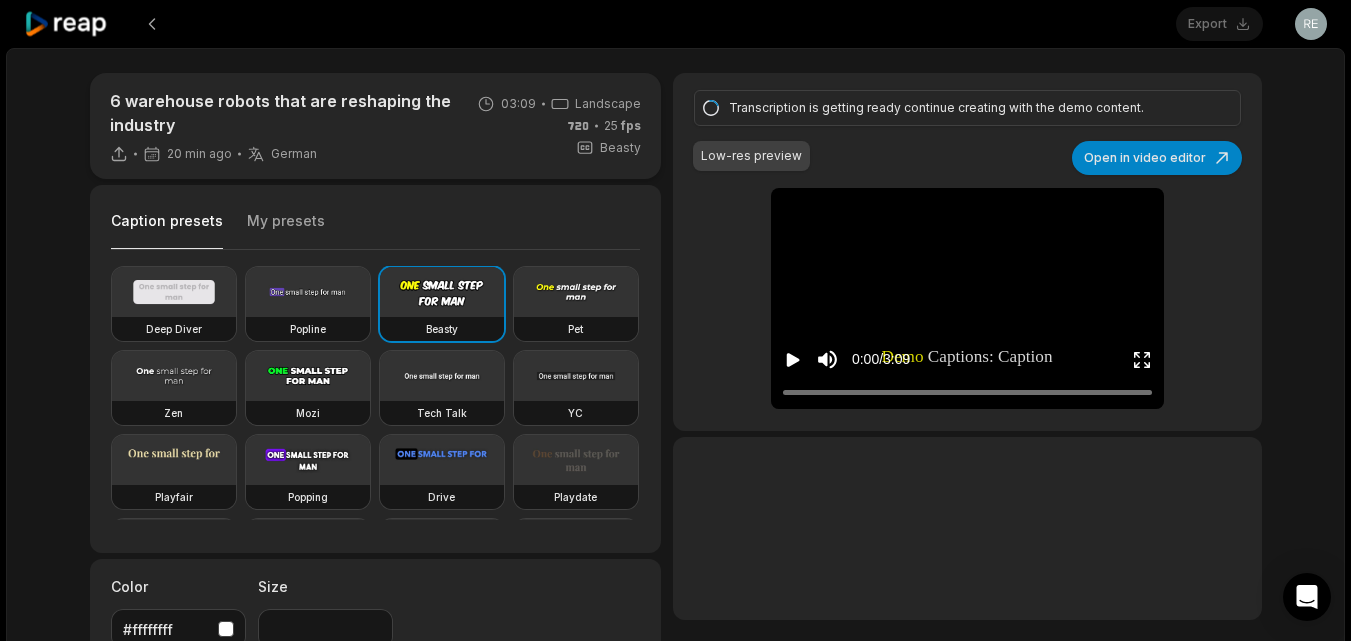 scroll, scrollTop: 0, scrollLeft: 0, axis: both 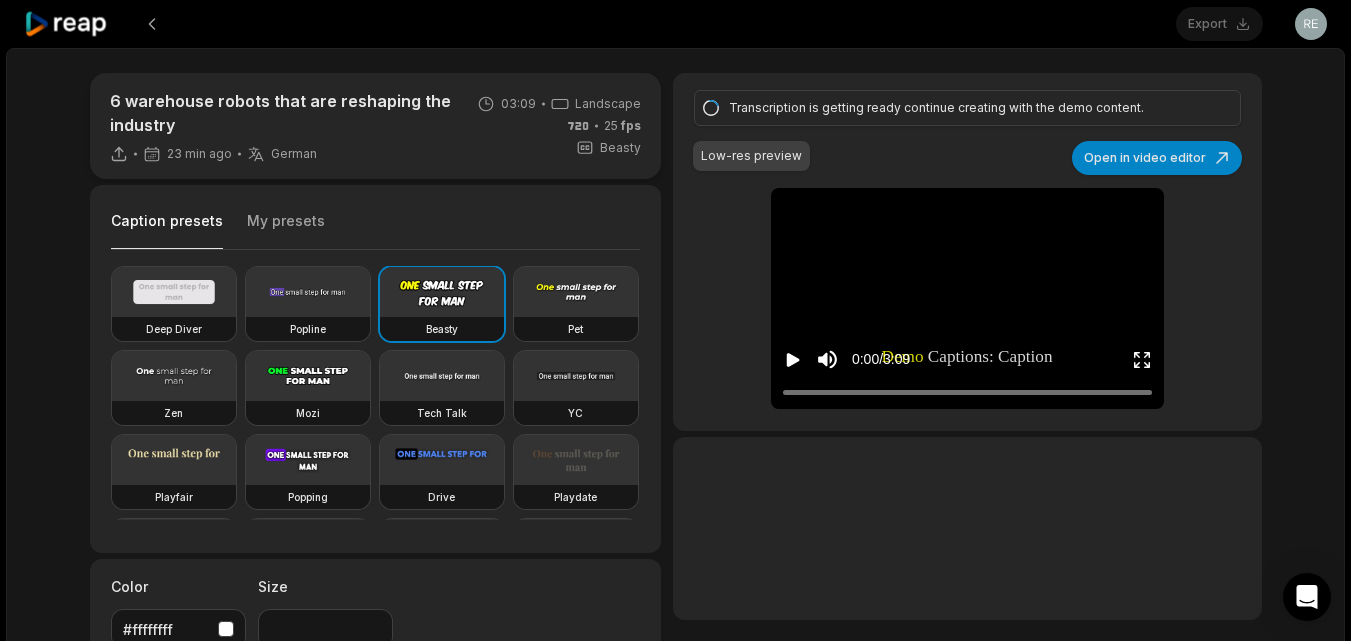 click on "Open in video editor" at bounding box center (1157, 158) 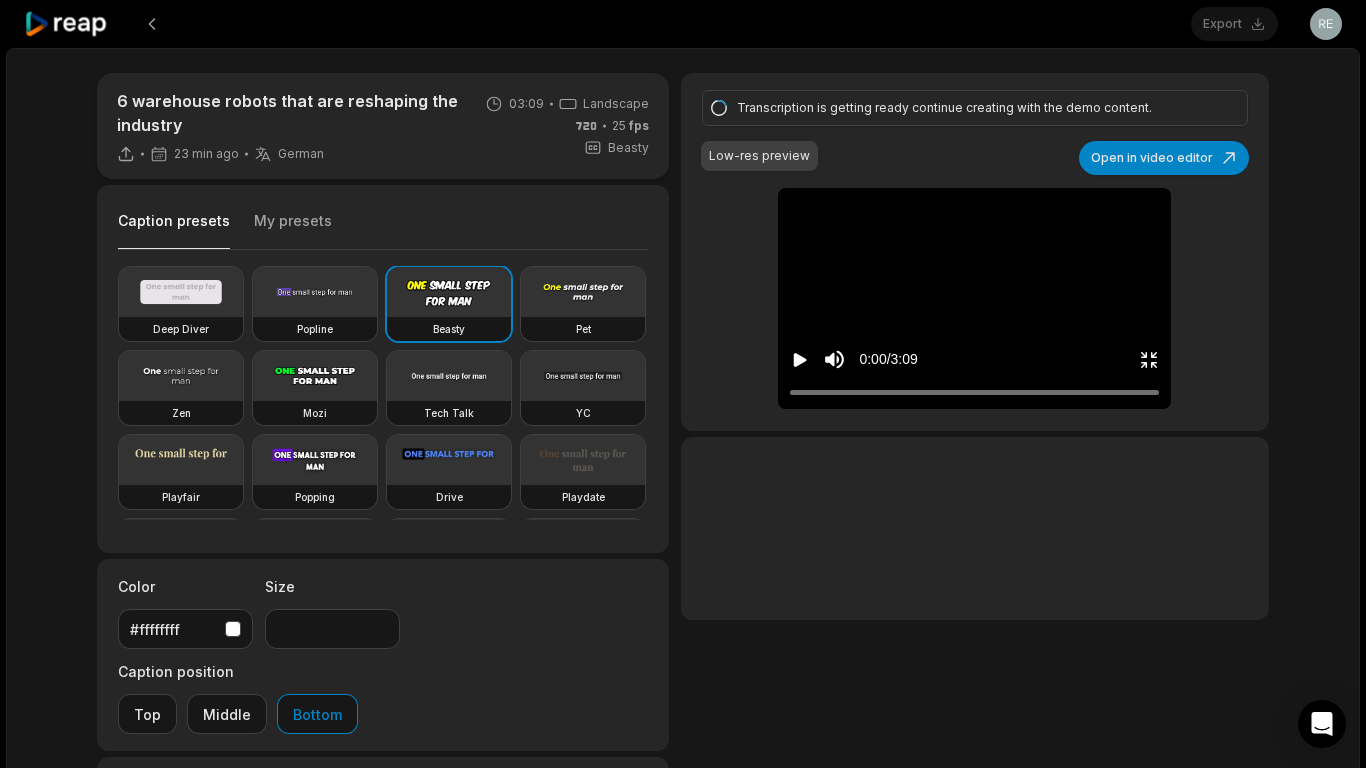 type 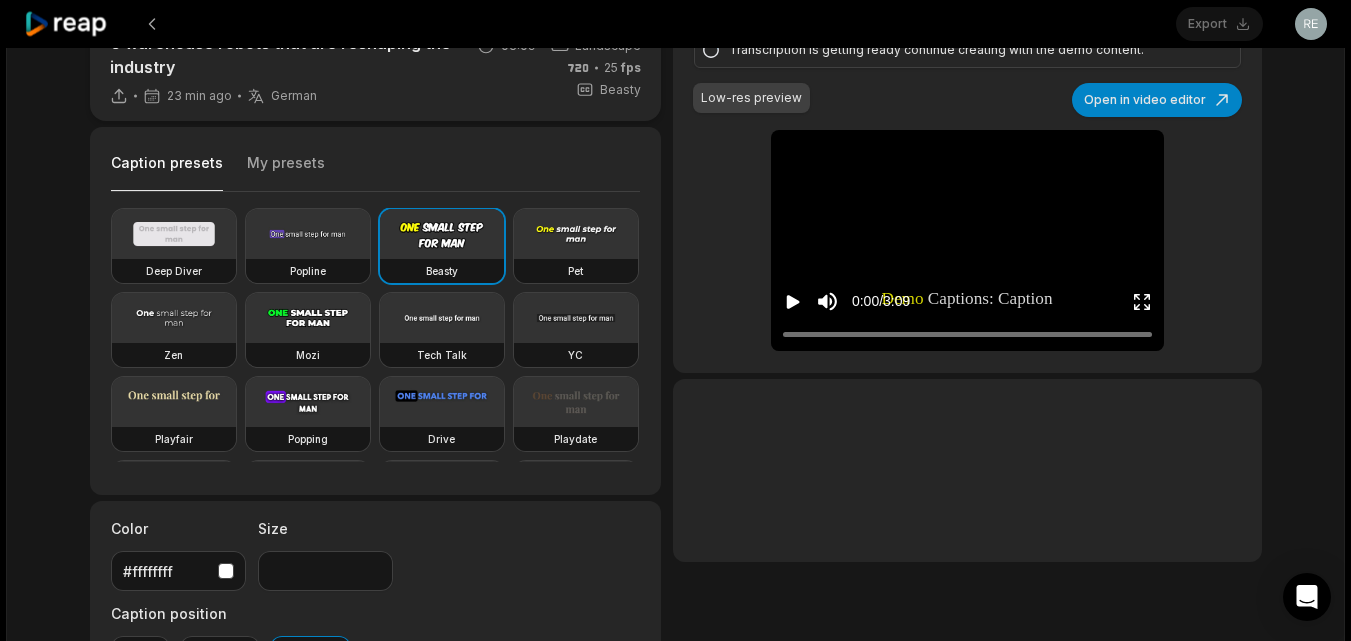 scroll, scrollTop: 0, scrollLeft: 0, axis: both 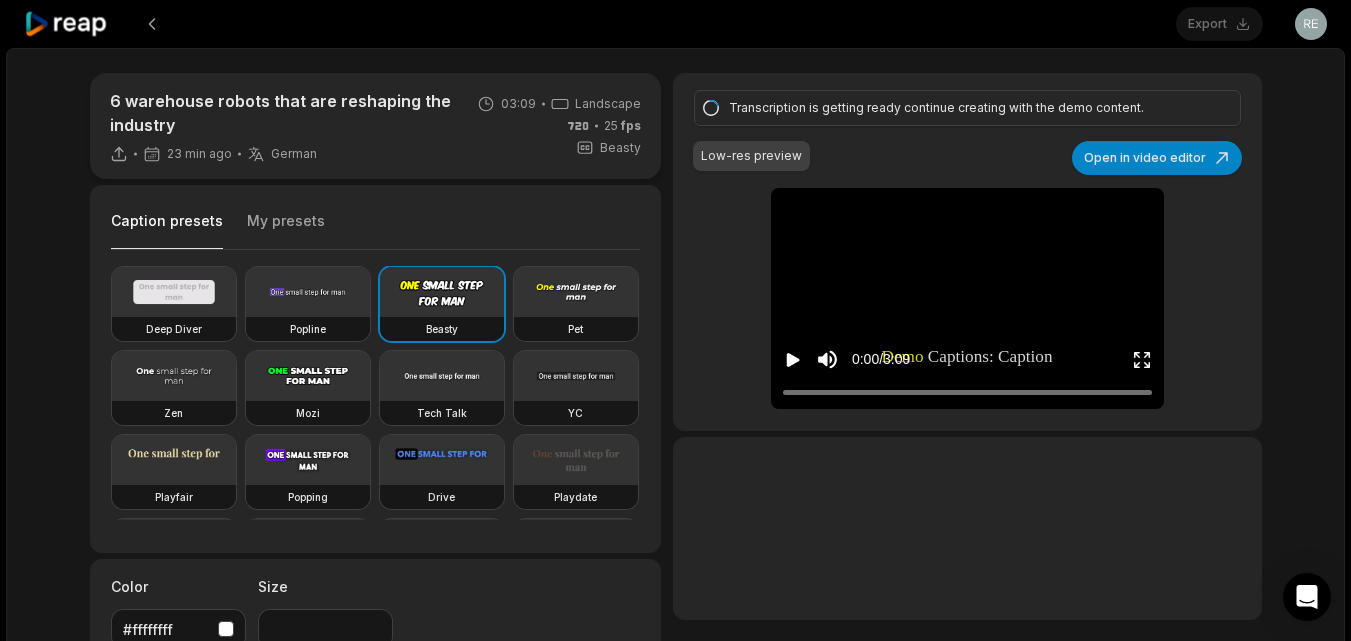 click on "Export Open user menu 6 warehouse robots that are reshaping the industry 23 min ago German de 03:09 Landscape 25   fps Beasty Caption presets My presets Deep Diver Popline Beasty Pet Zen Mozi Tech Talk YC Playfair Popping Drive Playdate Galaxy Turban Flipper Spell Youshaei Pod P Noah Phantom Color #ffffffff Size ** Caption position Top Middle Bottom Highlight #ffff00ff Add Emoji 🤩 Add Emoji Add Word  Highlight Add Word Highlight Publish Save draft Transcription is getting ready continue creating with the demo content. Low-res preview Open in video editor Demo Demo   Captions: Captions:   Caption Caption style style   of of   your your   choice choice will will   be be   applied applied   here here with with   the the   original original   transcript transcript of of   the the   video video Demo Demo   Captions: Captions:   Caption Caption style style   of of   your your   choice choice will will   be be   applied applied   here here with with   the the   original original   of of" at bounding box center [675, 320] 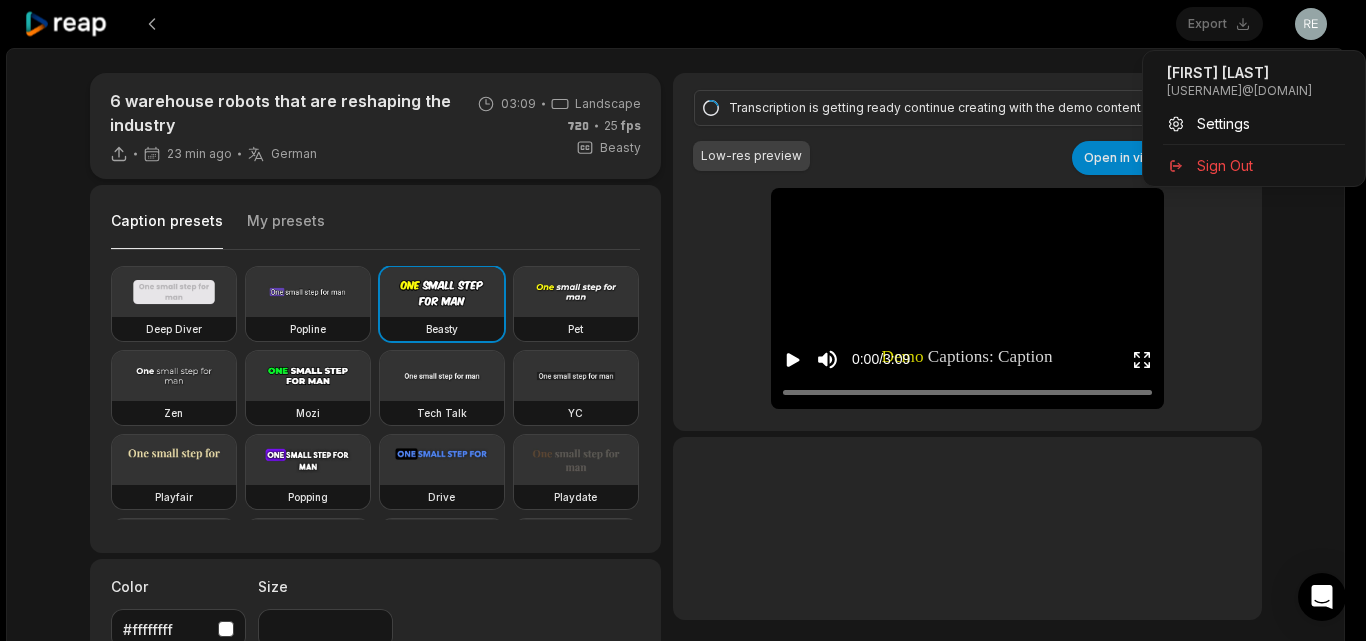 click on "Rene Gerhardt" at bounding box center (1254, 73) 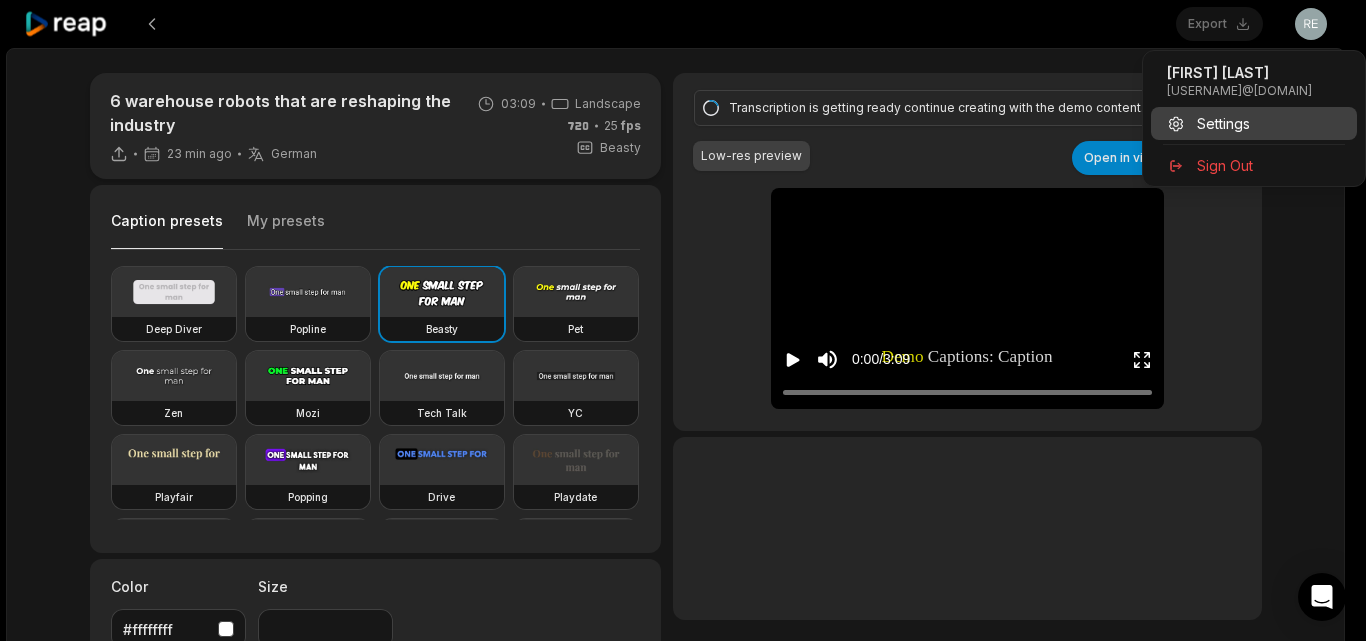 click on "Settings" at bounding box center (1223, 123) 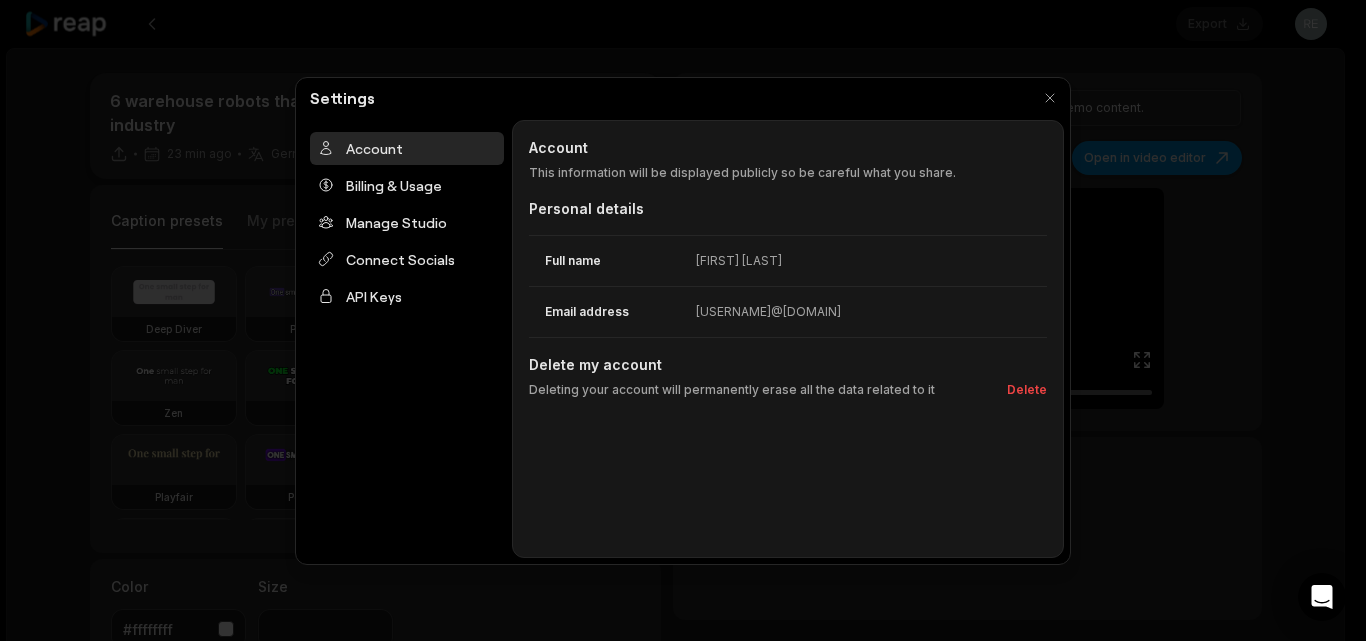 click at bounding box center (1050, 98) 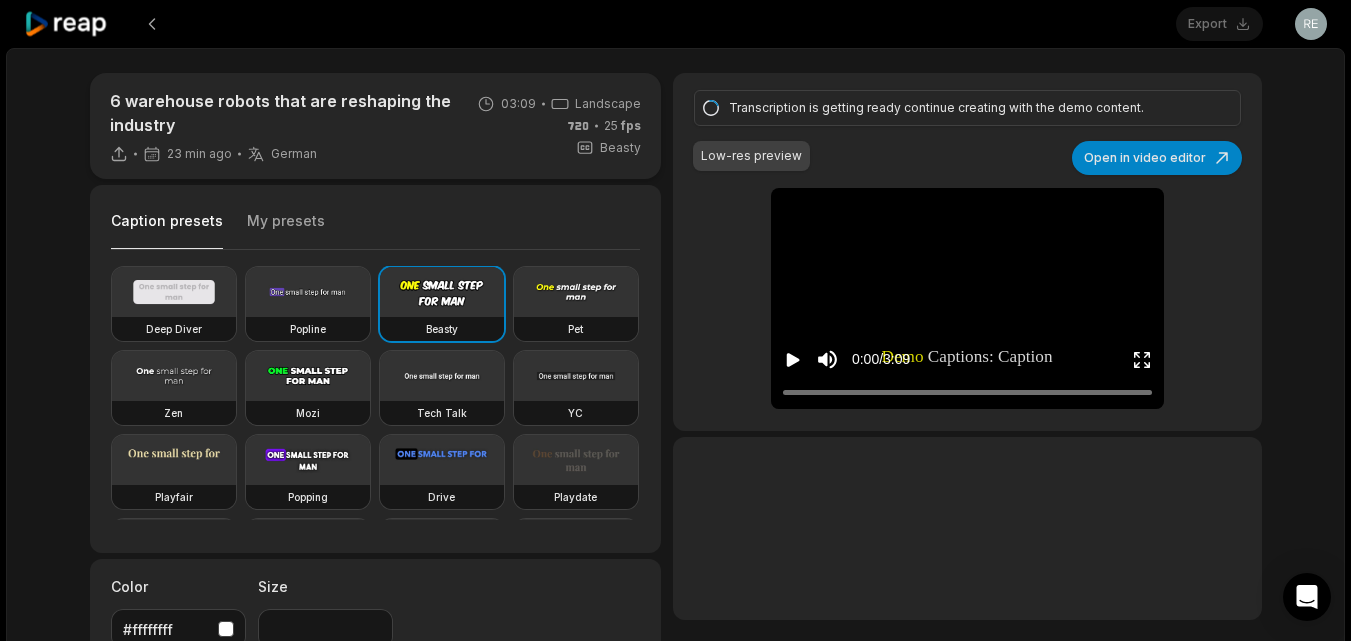 click at bounding box center [152, 24] 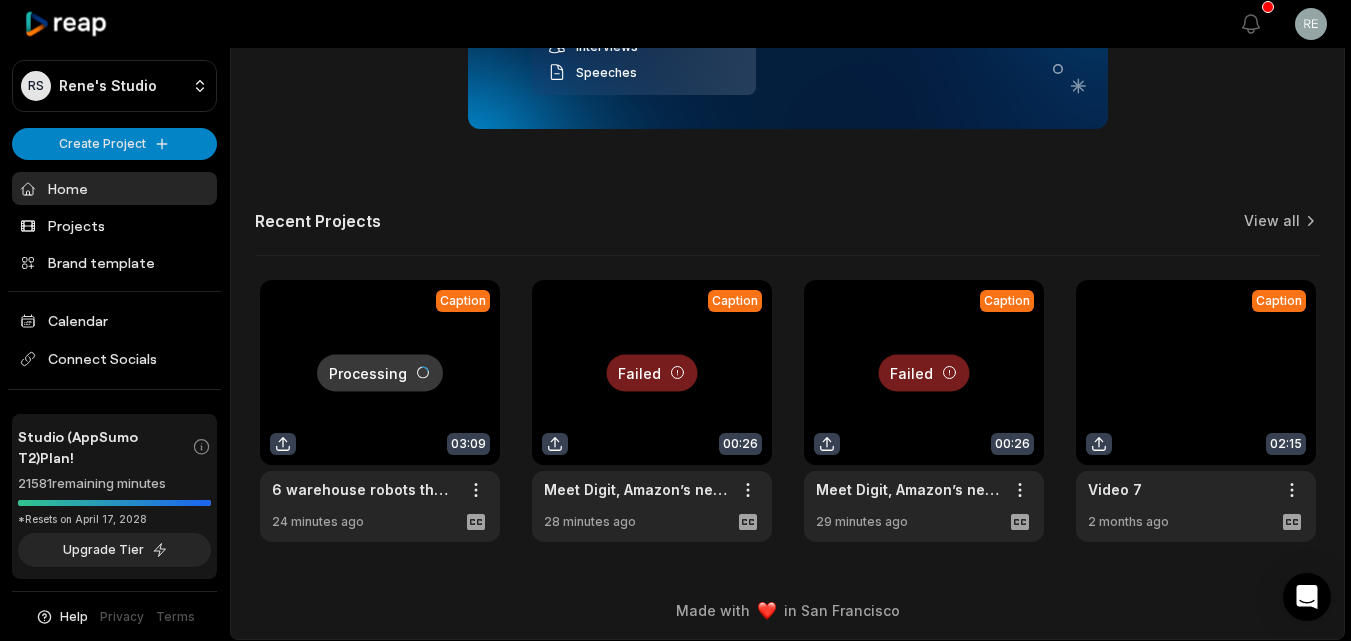 scroll, scrollTop: 840, scrollLeft: 0, axis: vertical 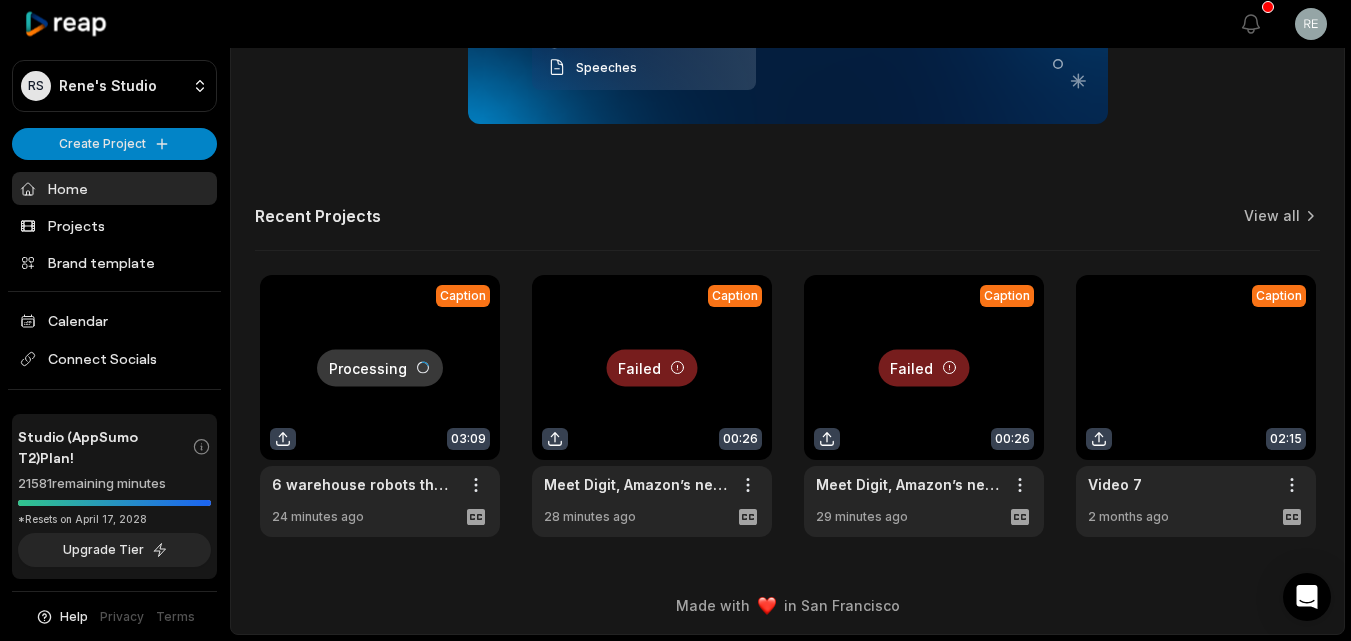 click at bounding box center (652, 406) 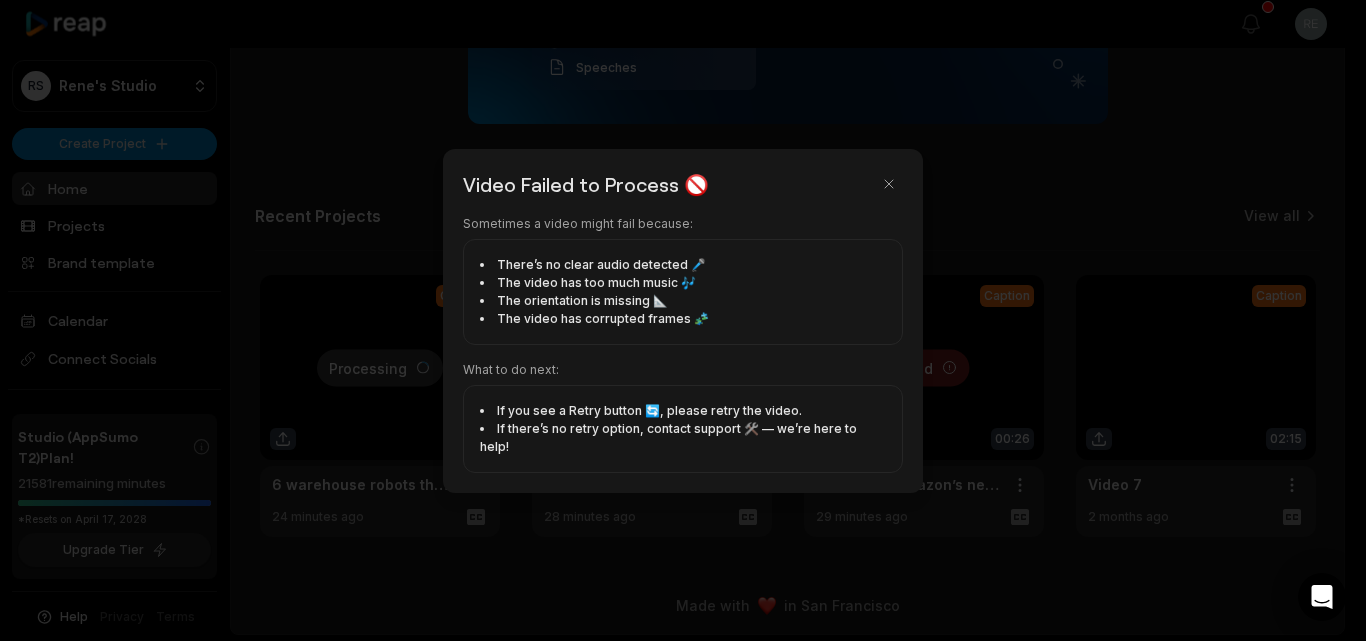 click at bounding box center (889, 184) 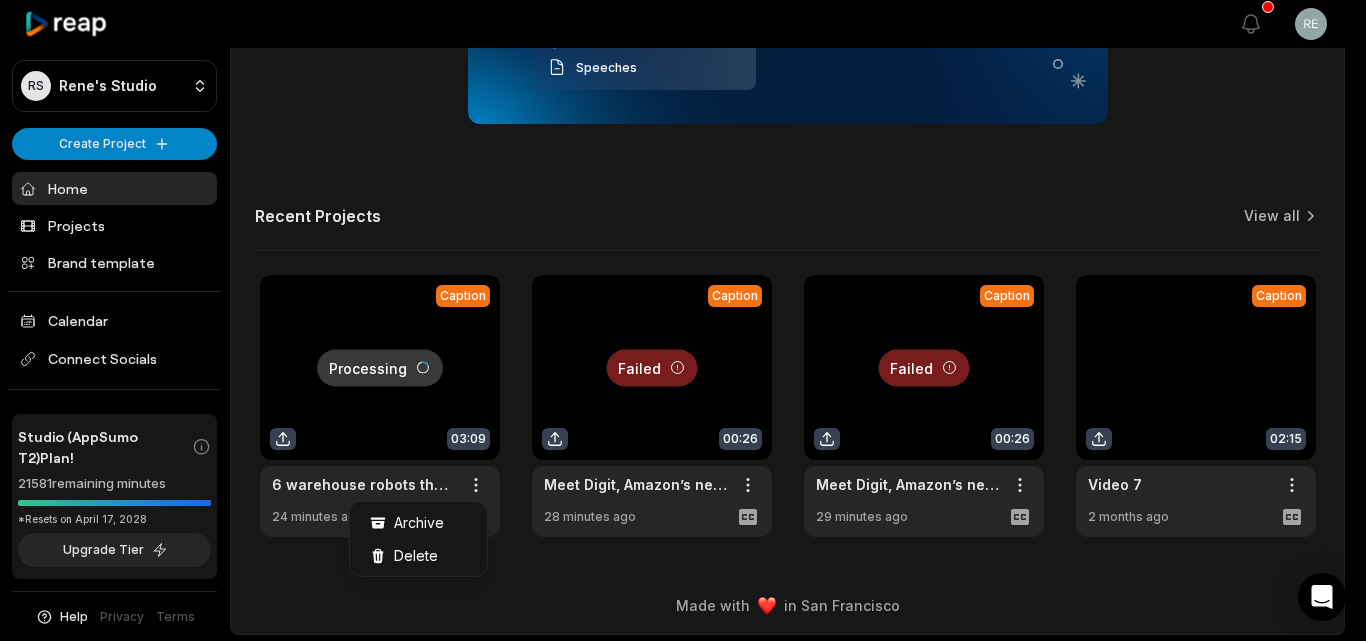 click on "RS Rene's Studio Create Project Home Projects Brand template Calendar Connect Socials Studio (AppSumo T2)  Plan! 21581  remaining minutes *Resets on April 17, 2028 Upgrade Tier Help Privacy Terms Open sidebar View notifications Open user menu   Add  Captions  to your reels, shorts & stories Drag and drop file to upload or Browse files Max. file 15 mins and 2GB Language **** Translate to None Add Emoji 🤩 Add Emoji Add Word  Highlight Add Word Highlight Generate Captions Our AI performs best with TALKING videos: Suitable Videos Chatcasts Educational  Commentaries  Interviews  Speeches Not Suitable Videos Vlogs videos Music Videos Live Videos Recent Projects View all Processing Caption 03:09 6 warehouse robots that are reshaping the industry Open options 24 minutes ago Failed Caption 00:26 Meet Digit, Amazon’s new robot which has arms, legs, and moves like a human. Open options 28 minutes ago Failed Caption 00:26 Meet Digit, Amazon’s new robot which has arms, legs, and moves like a human. Open options" at bounding box center (683, -520) 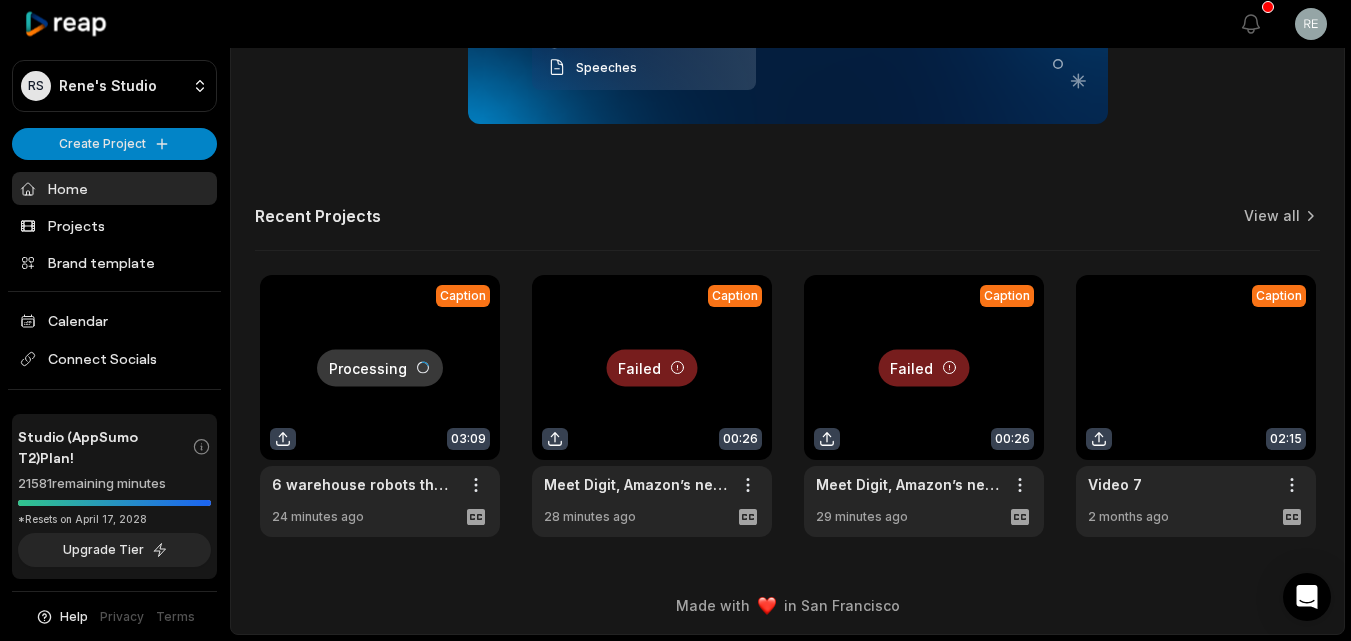 click at bounding box center (380, 406) 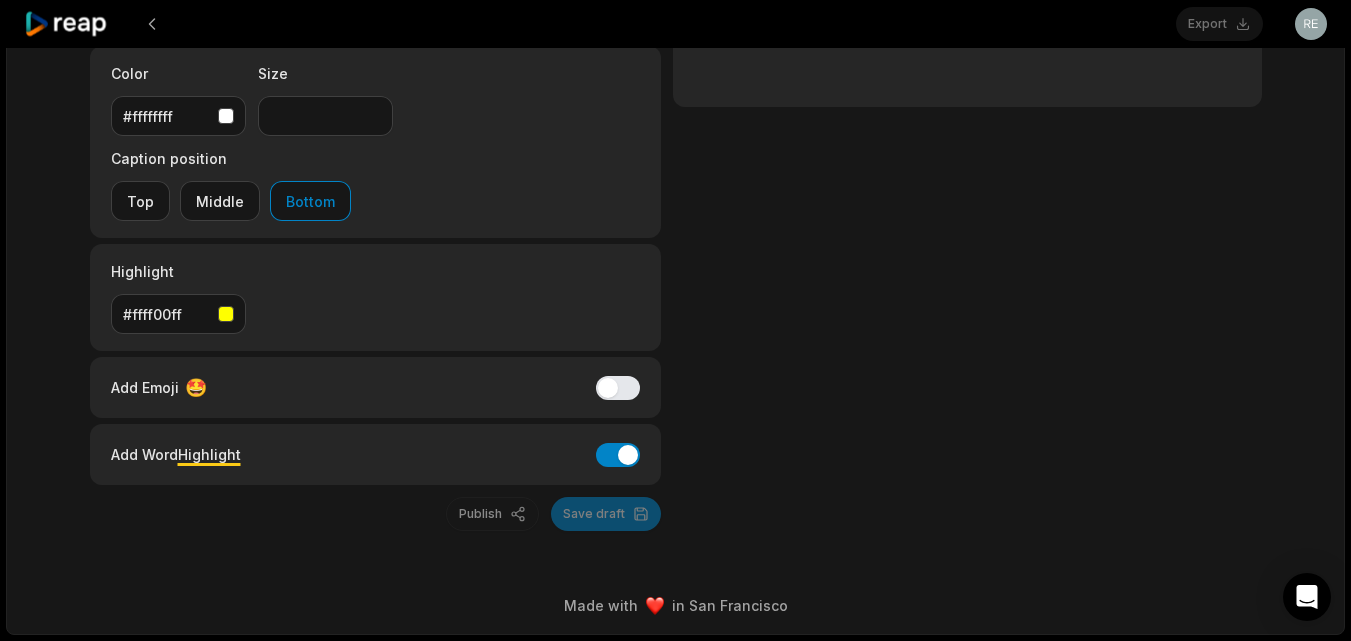 scroll, scrollTop: 0, scrollLeft: 0, axis: both 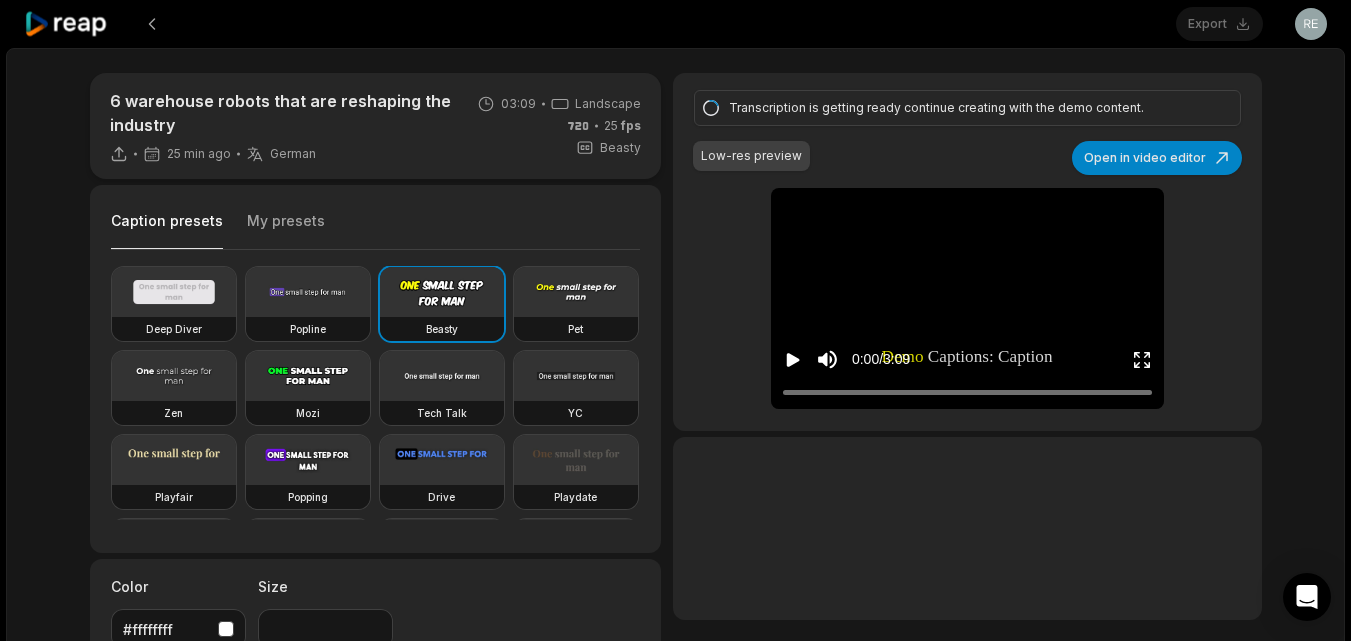 click on "Open in video editor" at bounding box center [1157, 158] 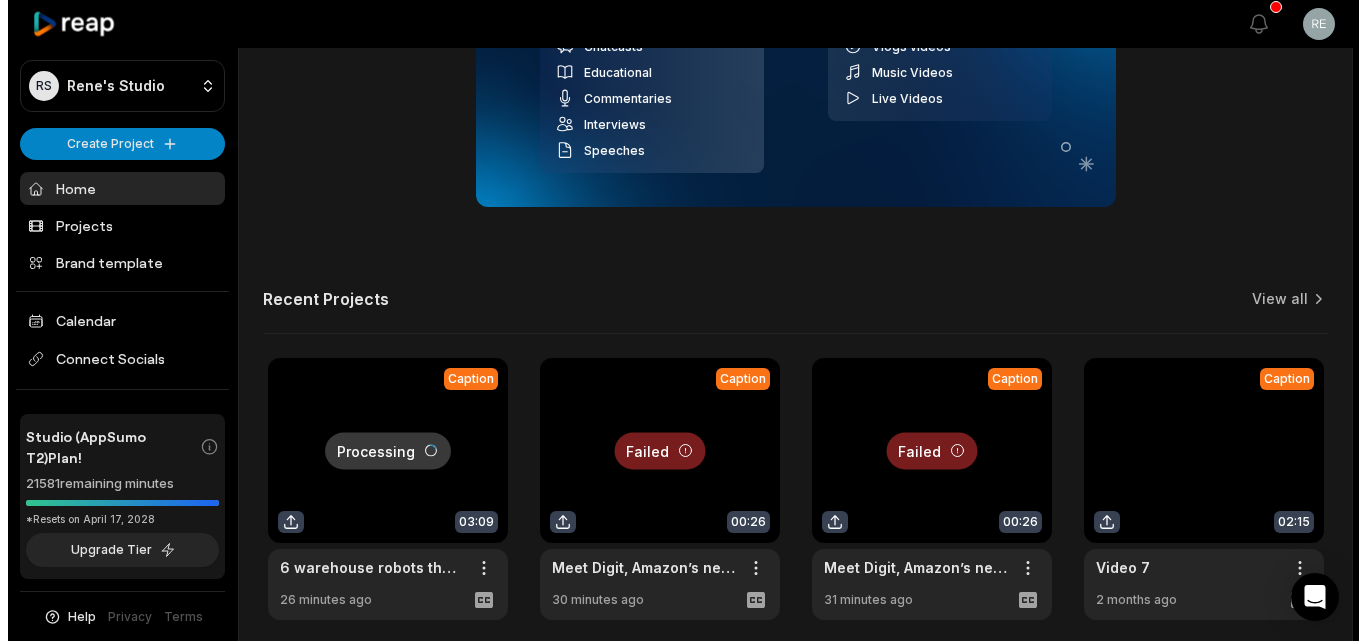 scroll, scrollTop: 840, scrollLeft: 0, axis: vertical 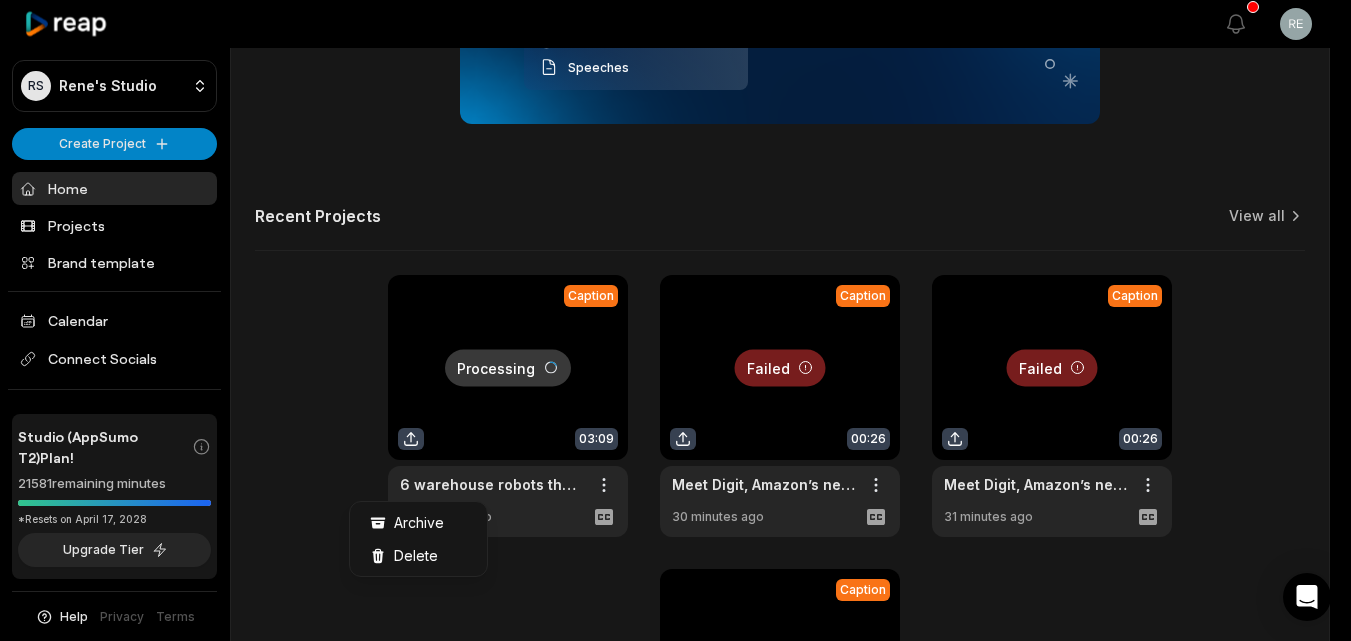 click on "RS Rene's Studio Create Project Home Projects Brand template Calendar Connect Socials Studio (AppSumo T2)  Plan! 21581  remaining minutes *Resets on [DATE] Upgrade Tier Help Privacy Terms Open sidebar View notifications Open user menu   Add  Captions  to your reels, shorts & stories Drag and drop file to upload or Browse files Max. file 15 mins and 2GB Language **** Translate to None Add Emoji 🤩 Add Emoji Add Word  Highlight Add Word Highlight Initializing... Our AI performs best with TALKING videos: Suitable Videos Chatcasts Educational  Commentaries  Interviews  Speeches Not Suitable Videos Vlogs videos Music Videos Live Videos Recent Projects View all Processing Caption 03:09 6 warehouse robots that are reshaping the industry Open options 26 minutes ago Failed Caption 00:26 Meet Digit, Amazon’s new robot which has arms, legs, and moves like a human. Open options 30 minutes ago Failed Caption 00:26 Meet Digit, Amazon’s new robot which has arms, legs, and moves like a human. Open options 02:15" at bounding box center (675, -520) 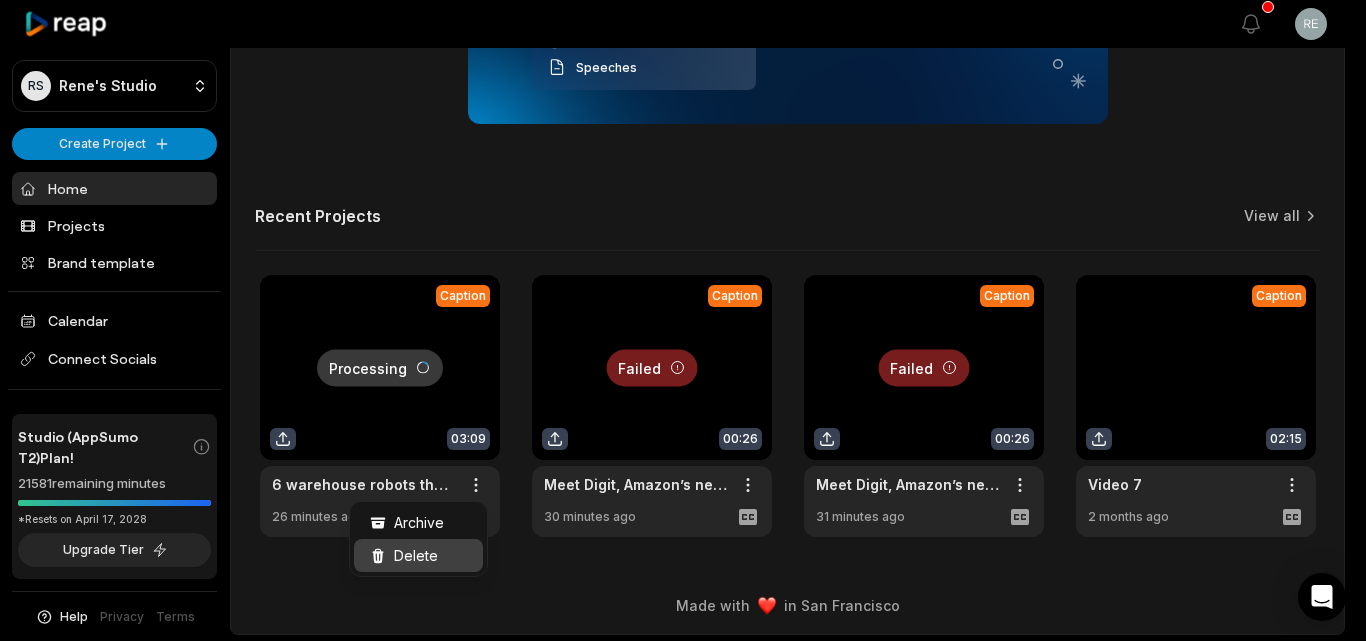 click on "Delete" at bounding box center [418, 555] 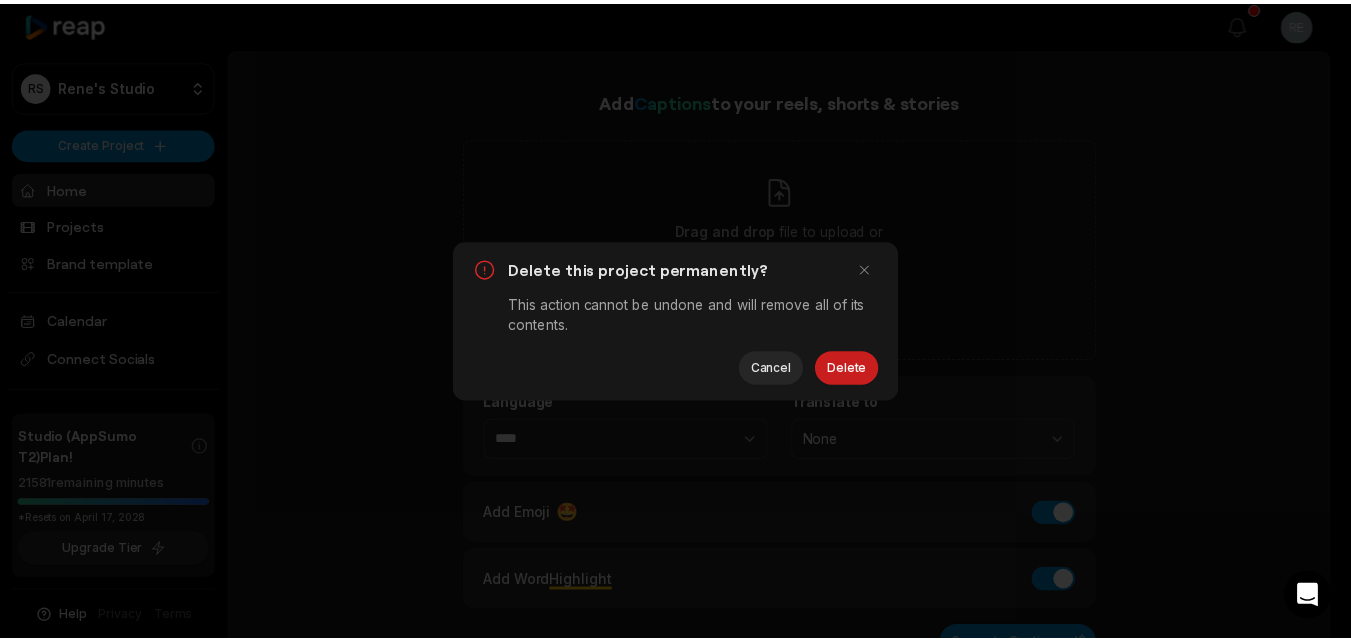 scroll, scrollTop: 0, scrollLeft: 0, axis: both 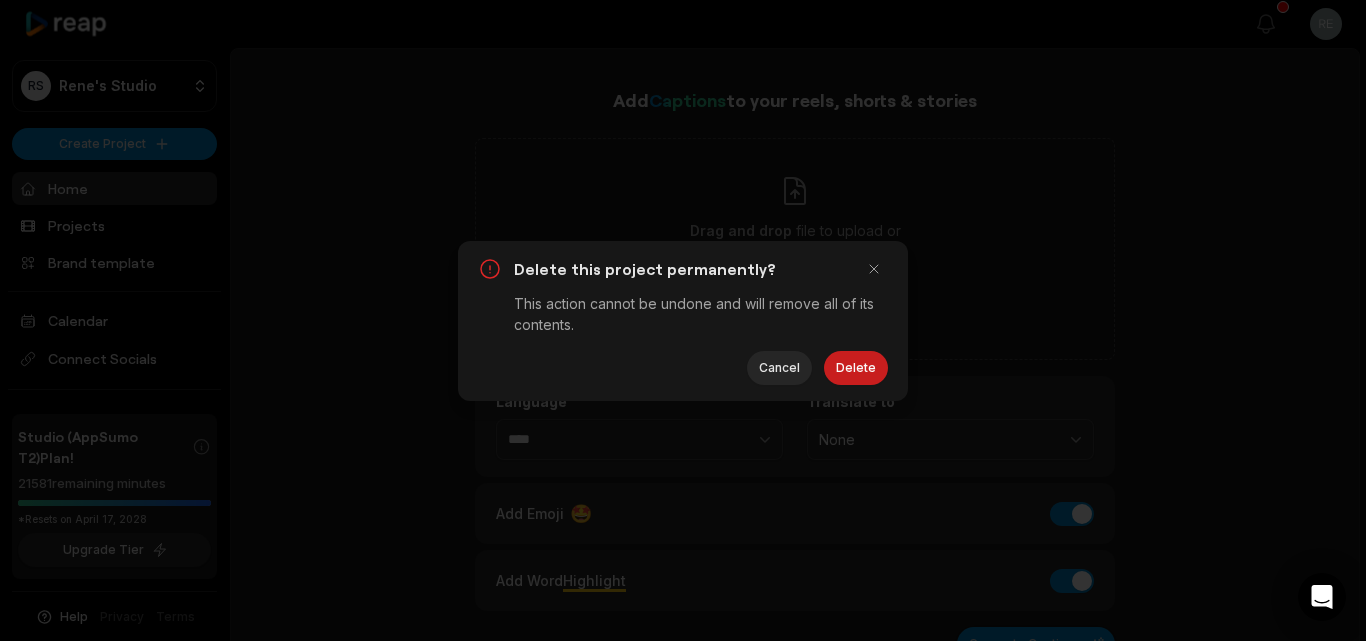 click on "Delete" at bounding box center (856, 368) 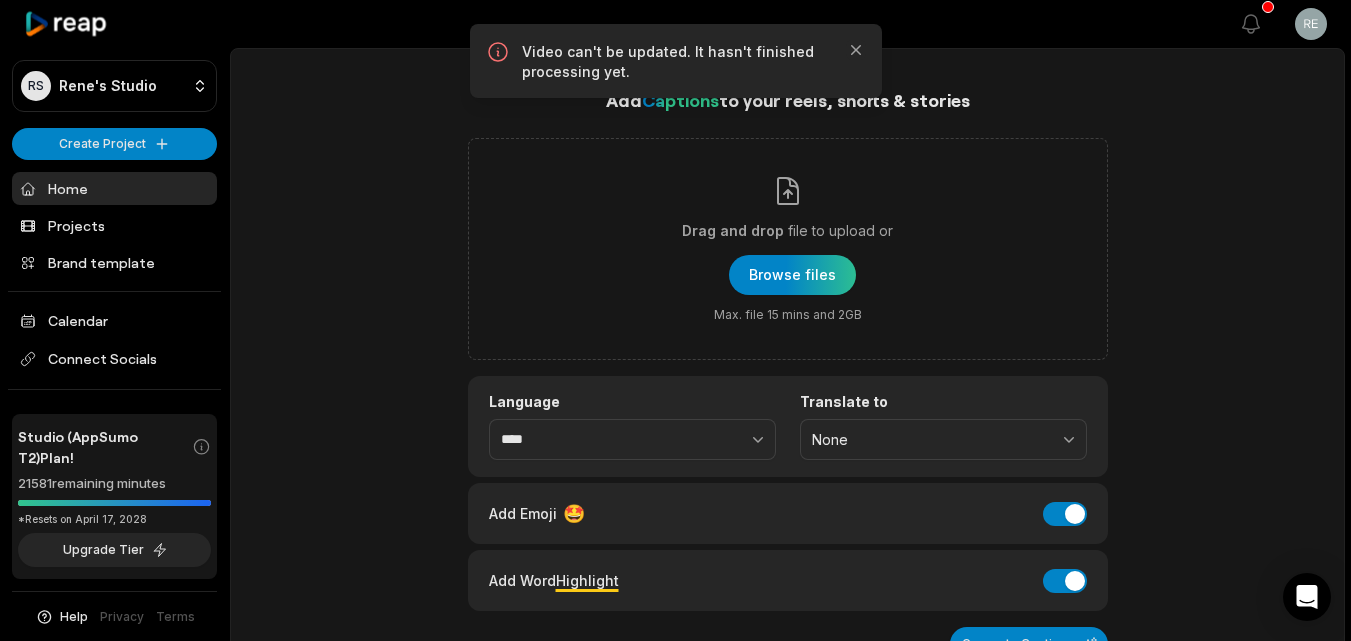 click at bounding box center [792, 275] 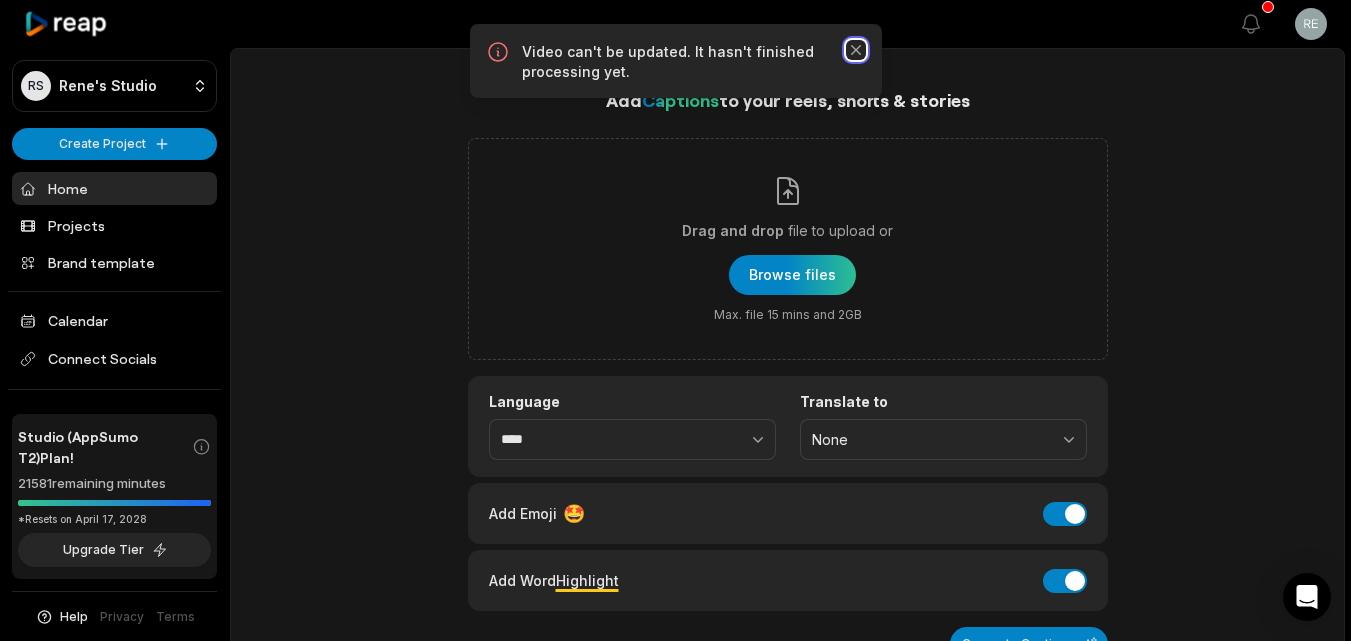 click 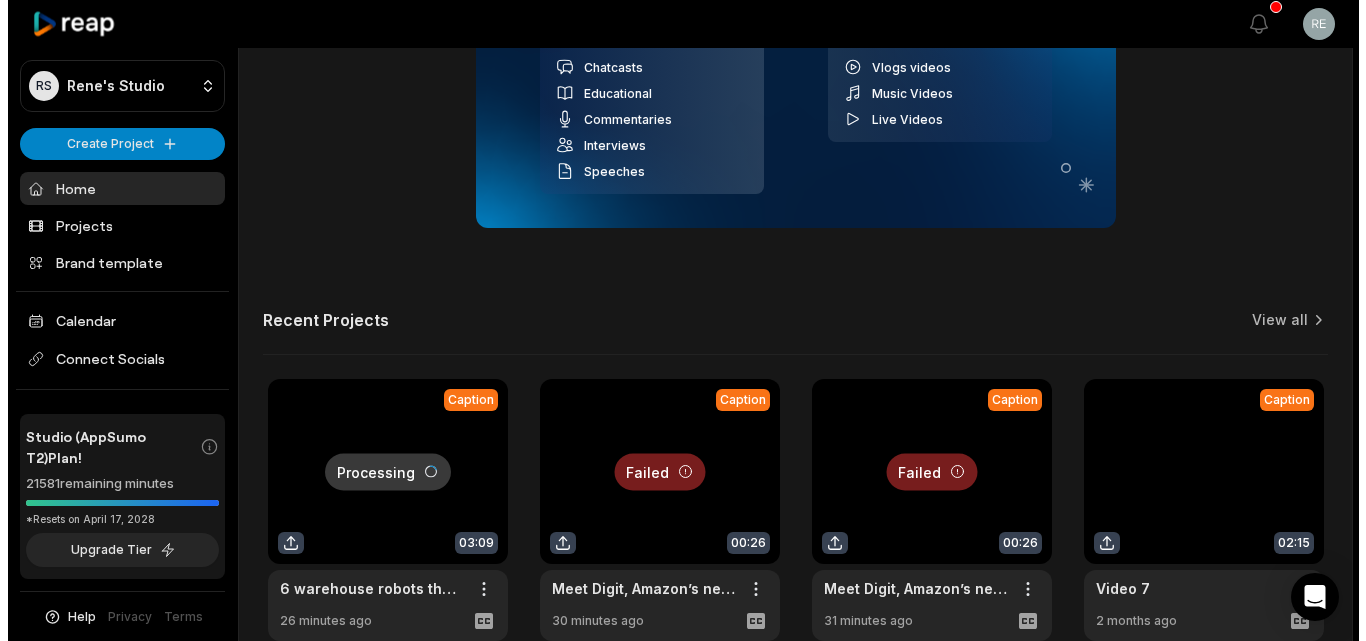 scroll, scrollTop: 840, scrollLeft: 0, axis: vertical 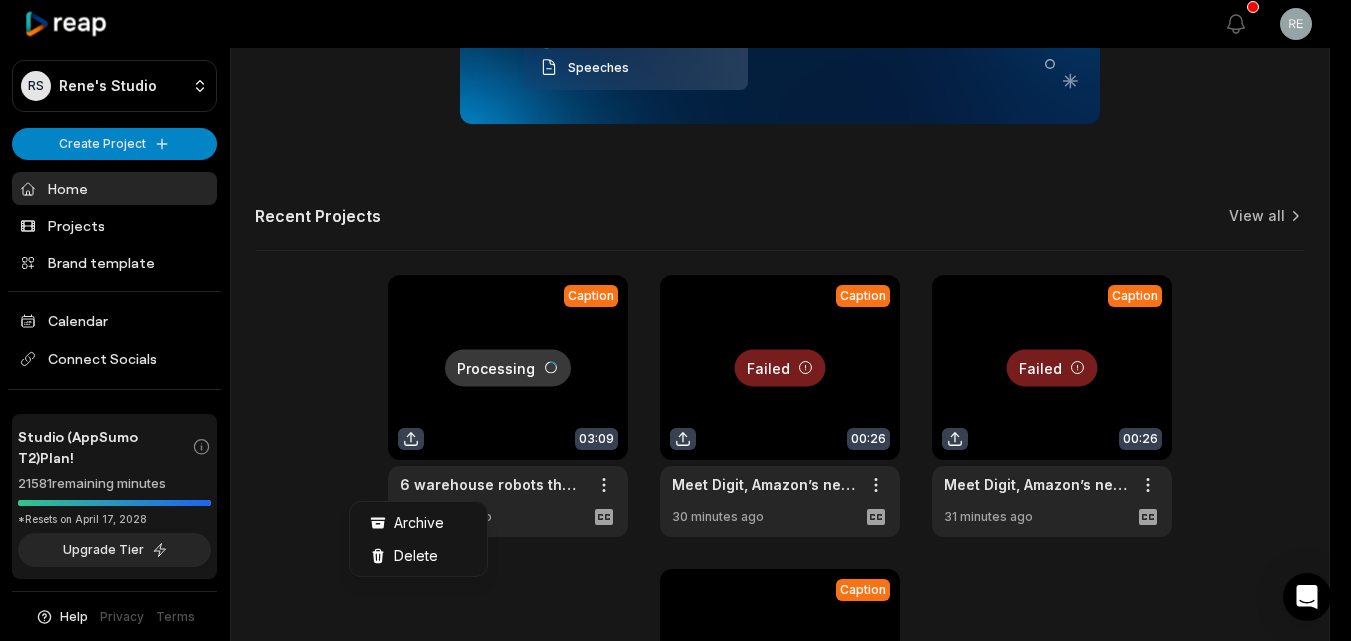 click on "RS Rene's Studio Create Project Home Projects Brand template Calendar Connect Socials Studio (AppSumo T2)  Plan! 21581  remaining minutes *Resets on April 17, 2028 Upgrade Tier Help Privacy Terms Open sidebar View notifications Open user menu   Add  Captions  to your reels, shorts & stories Drag and drop file to upload or Browse files Max. file 15 mins and 2GB Language **** Translate to None Add Emoji 🤩 Add Emoji Add Word  Highlight Add Word Highlight Generate Captions Our AI performs best with TALKING videos: Suitable Videos Chatcasts Educational  Commentaries  Interviews  Speeches Not Suitable Videos Vlogs videos Music Videos Live Videos Recent Projects View all Processing Caption 03:09 6 warehouse robots that are reshaping the industry Open options 26 minutes ago Failed Caption 00:26 Meet Digit, Amazon’s new robot which has arms, legs, and moves like a human. Open options 30 minutes ago Failed Caption 00:26 Meet Digit, Amazon’s new robot which has arms, legs, and moves like a human. Open options" at bounding box center [675, -520] 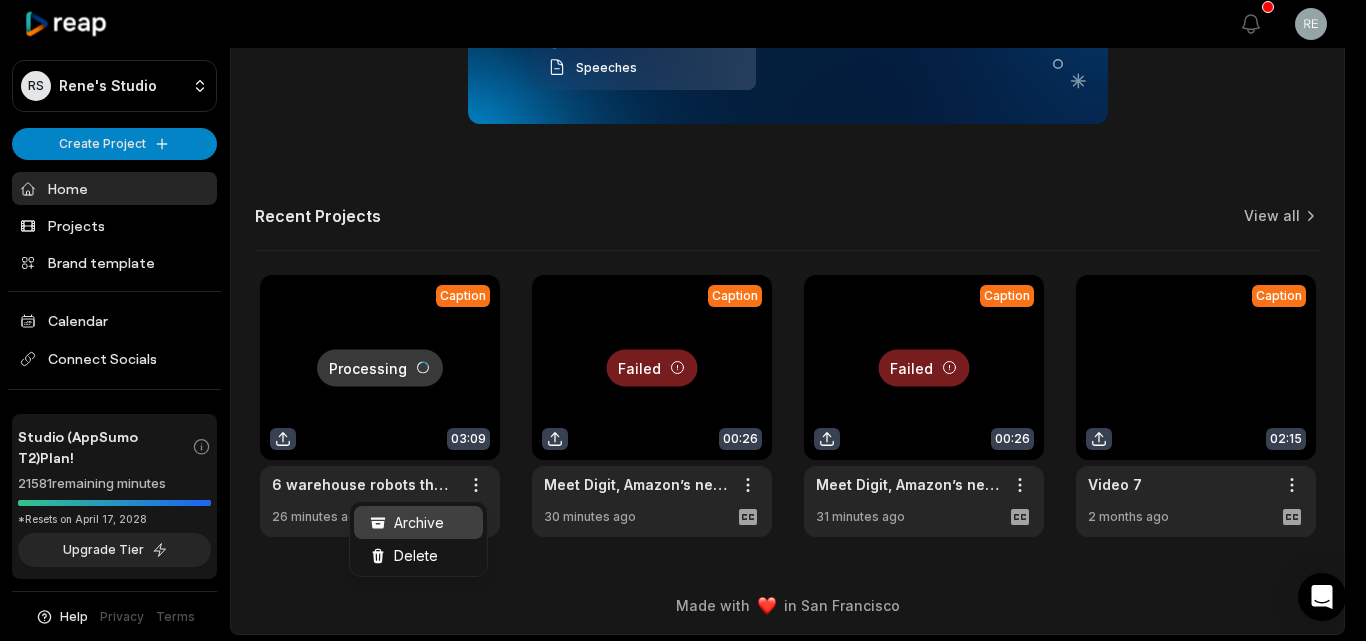 click on "Archive" at bounding box center [418, 522] 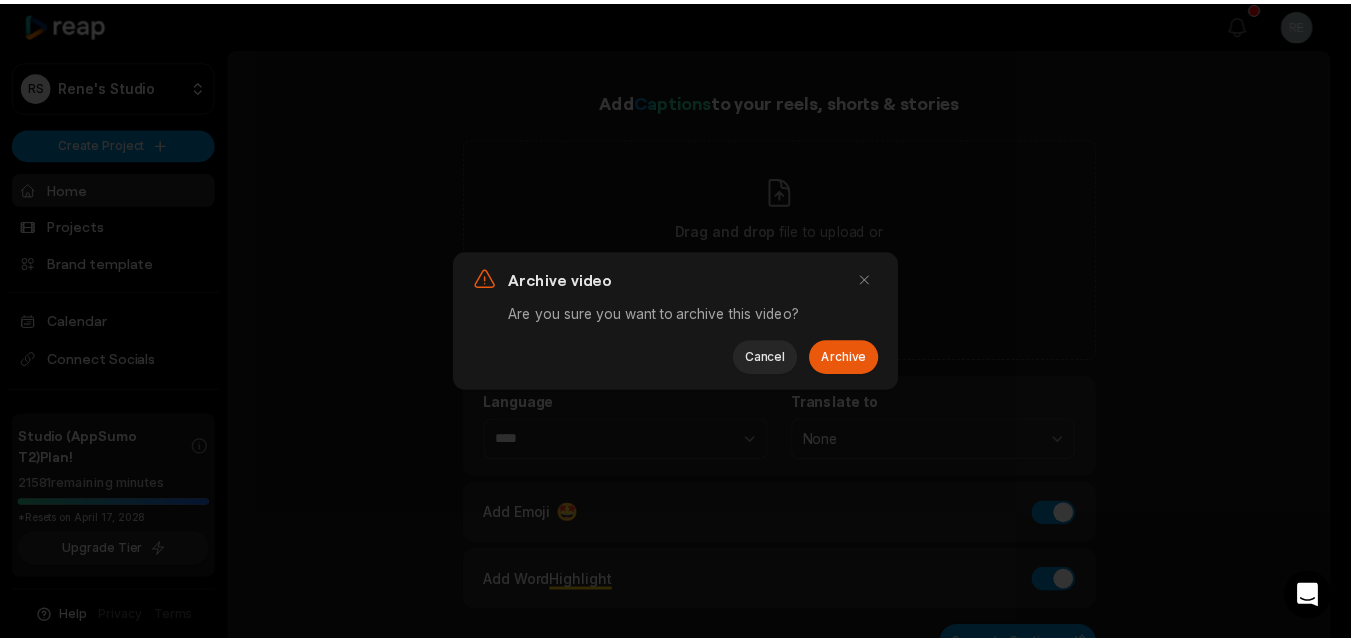 scroll, scrollTop: 0, scrollLeft: 0, axis: both 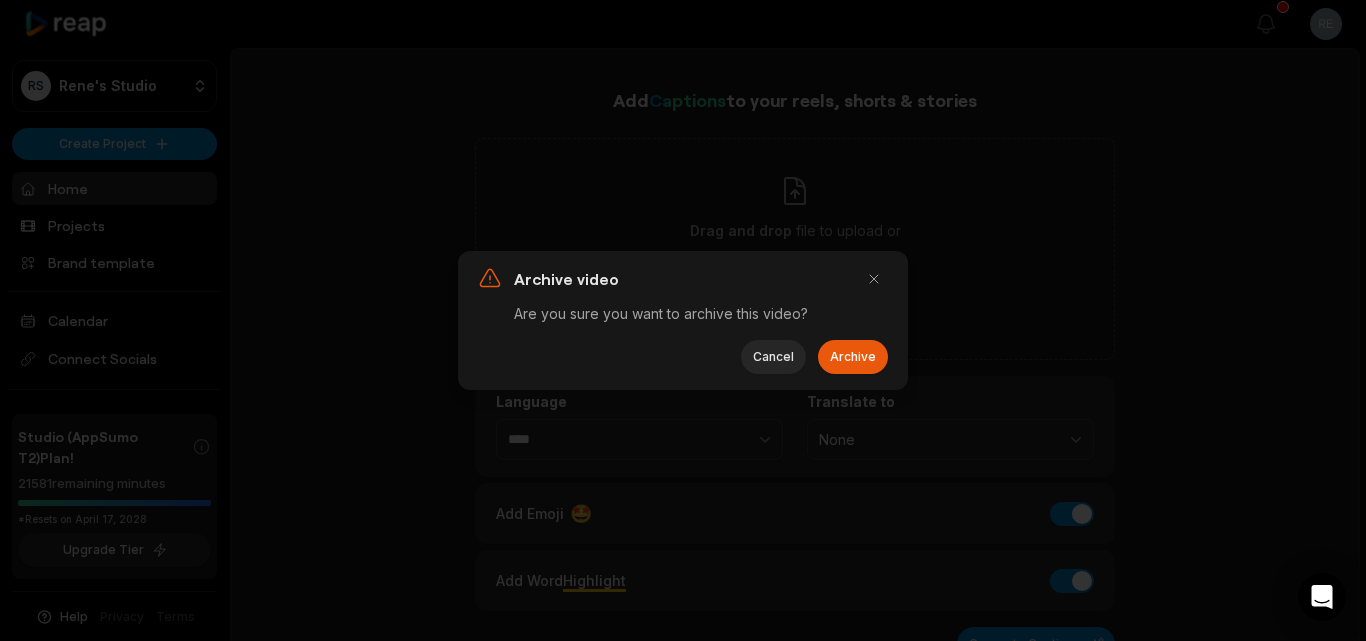 click on "Archive" at bounding box center [853, 357] 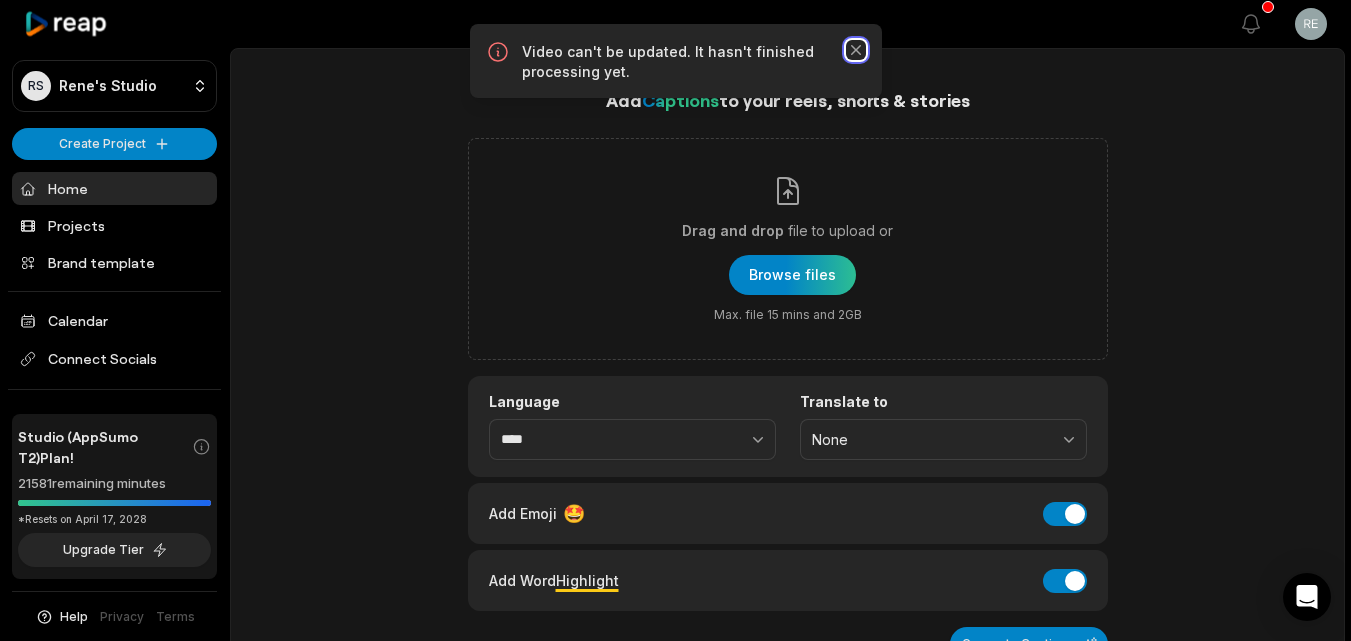 click 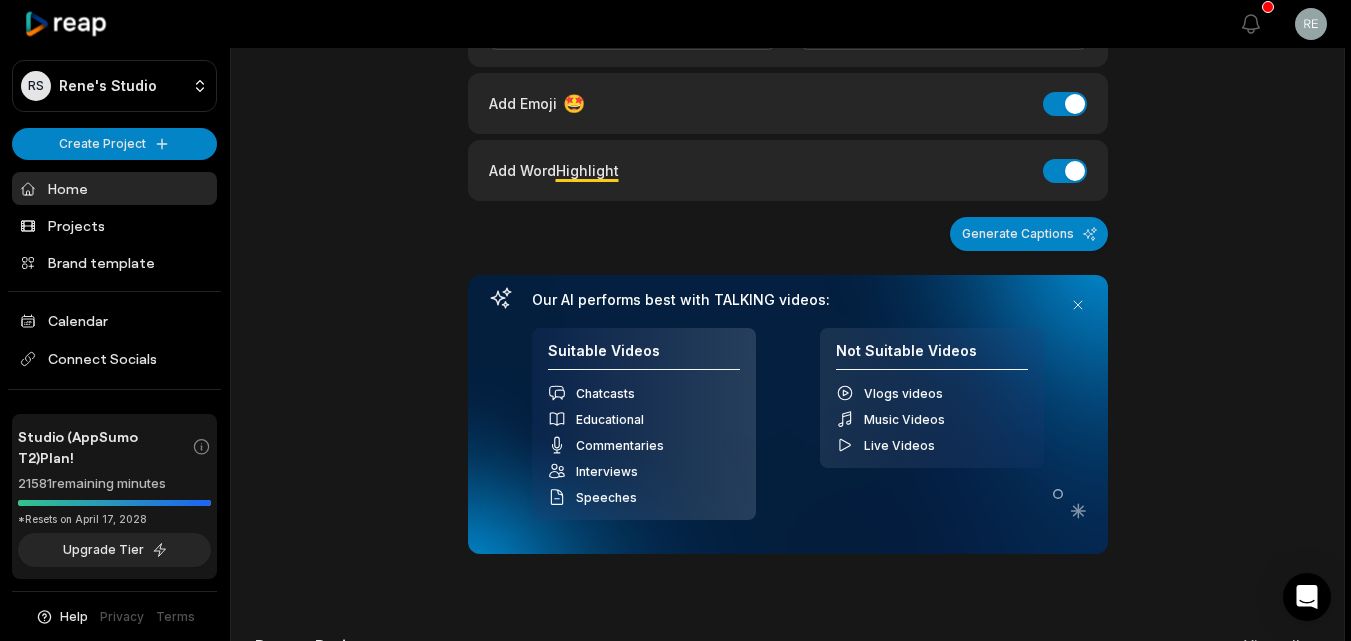 scroll, scrollTop: 130, scrollLeft: 0, axis: vertical 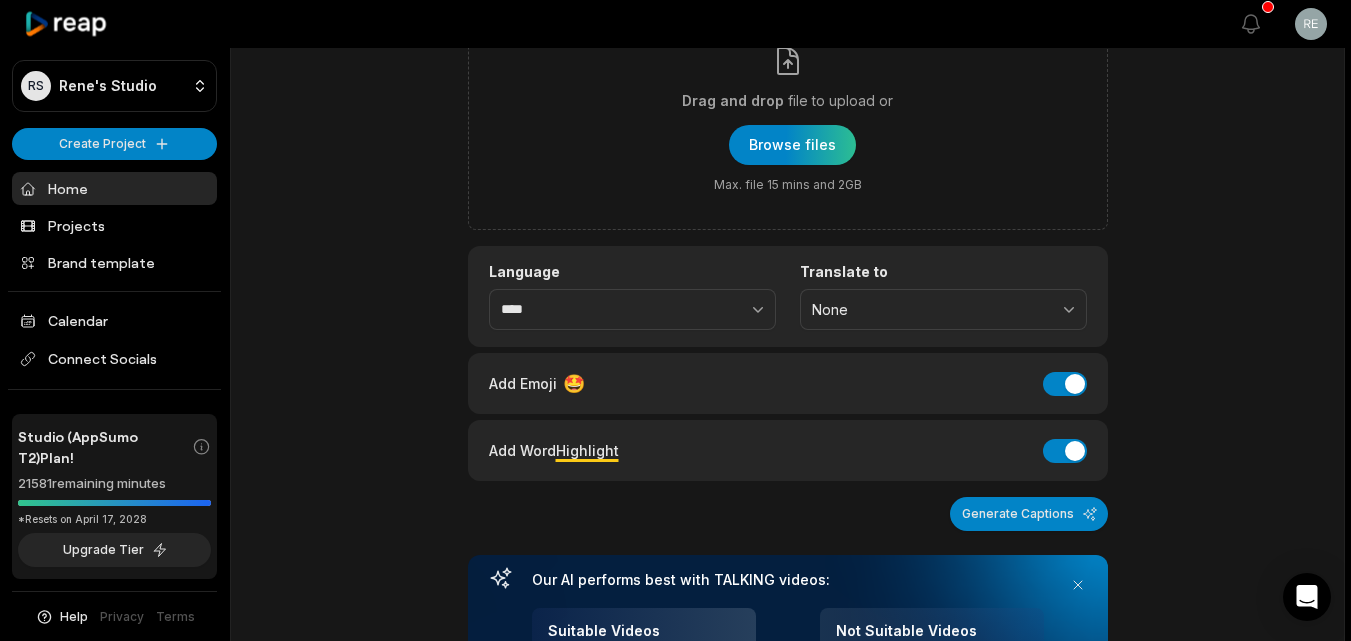 click at bounding box center (792, 145) 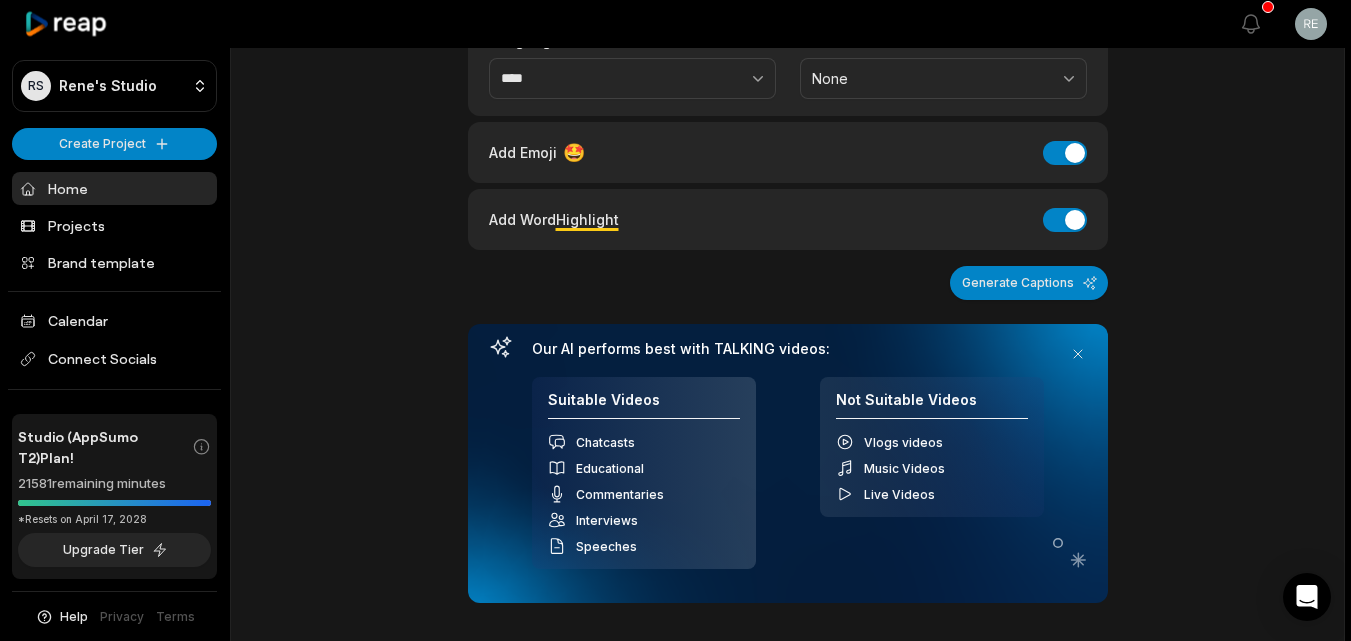 scroll, scrollTop: 200, scrollLeft: 0, axis: vertical 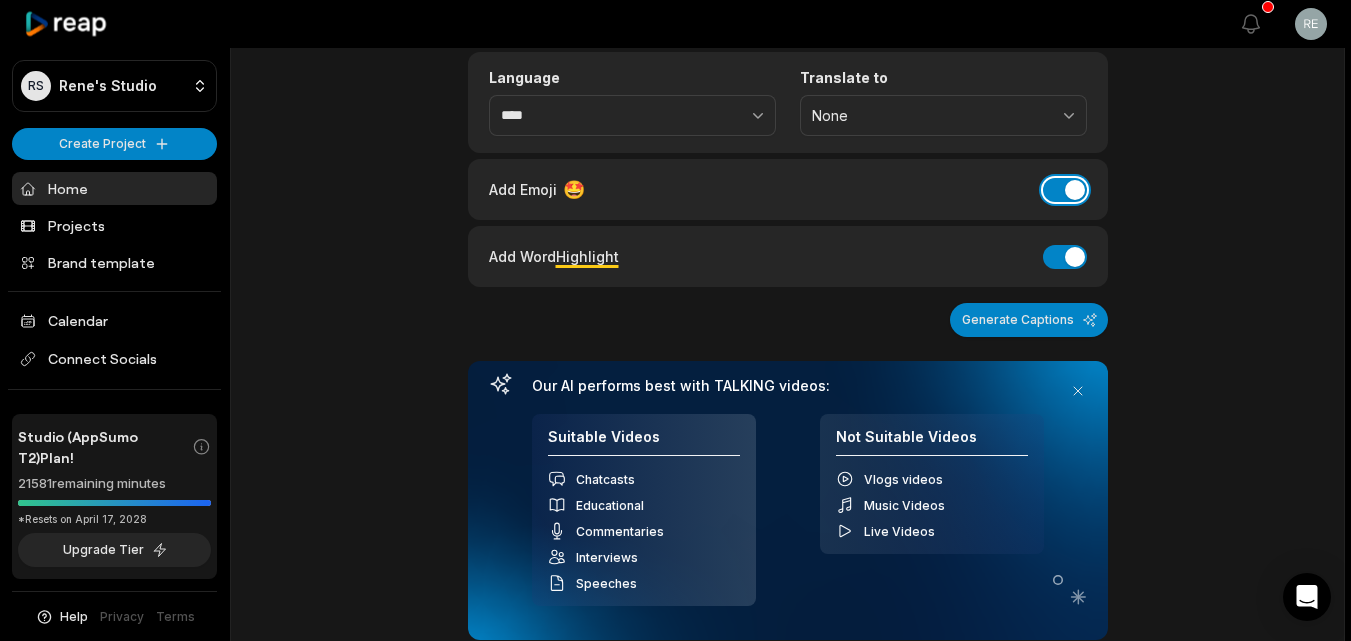 click on "Add Emoji" at bounding box center [1065, 190] 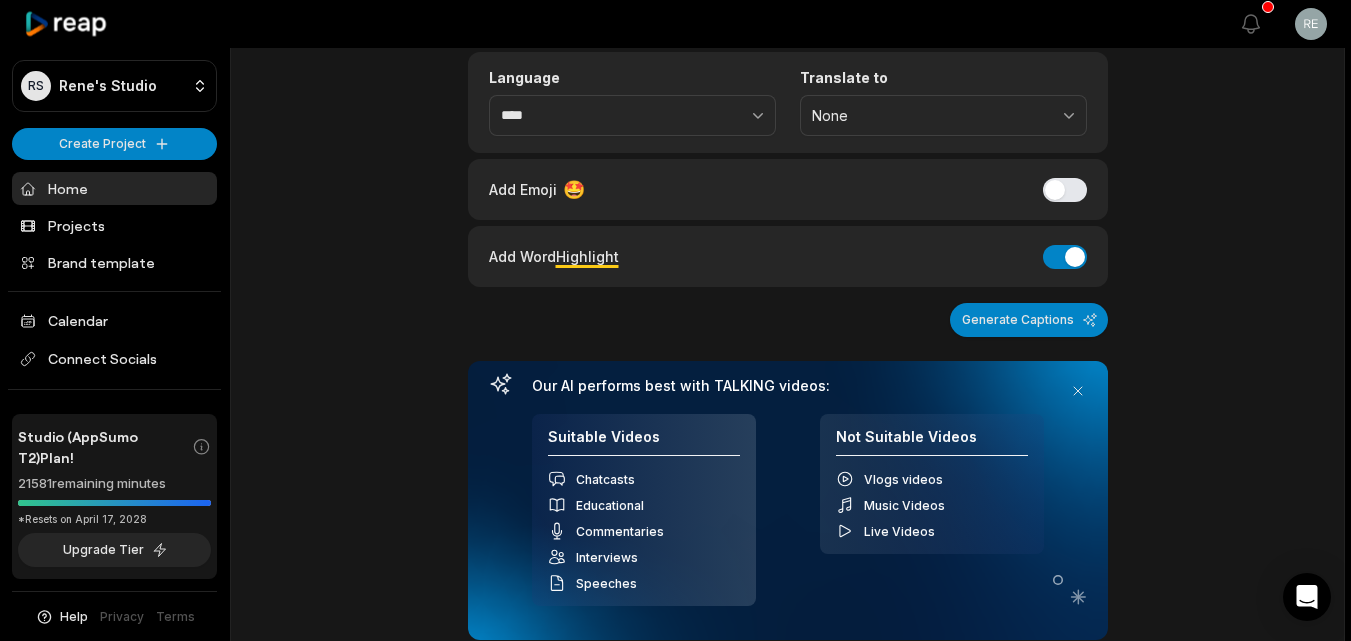 click on "Generate Captions" at bounding box center (1029, 320) 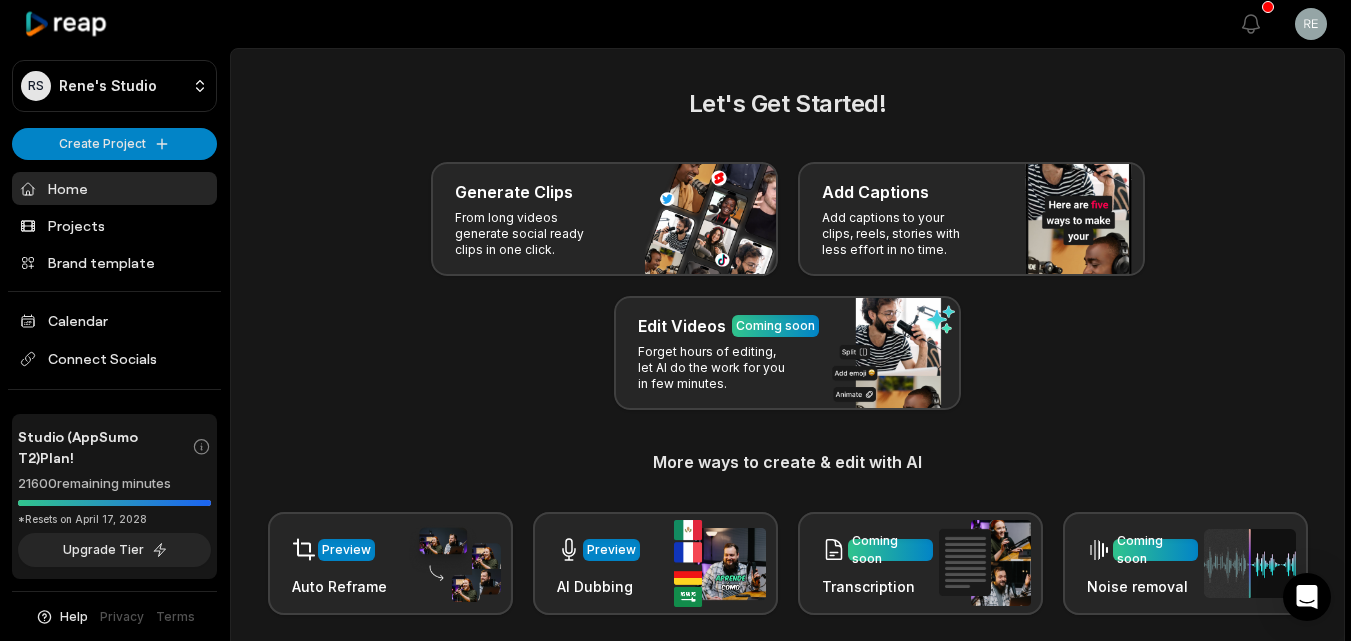 scroll, scrollTop: 0, scrollLeft: 0, axis: both 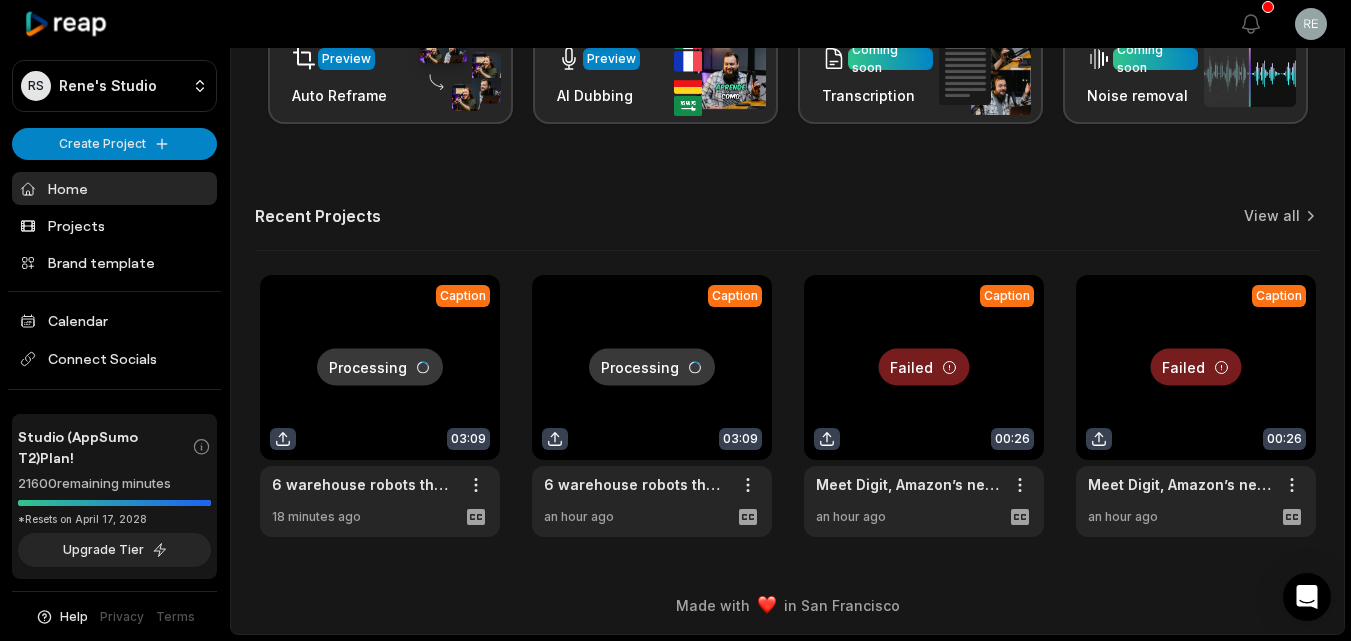 click at bounding box center [380, 406] 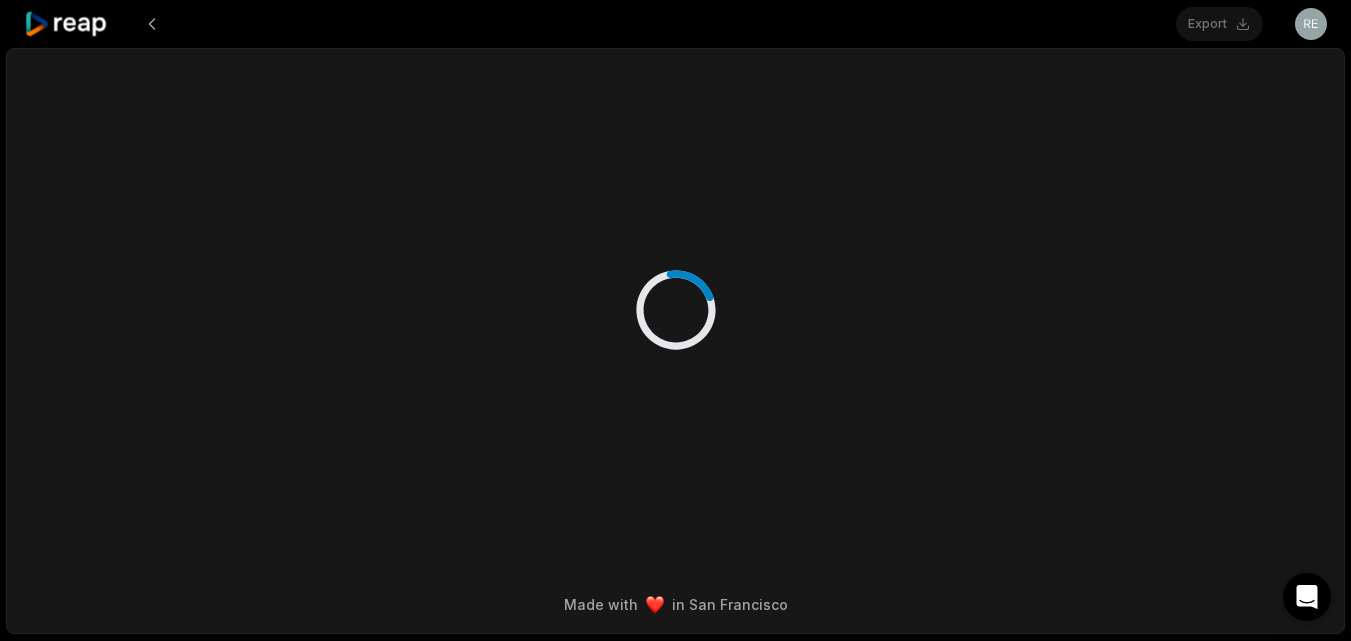 scroll, scrollTop: 0, scrollLeft: 0, axis: both 